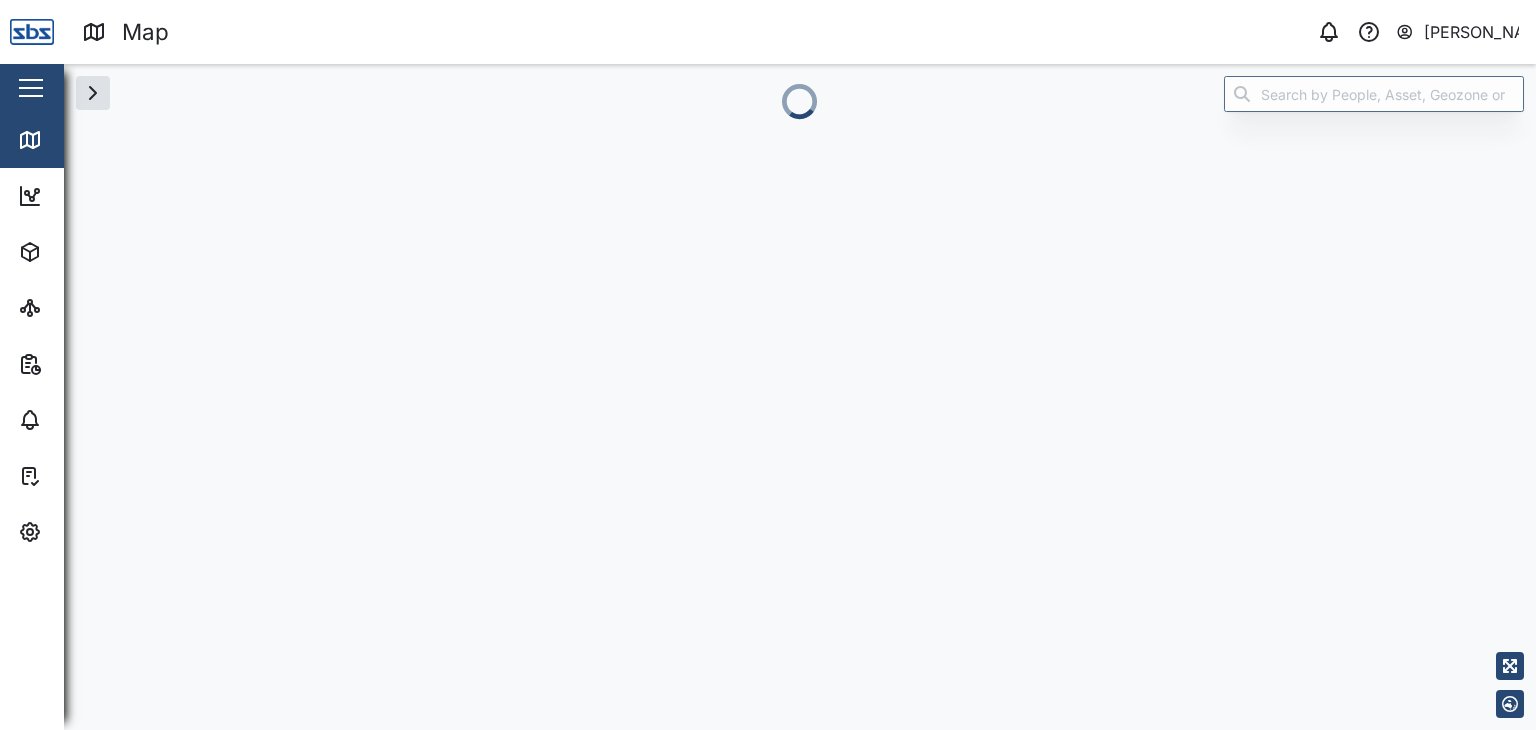 scroll, scrollTop: 0, scrollLeft: 0, axis: both 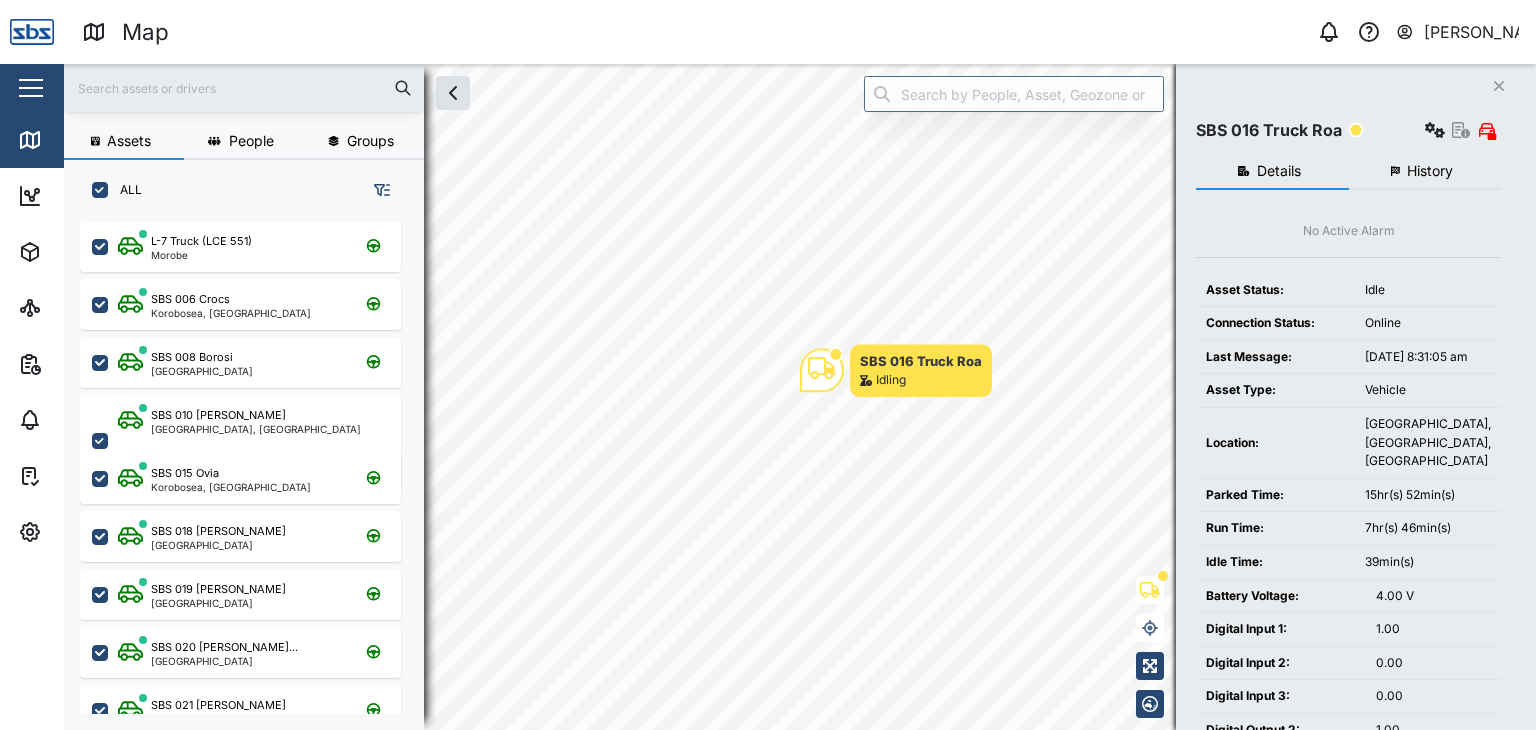 click at bounding box center (244, 88) 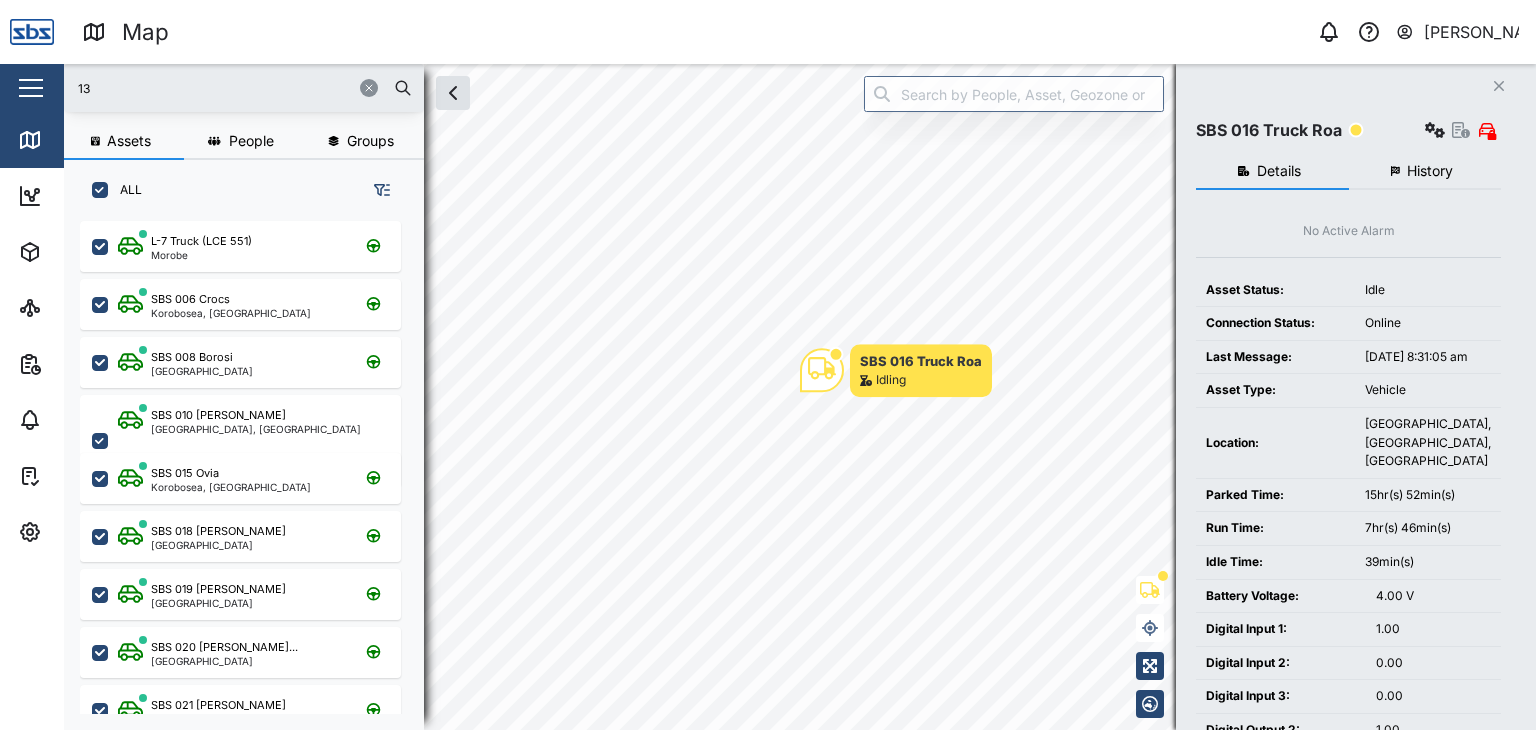 type on "13" 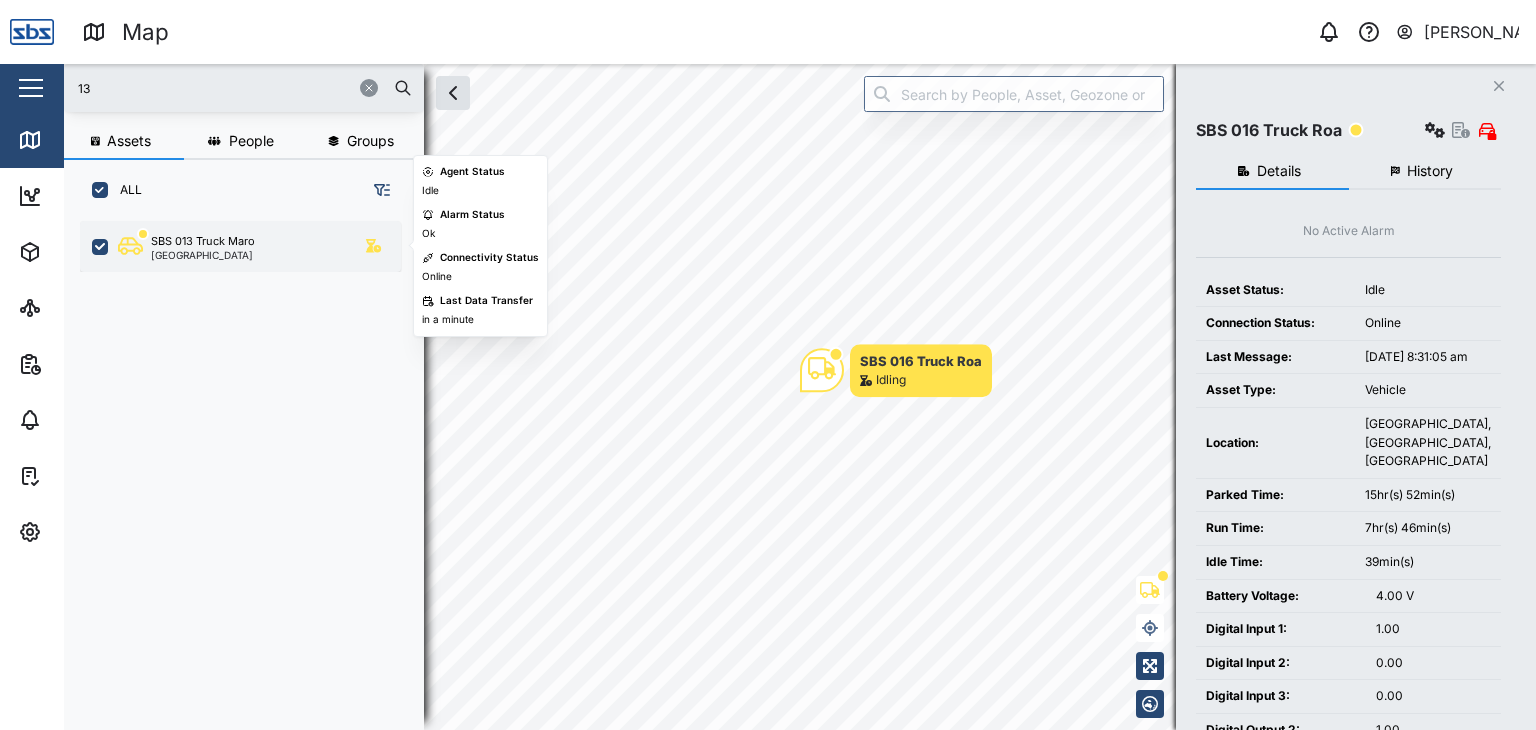 click on "SBS 013 Truck Maro" at bounding box center [203, 241] 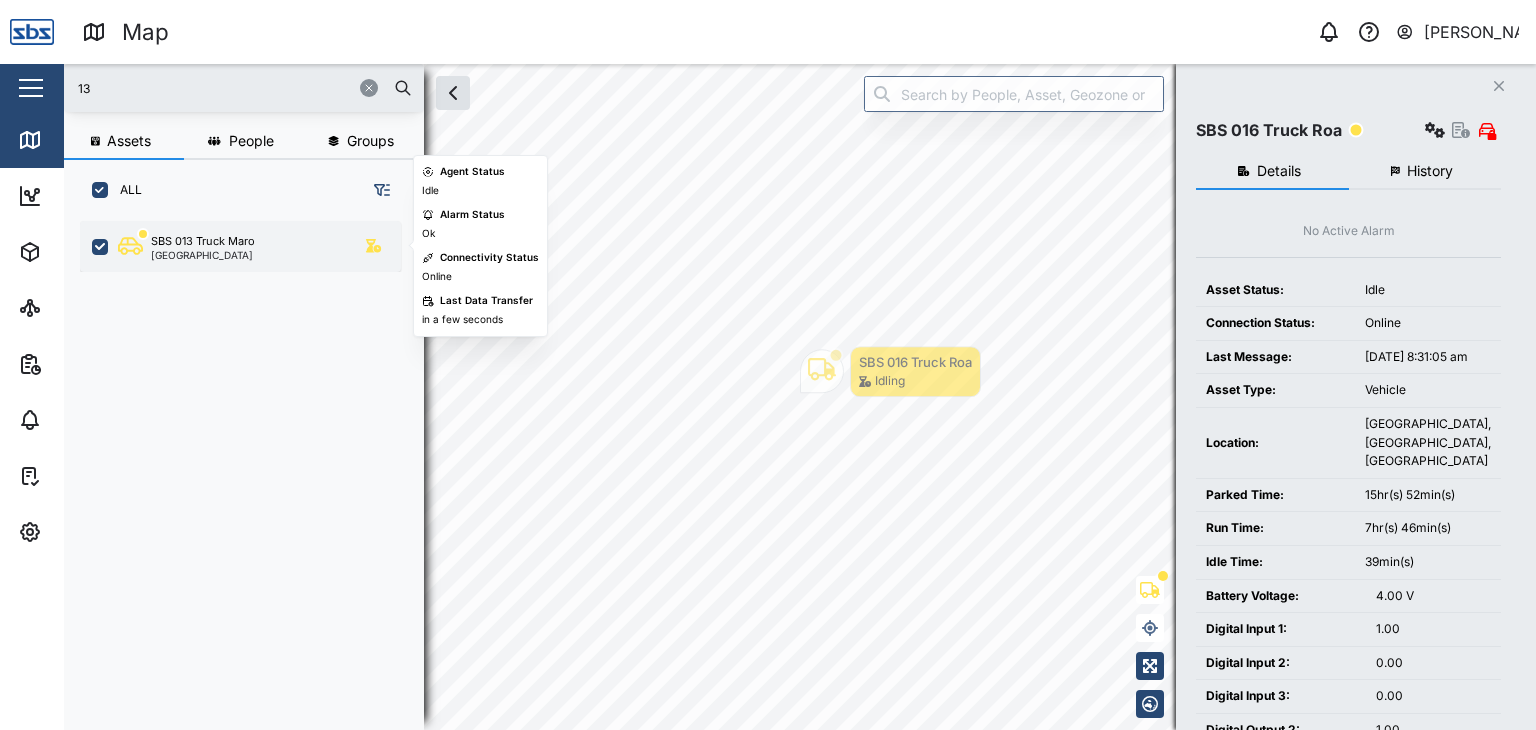 click on "SBS 013 Truck Maro" at bounding box center (203, 241) 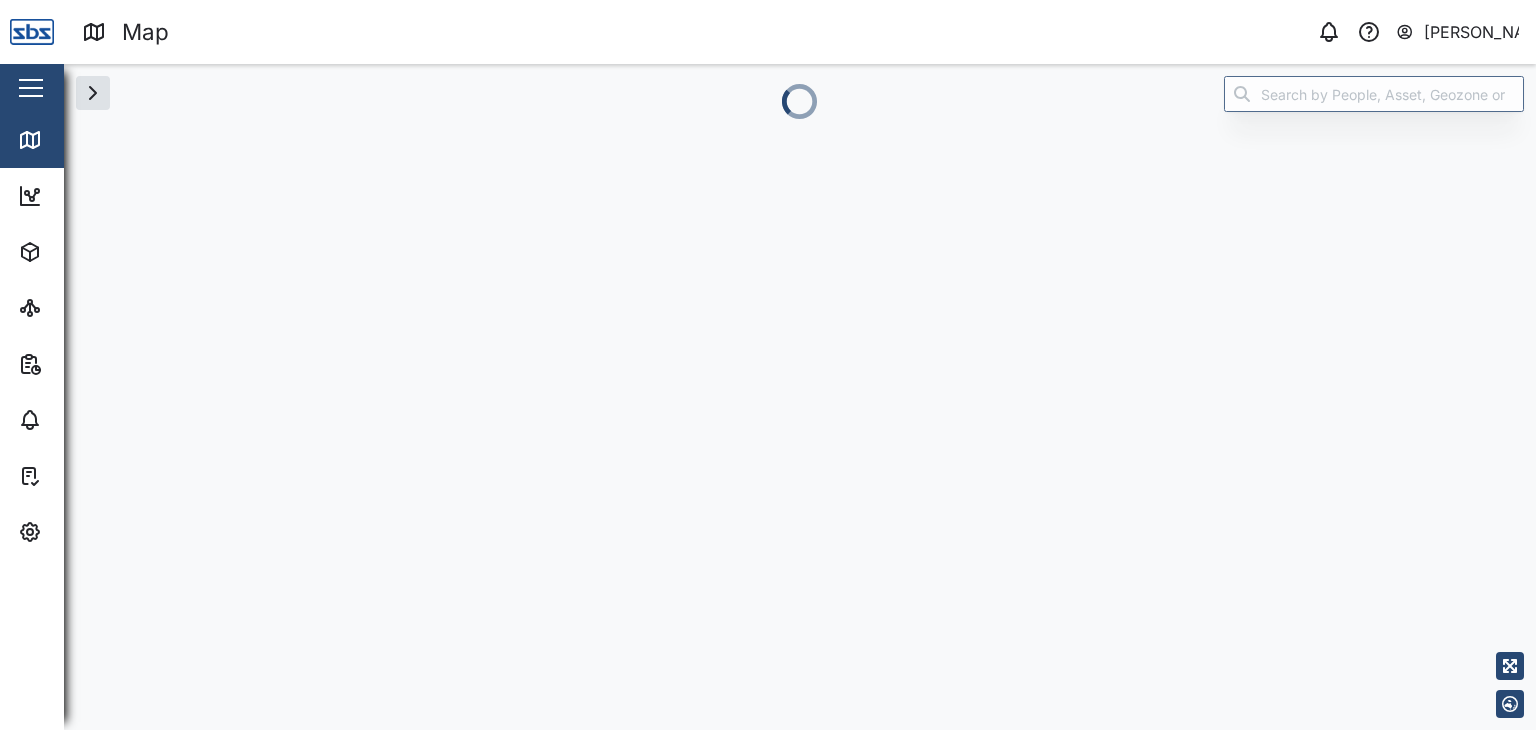 scroll, scrollTop: 0, scrollLeft: 0, axis: both 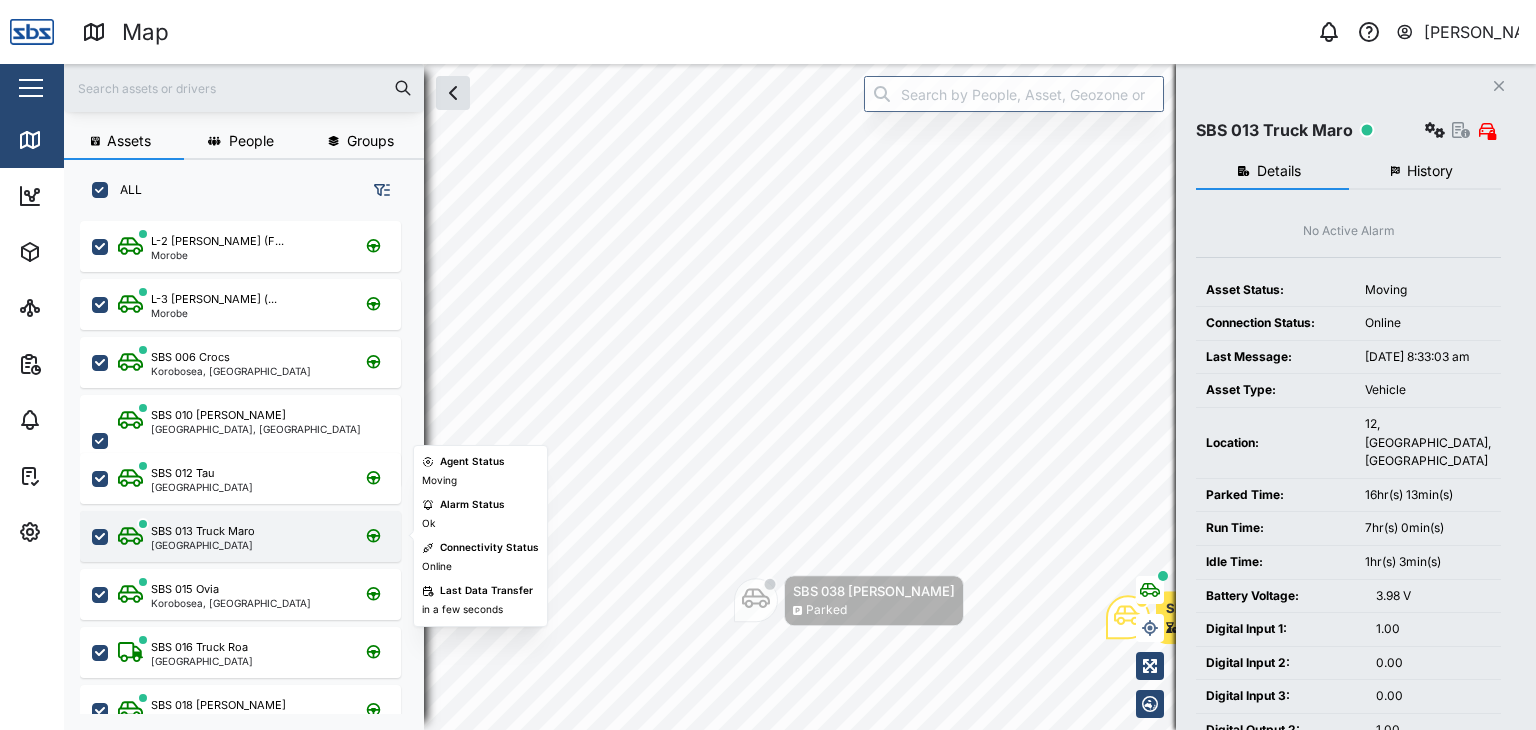 click on "SBS 013 Truck Maro" at bounding box center [203, 531] 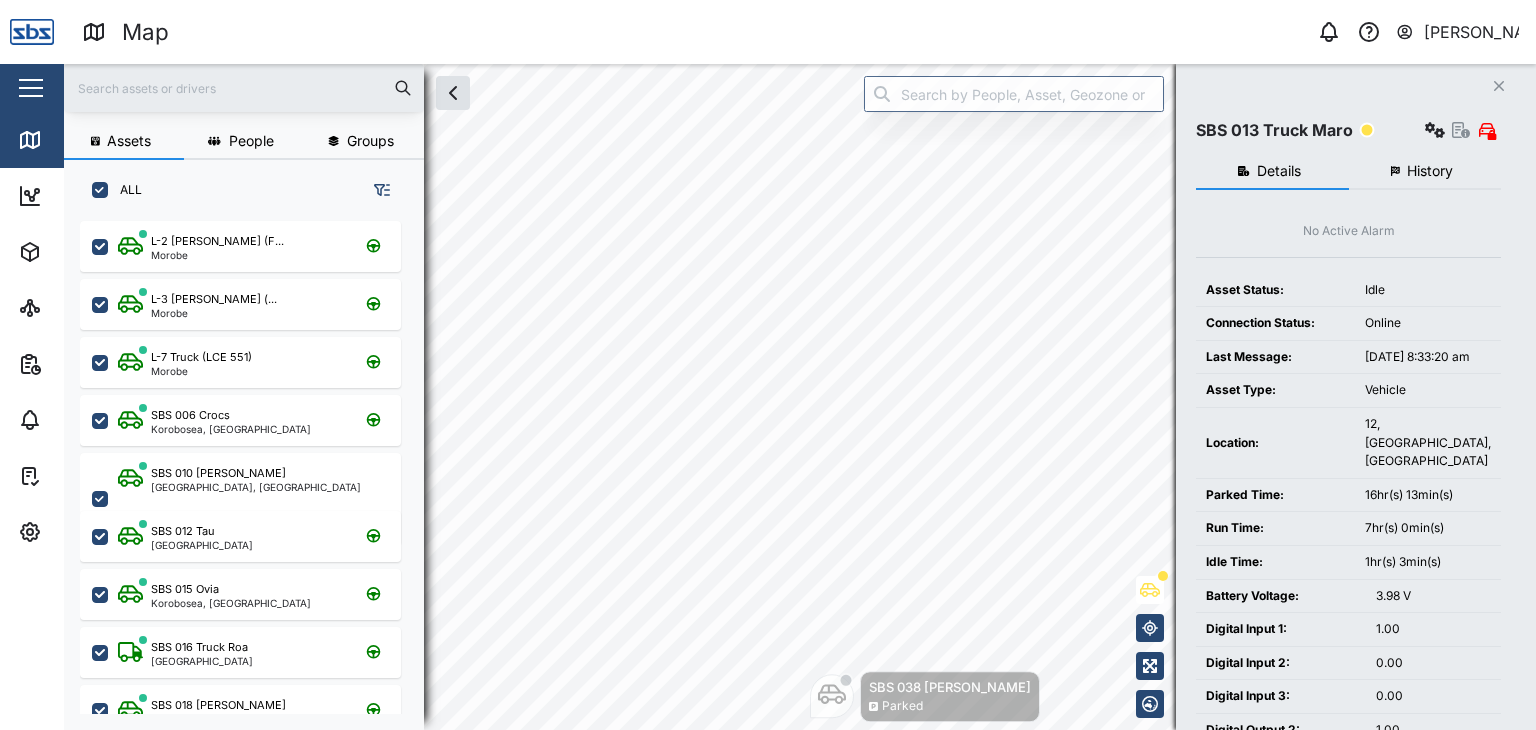 click at bounding box center (244, 88) 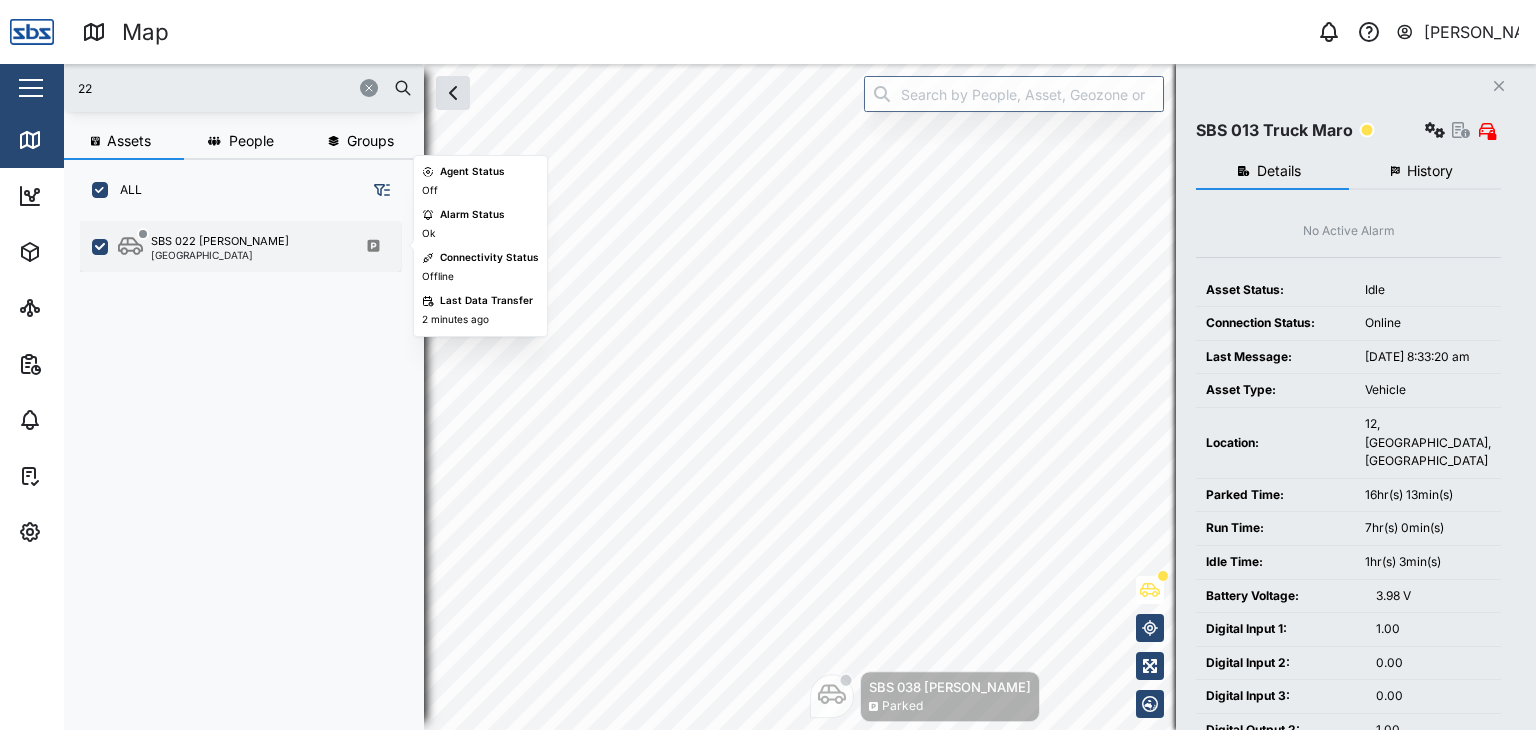 click on "SBS 022 Keith
Port Moresby" at bounding box center (240, 246) 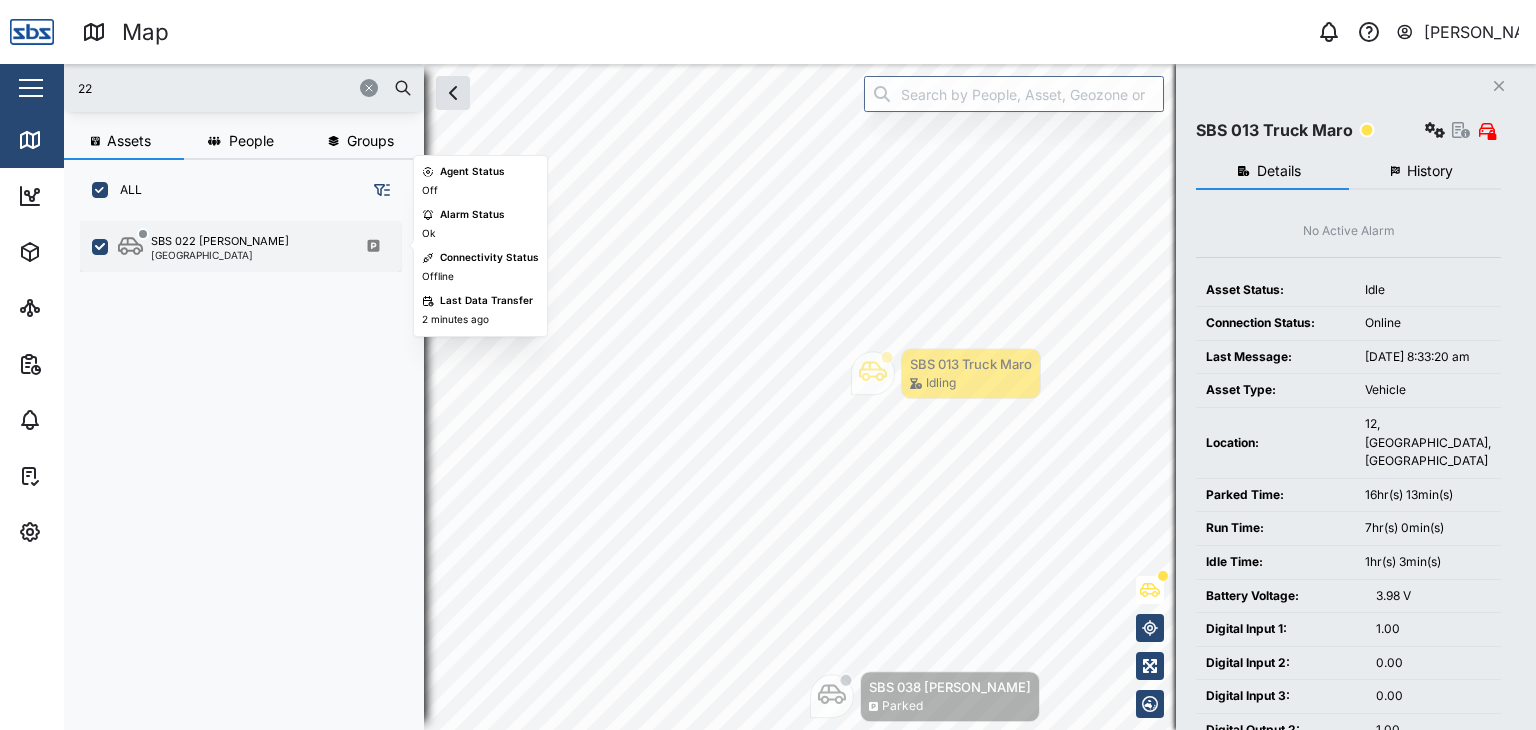 click on "SBS 022 Keith
Port Moresby" at bounding box center [253, 246] 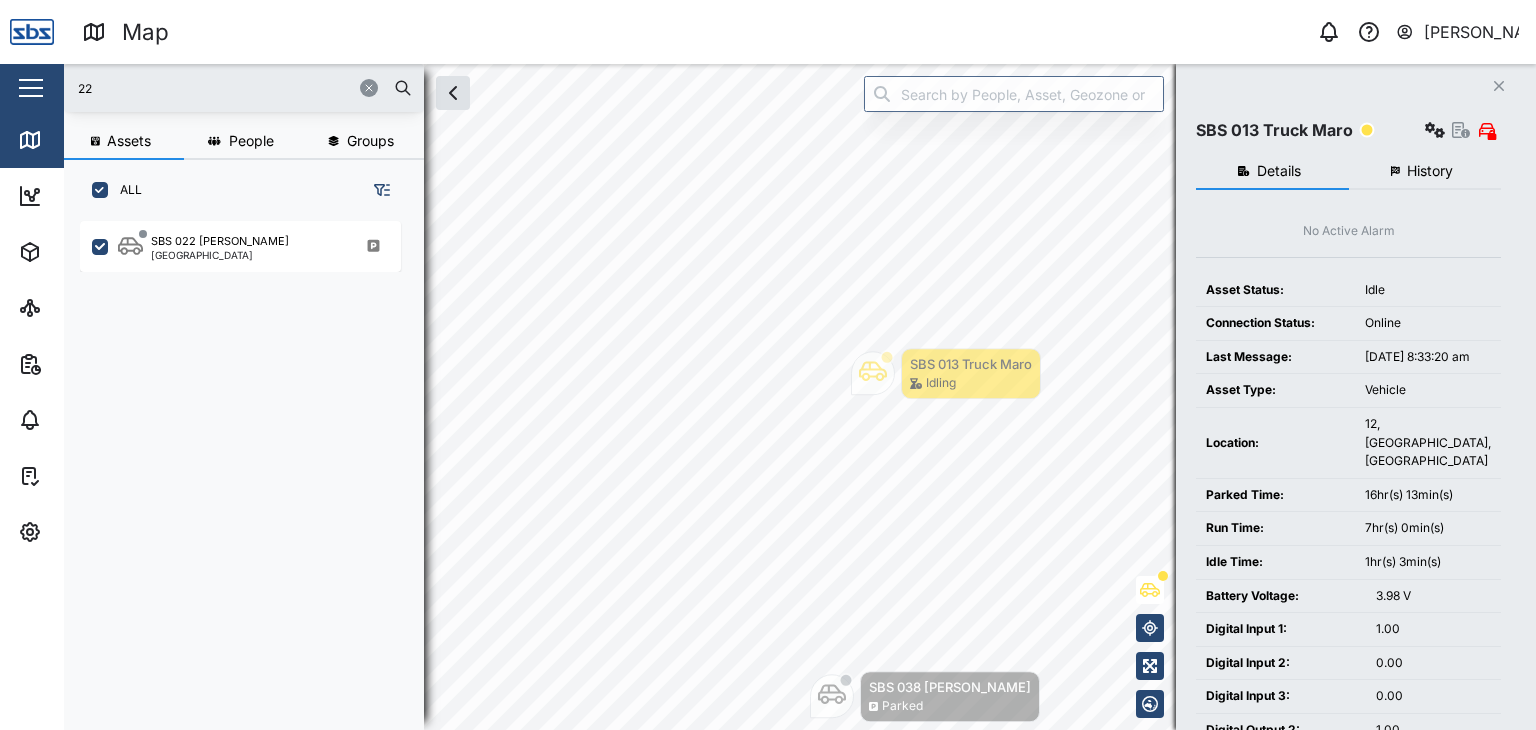 click on "History" at bounding box center (1430, 171) 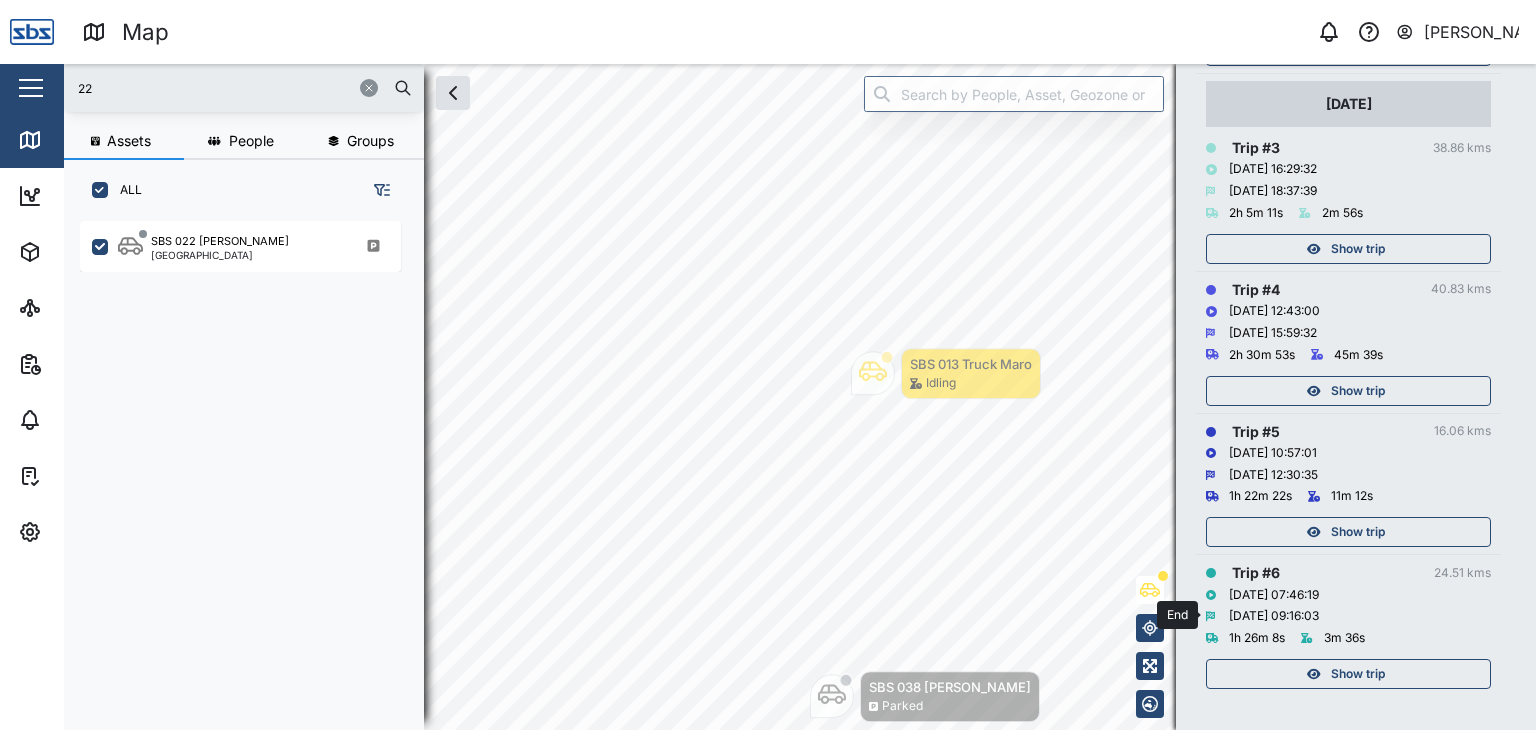 scroll, scrollTop: 604, scrollLeft: 0, axis: vertical 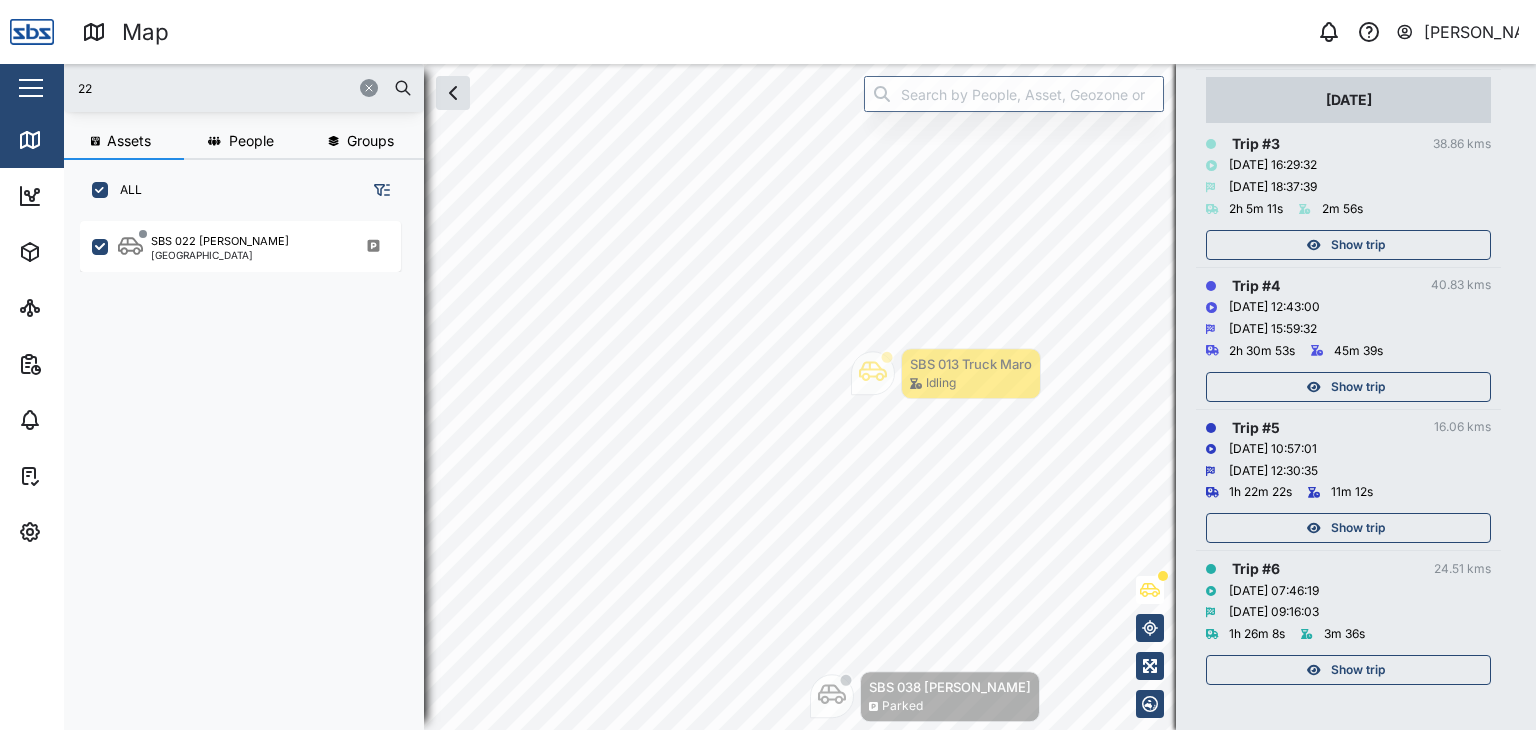 click on "Show trip" at bounding box center [1358, 670] 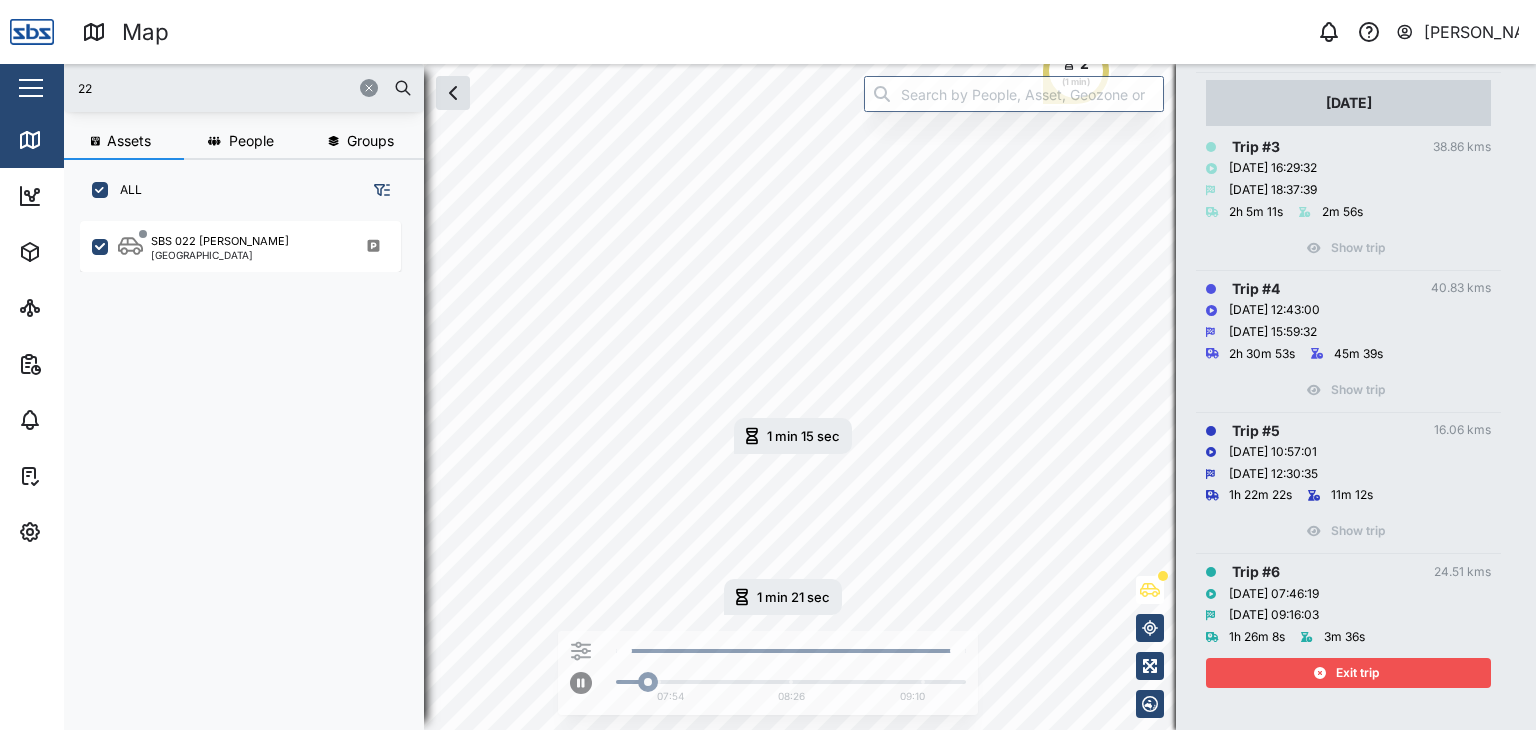 scroll, scrollTop: 604, scrollLeft: 0, axis: vertical 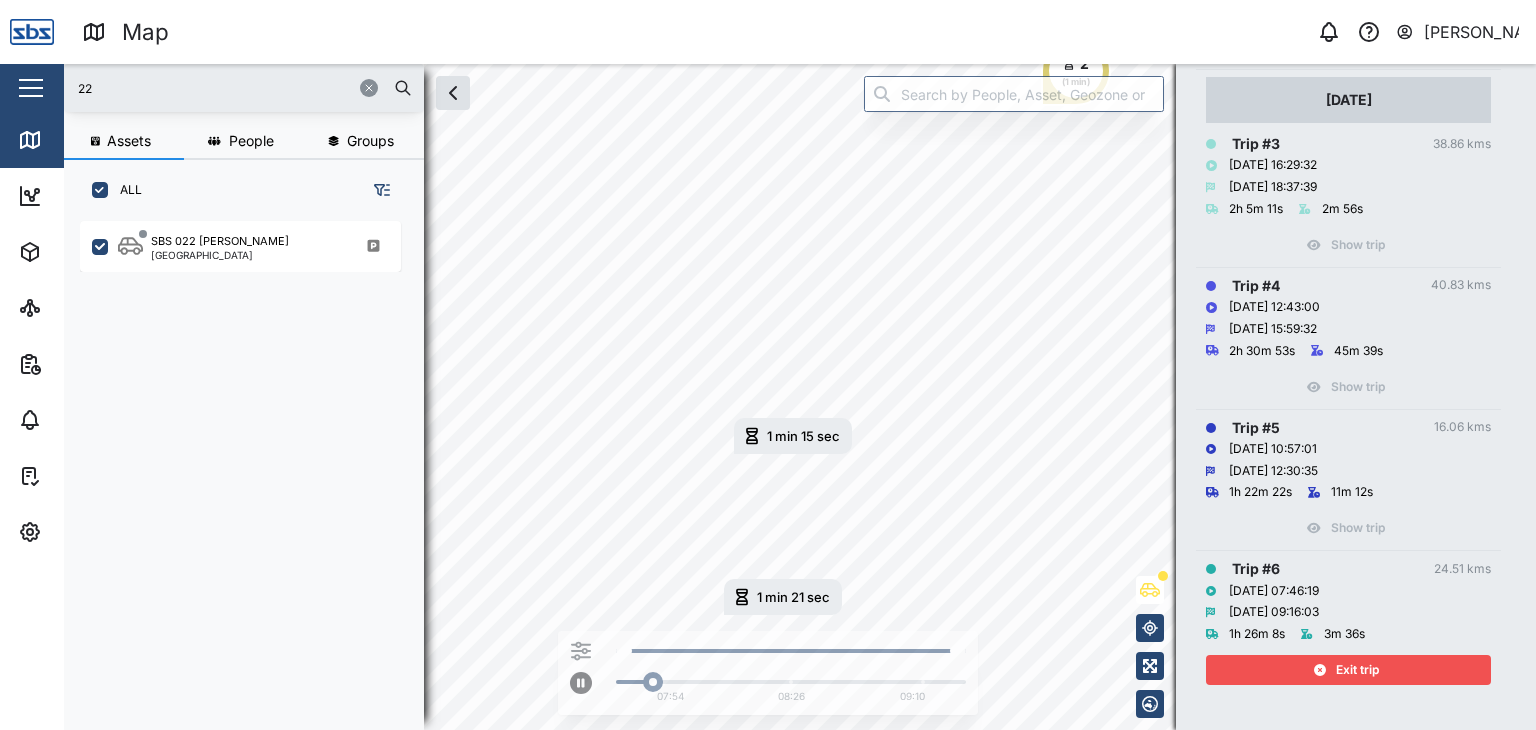 click on "Exit trip" at bounding box center [1357, 670] 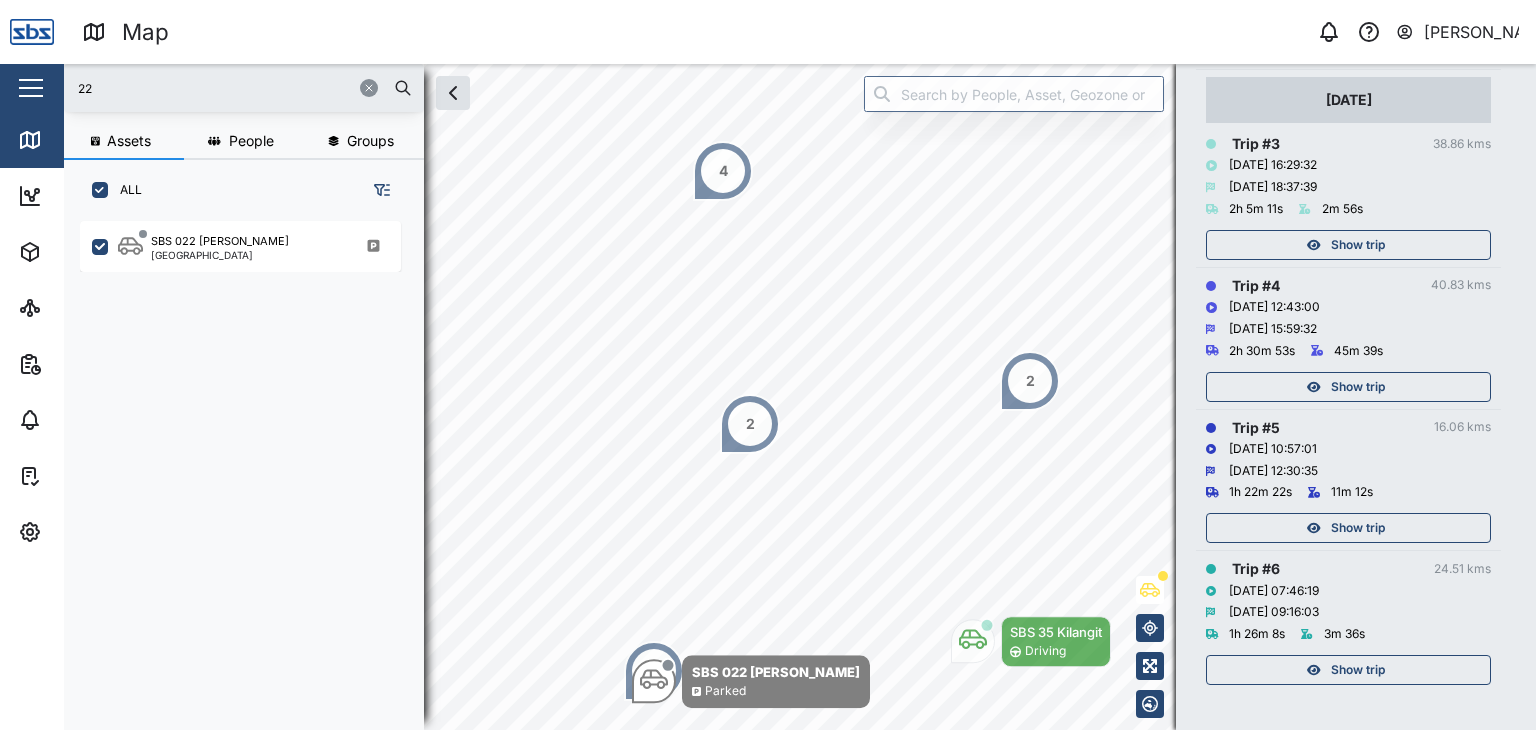 click on "Show trip" at bounding box center (1358, 528) 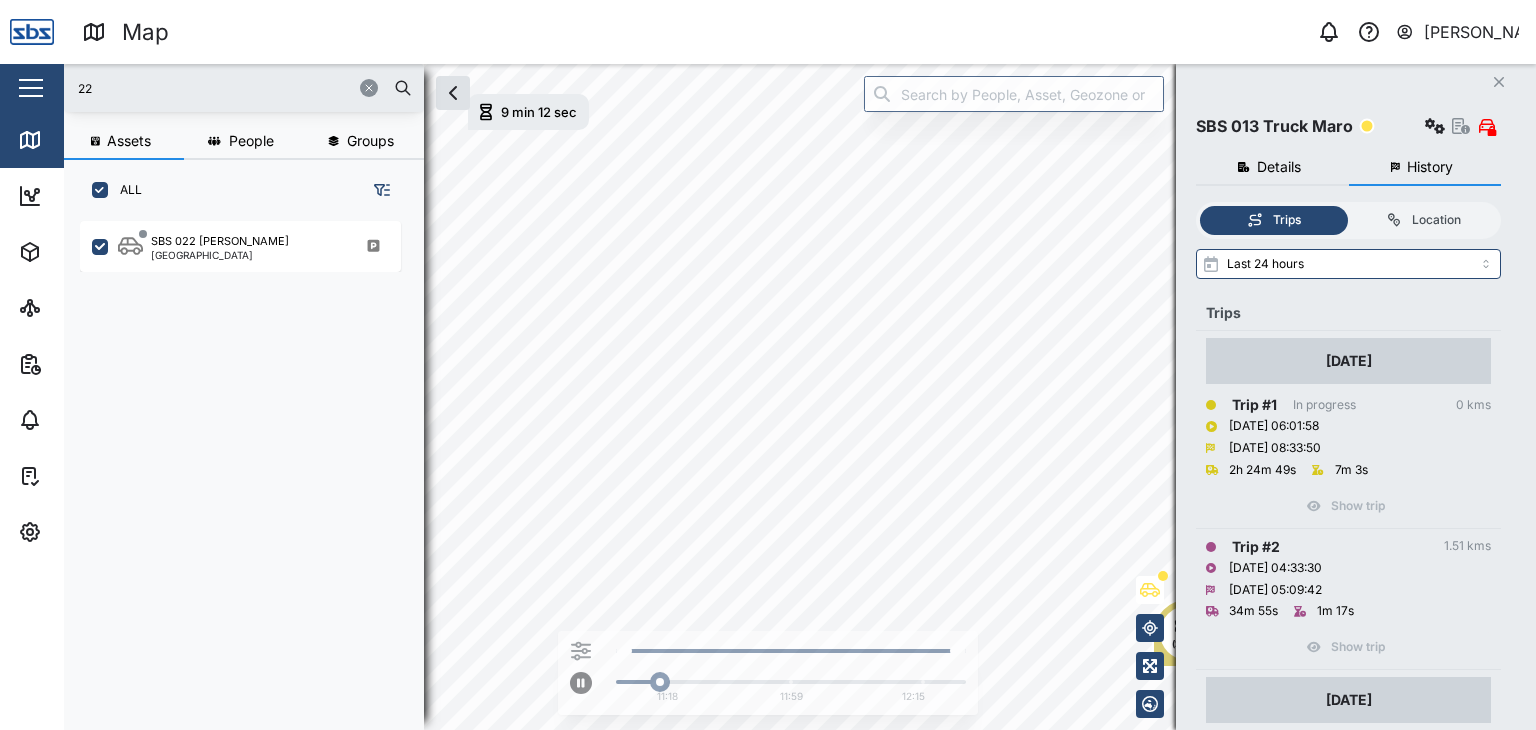 scroll, scrollTop: 604, scrollLeft: 0, axis: vertical 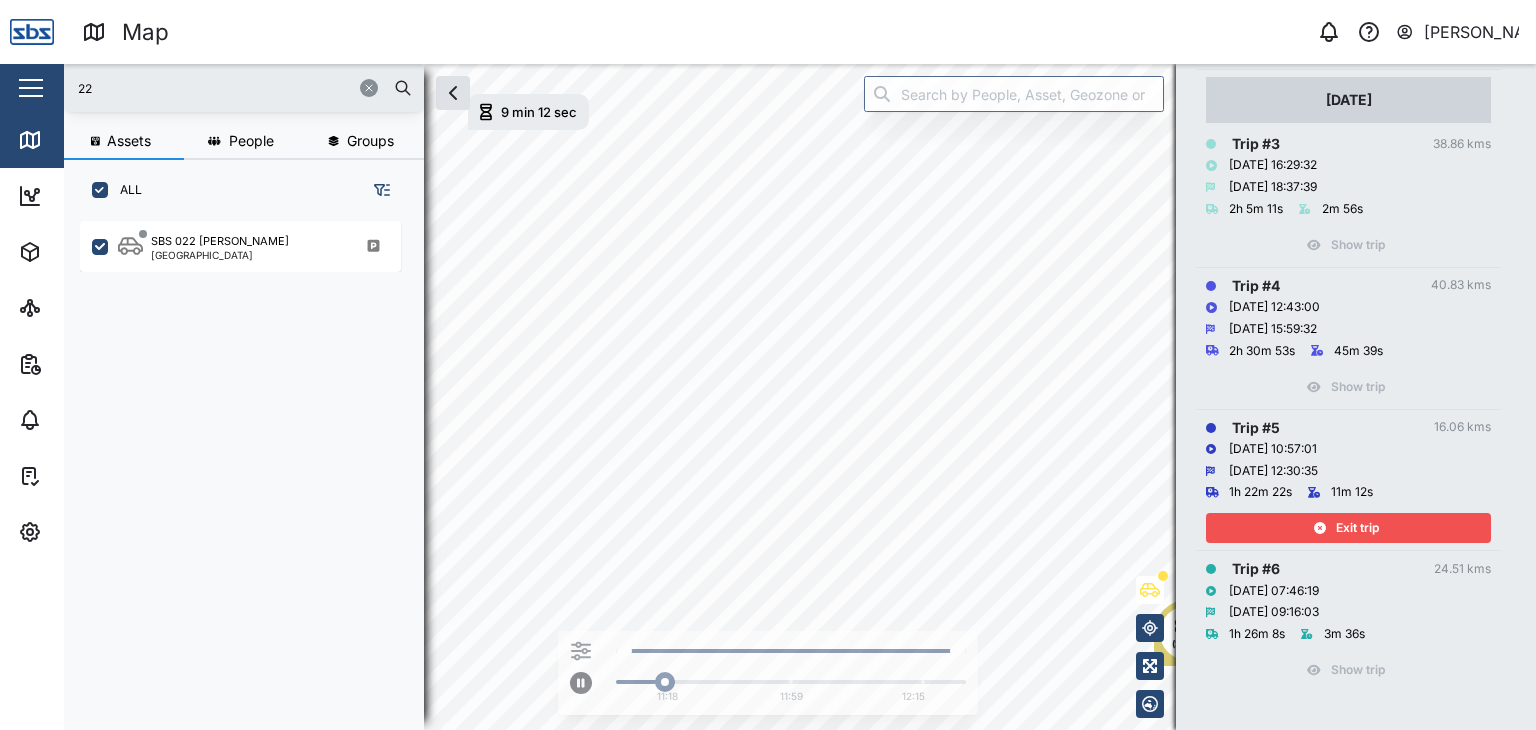 click on "Exit trip" at bounding box center [1357, 528] 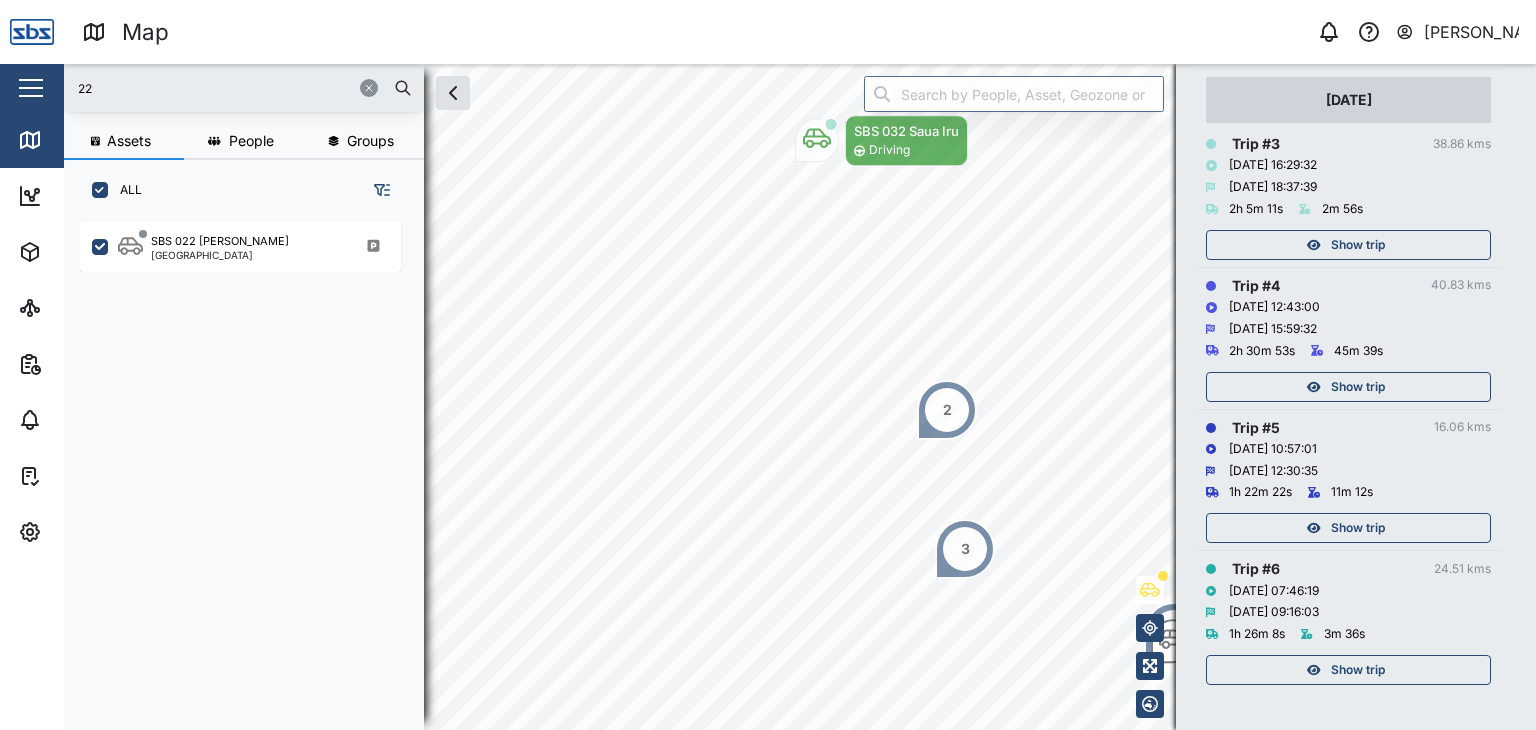 click on "Show trip" at bounding box center (1358, 387) 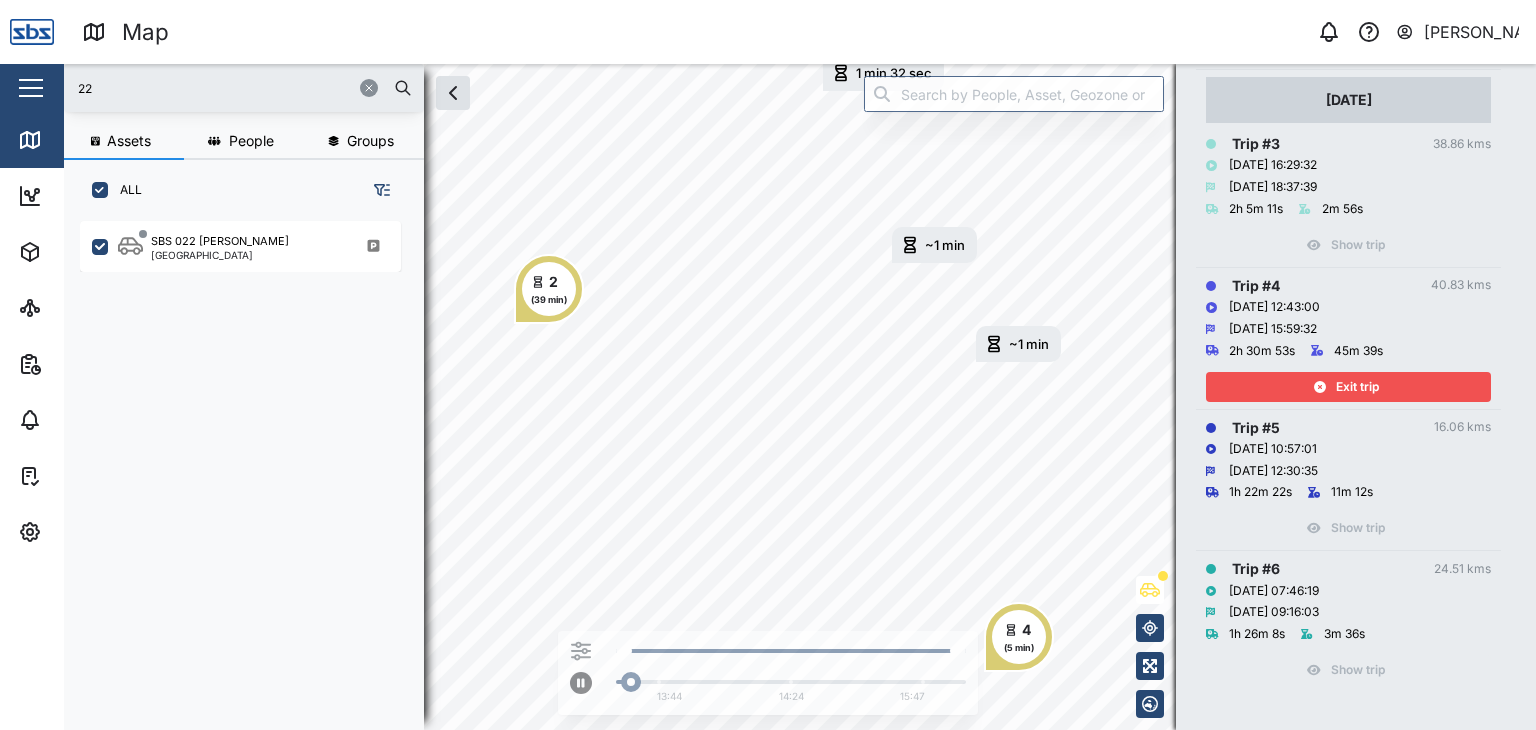 click on "Exit trip" at bounding box center (1357, 387) 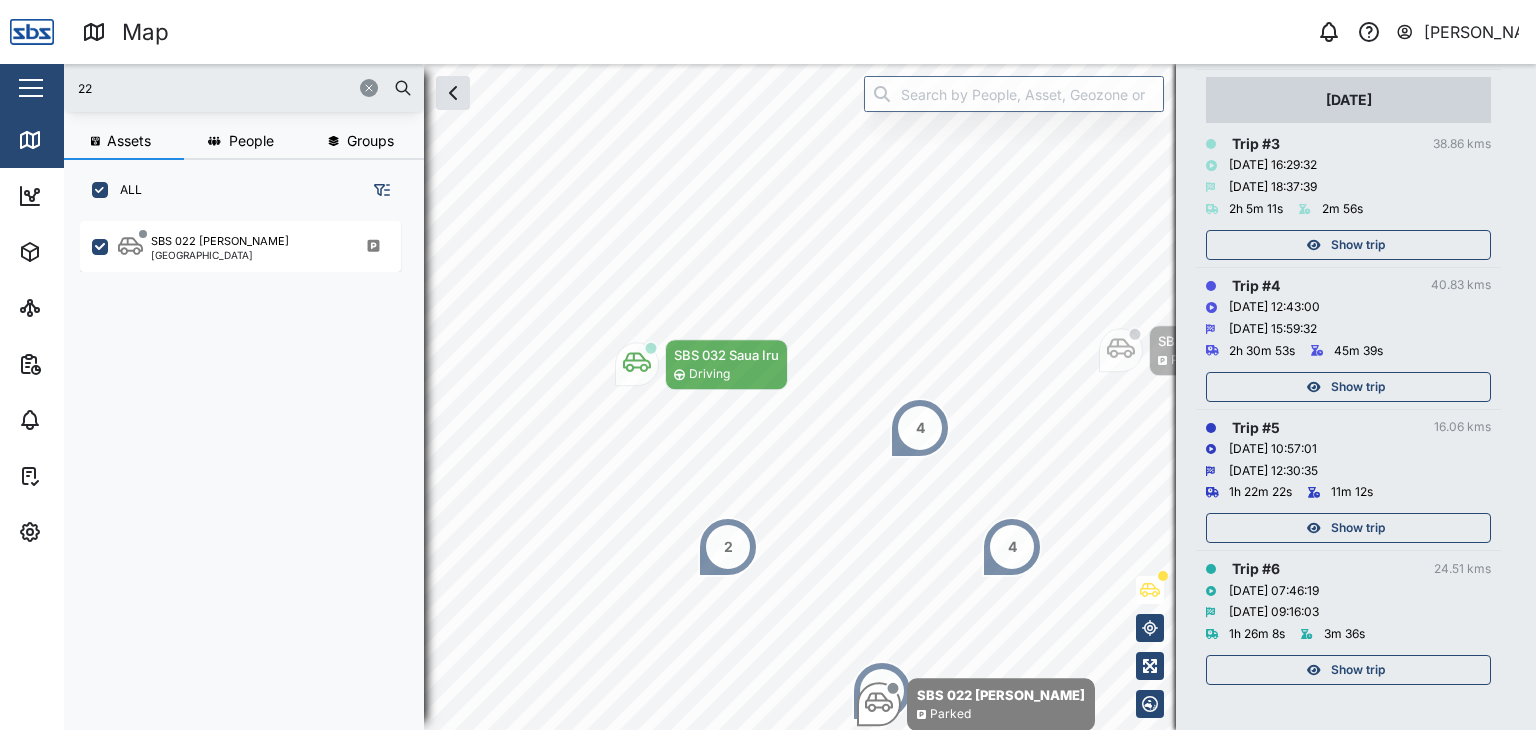 click on "Show trip" at bounding box center (1358, 245) 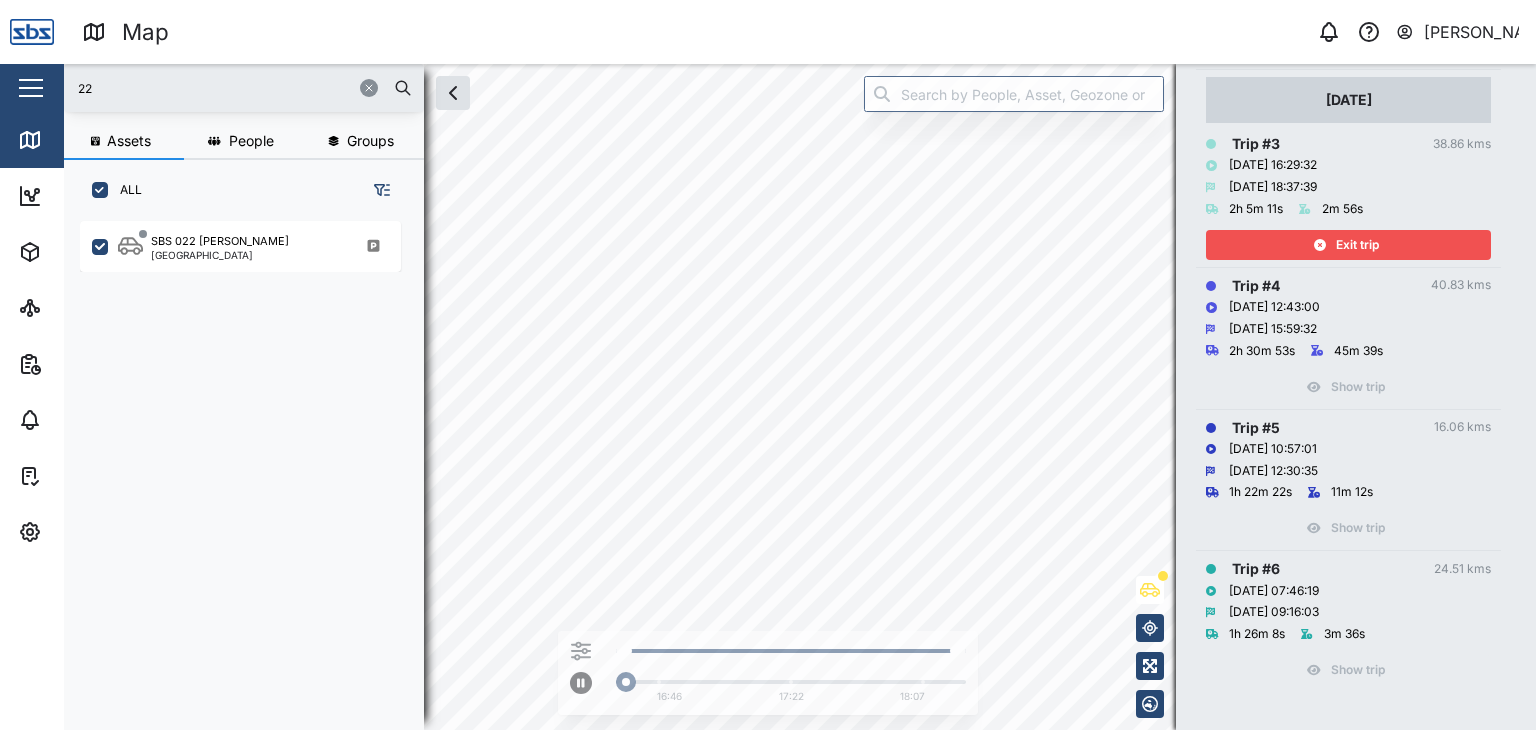 scroll, scrollTop: 548, scrollLeft: 0, axis: vertical 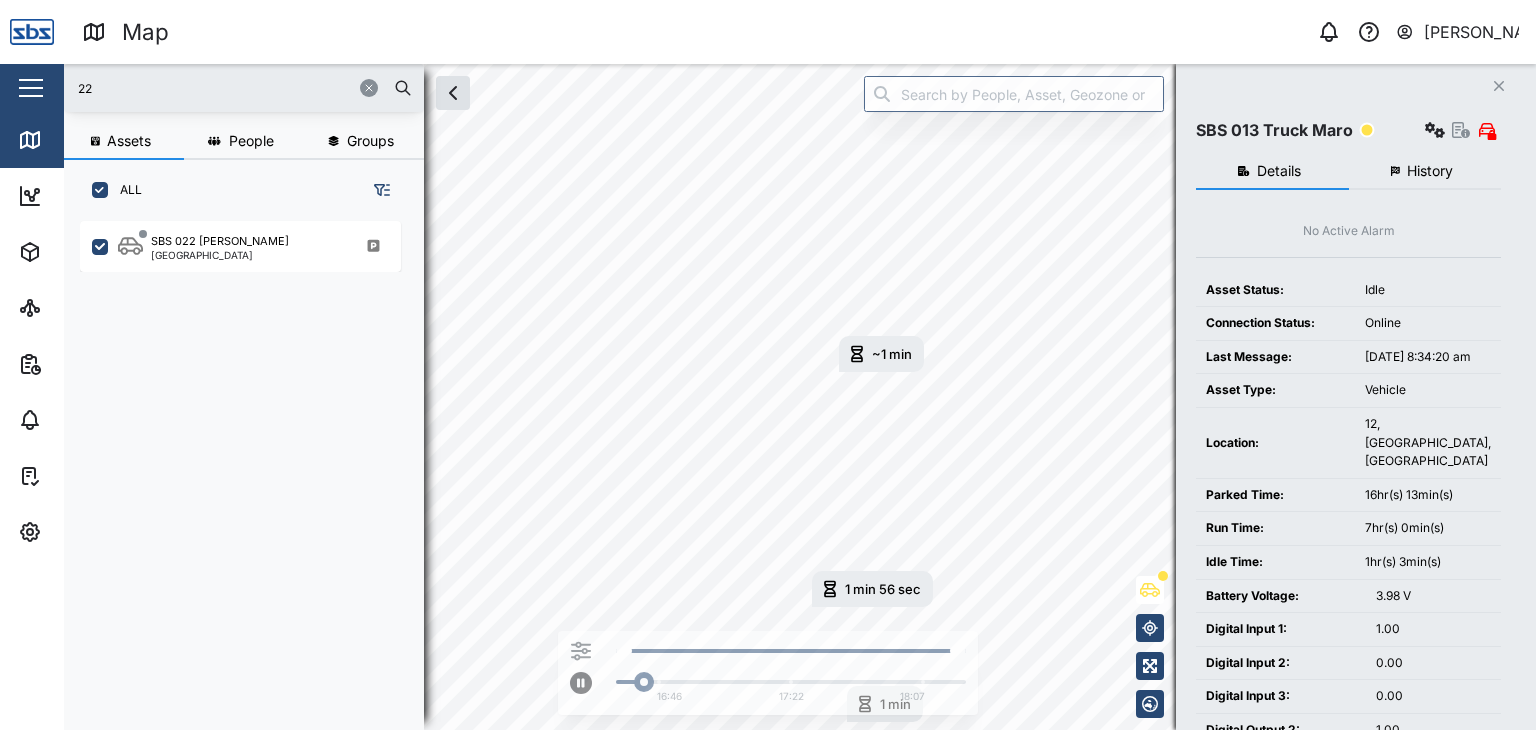 click on "Close" 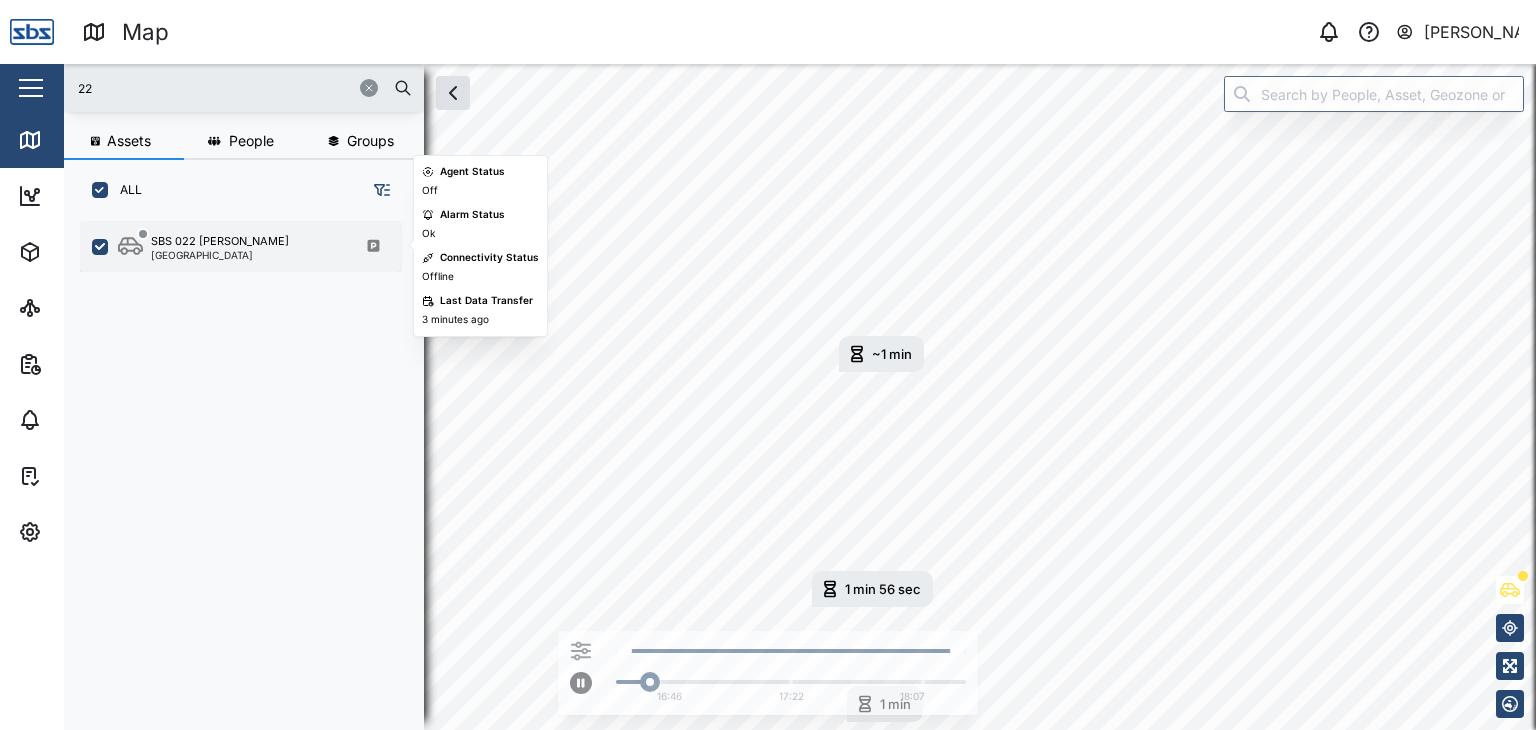 click on "[GEOGRAPHIC_DATA]" at bounding box center [220, 255] 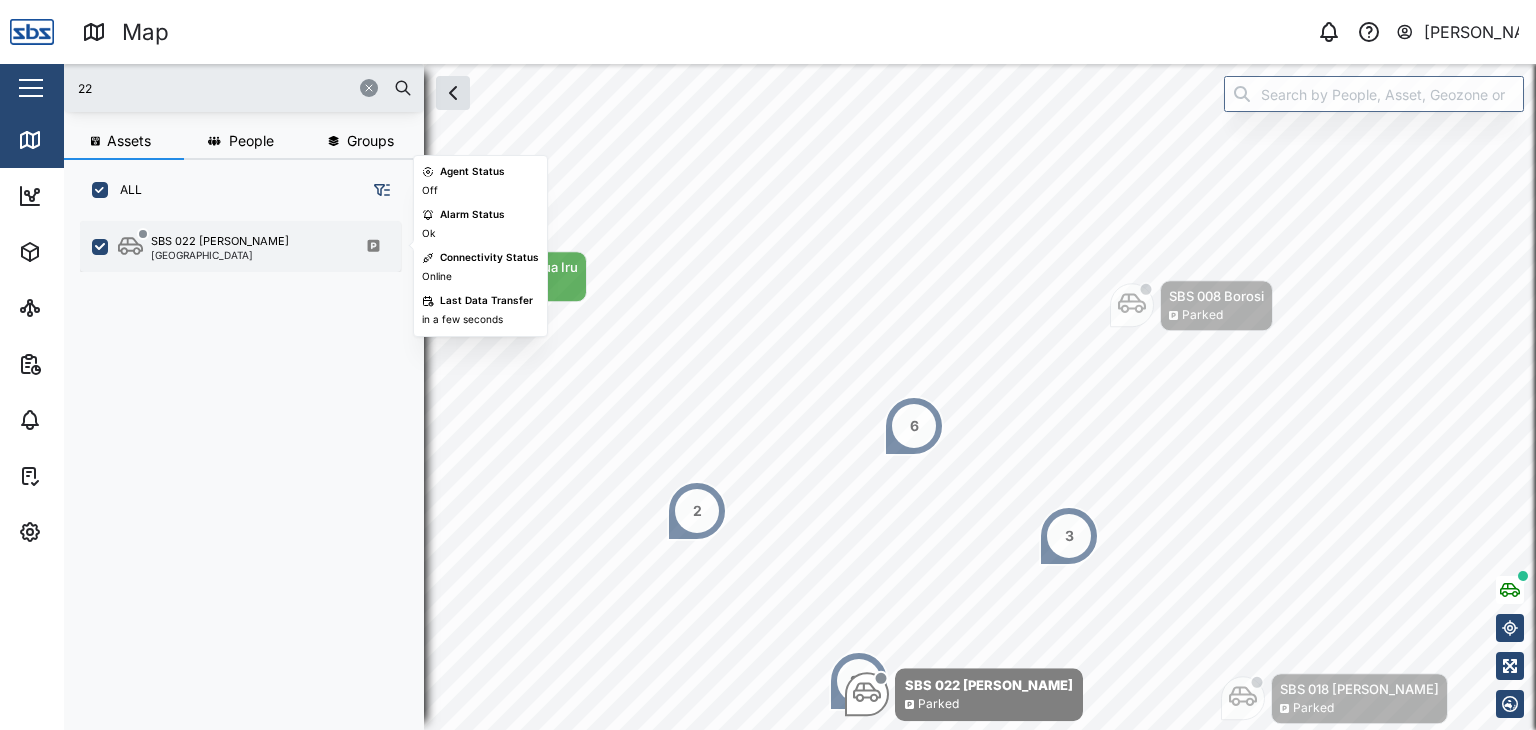 click on "[GEOGRAPHIC_DATA]" at bounding box center (220, 255) 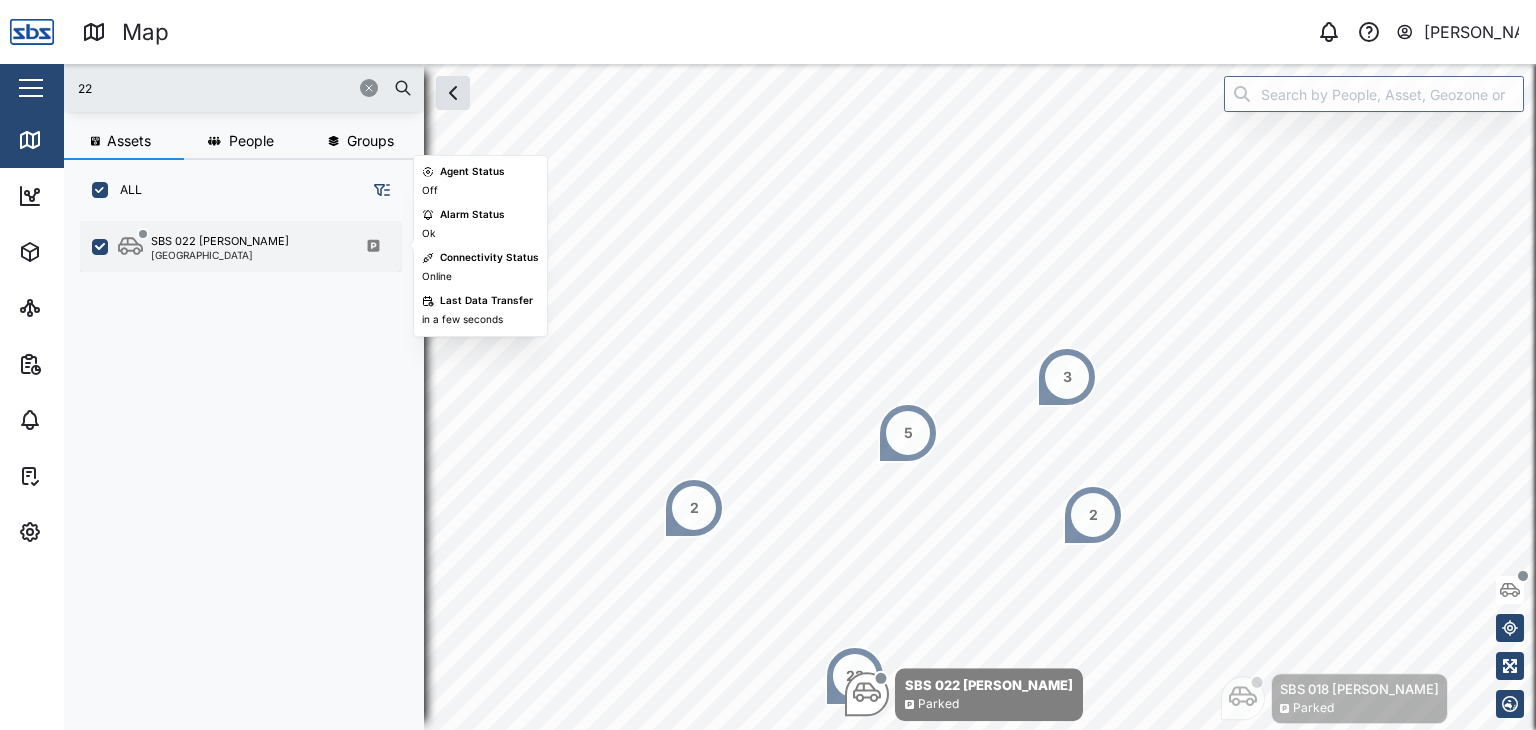 click on "SBS 022 Keith" at bounding box center [220, 241] 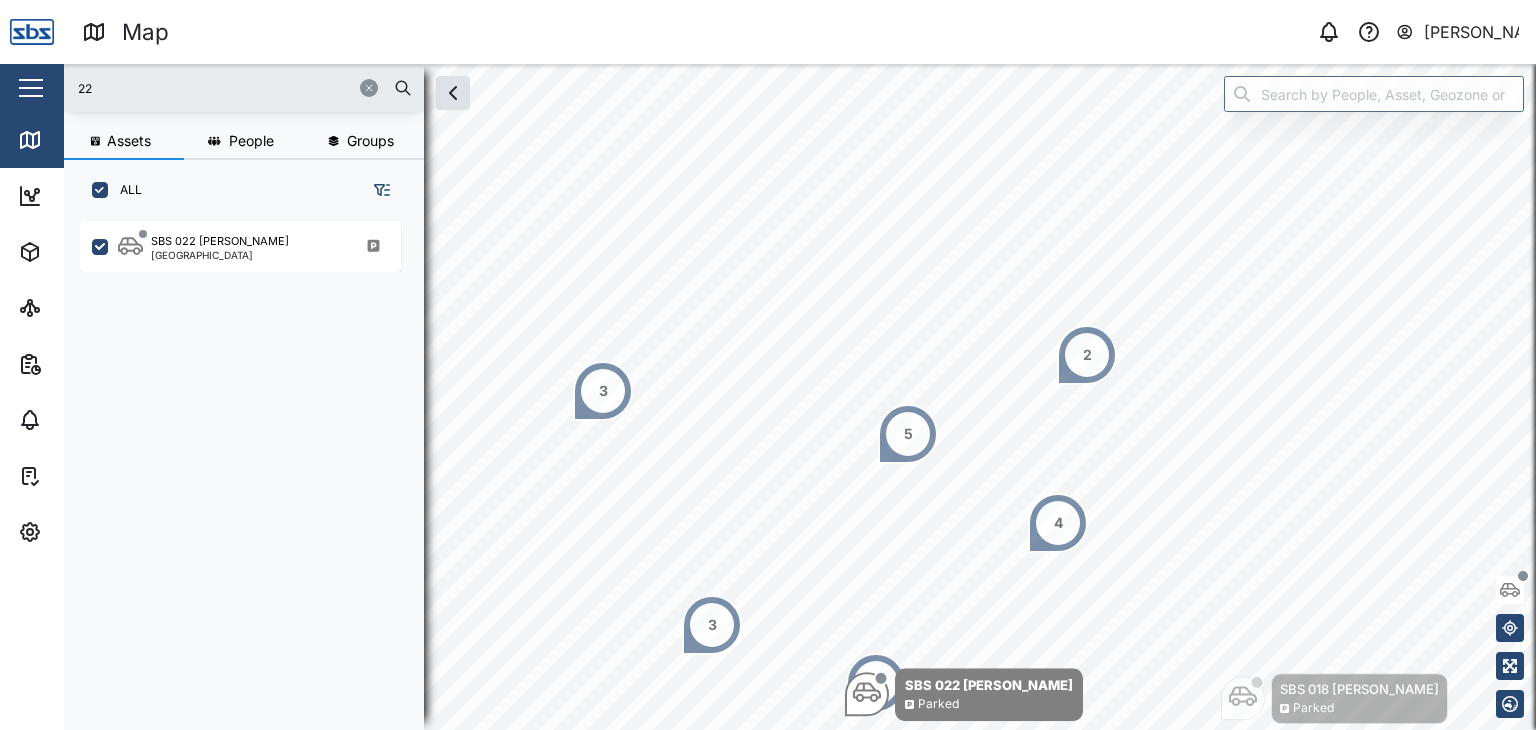 drag, startPoint x: 124, startPoint y: 101, endPoint x: 60, endPoint y: 88, distance: 65.30697 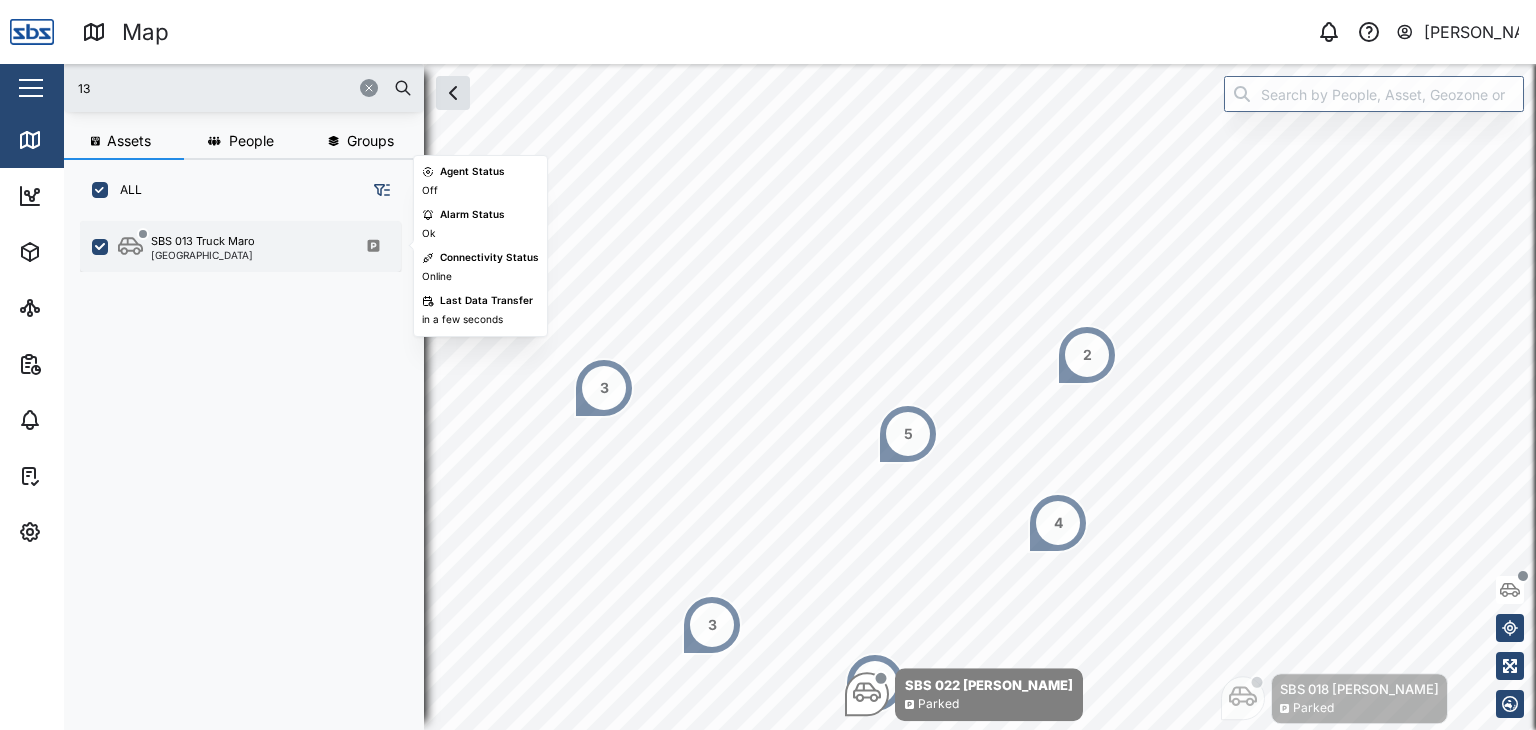 type on "13" 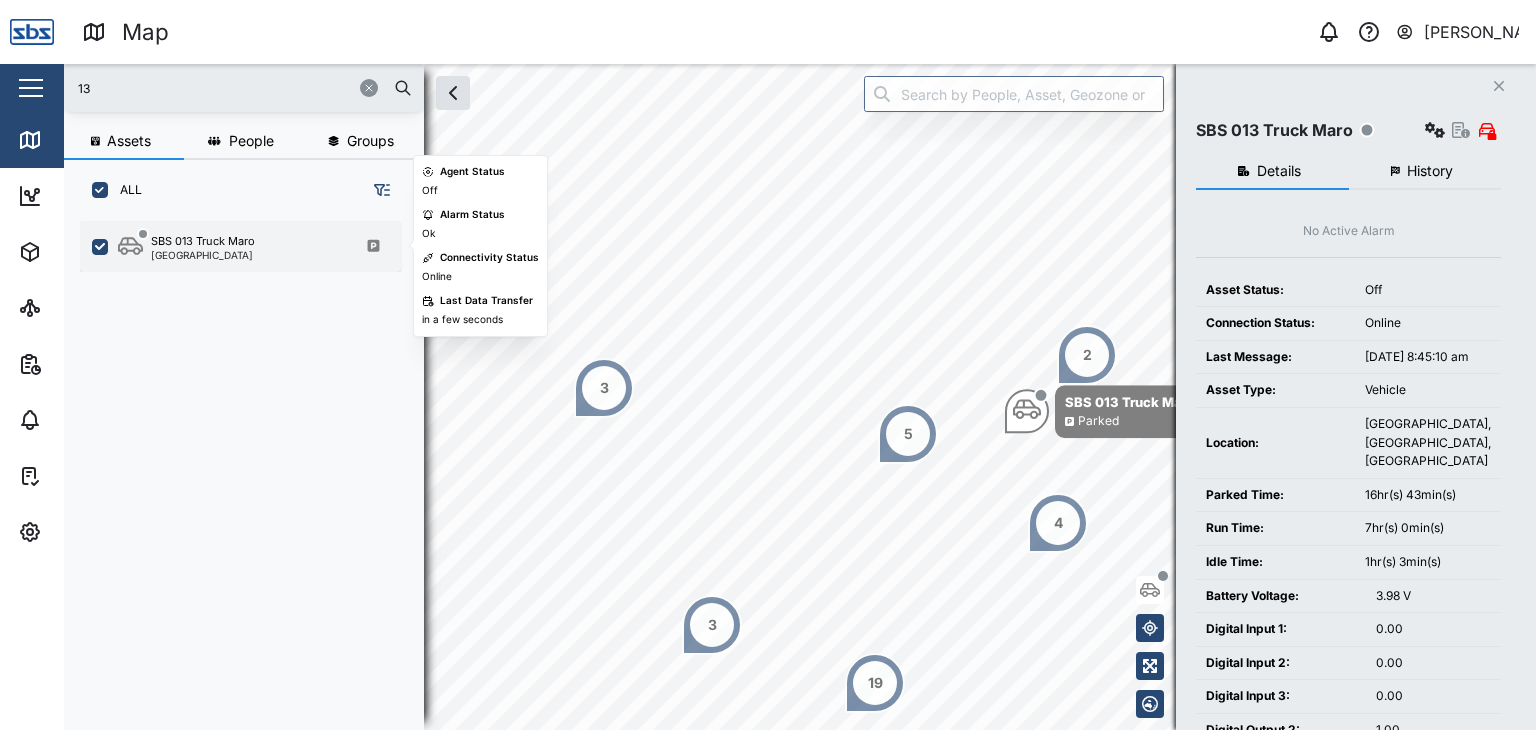 click on "SBS 013 Truck Maro" at bounding box center (203, 241) 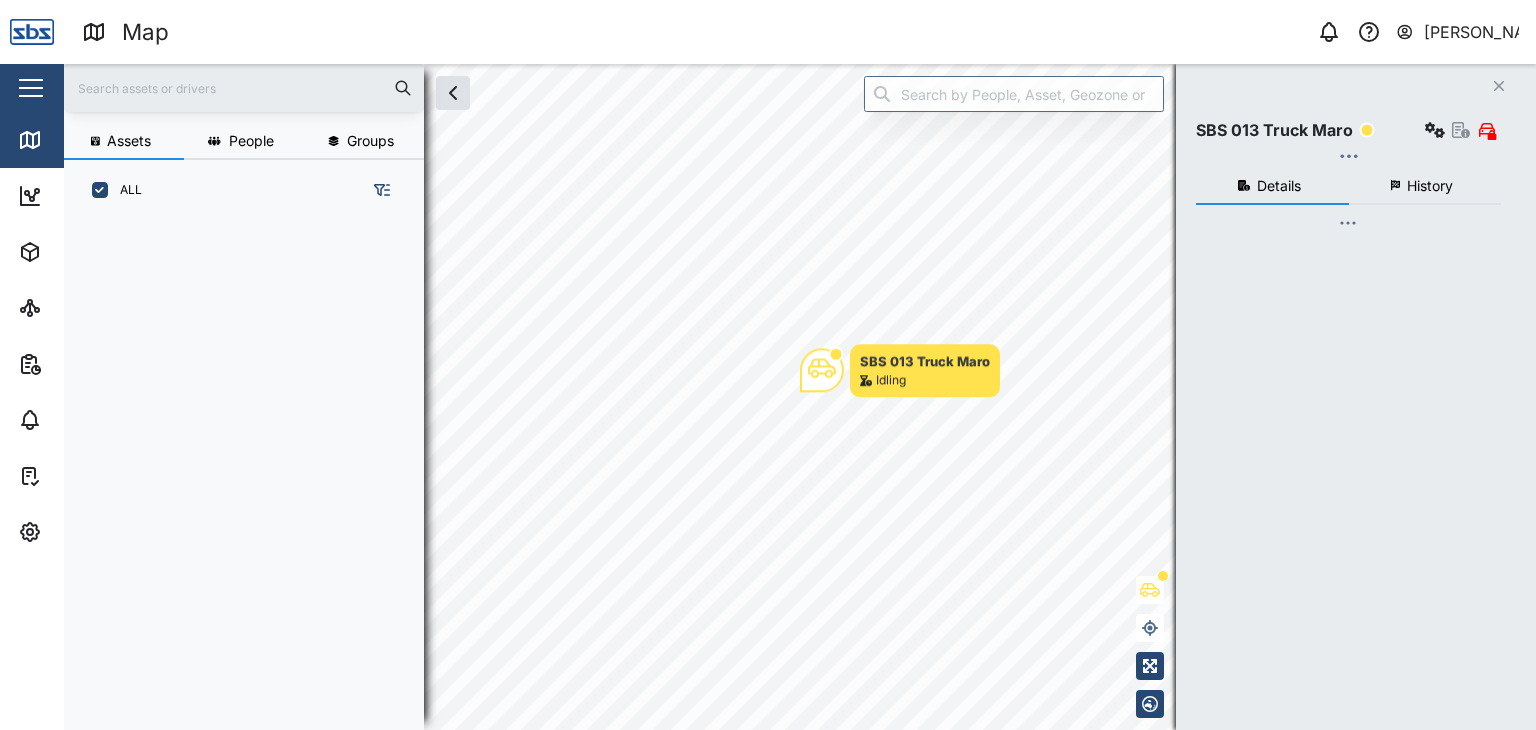 scroll, scrollTop: 0, scrollLeft: 0, axis: both 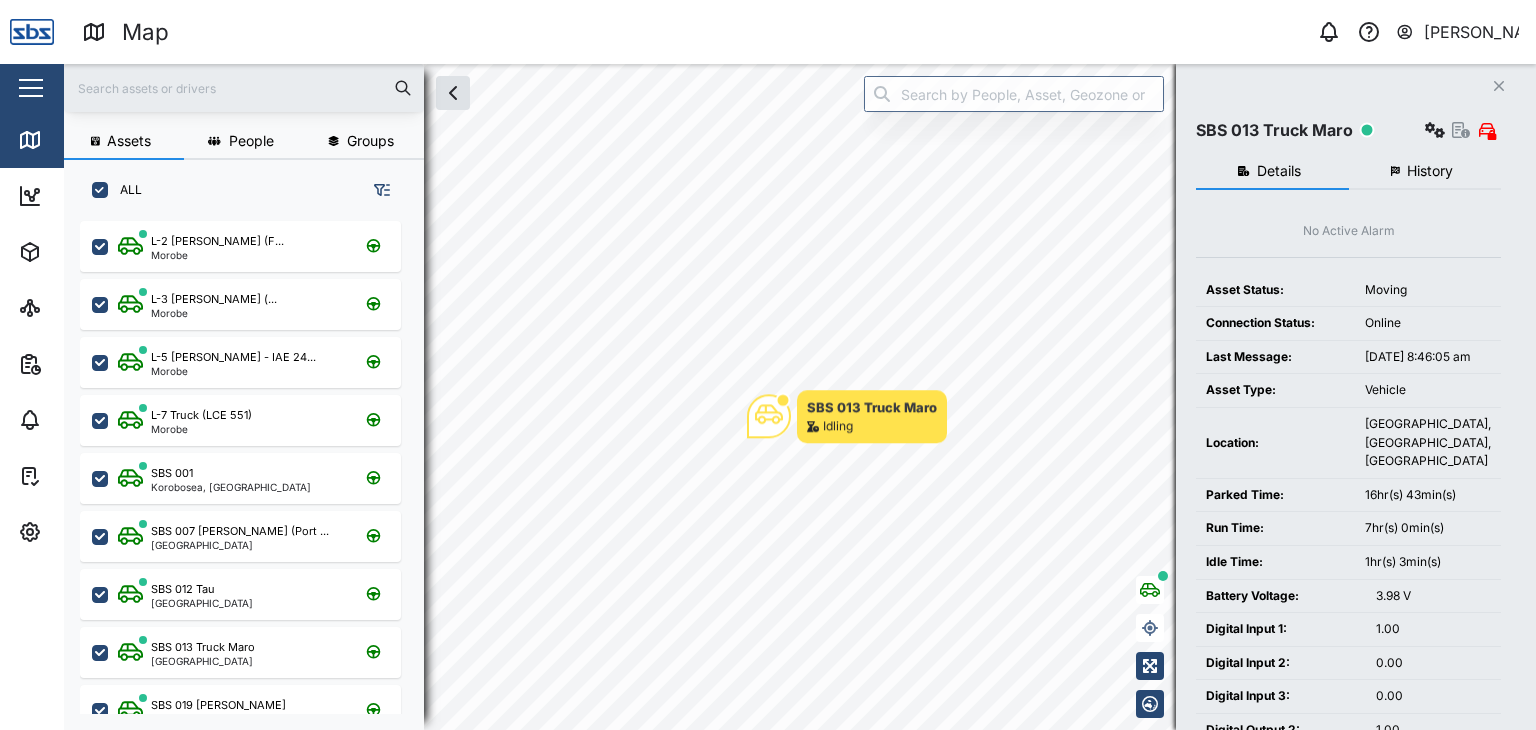 click at bounding box center (244, 88) 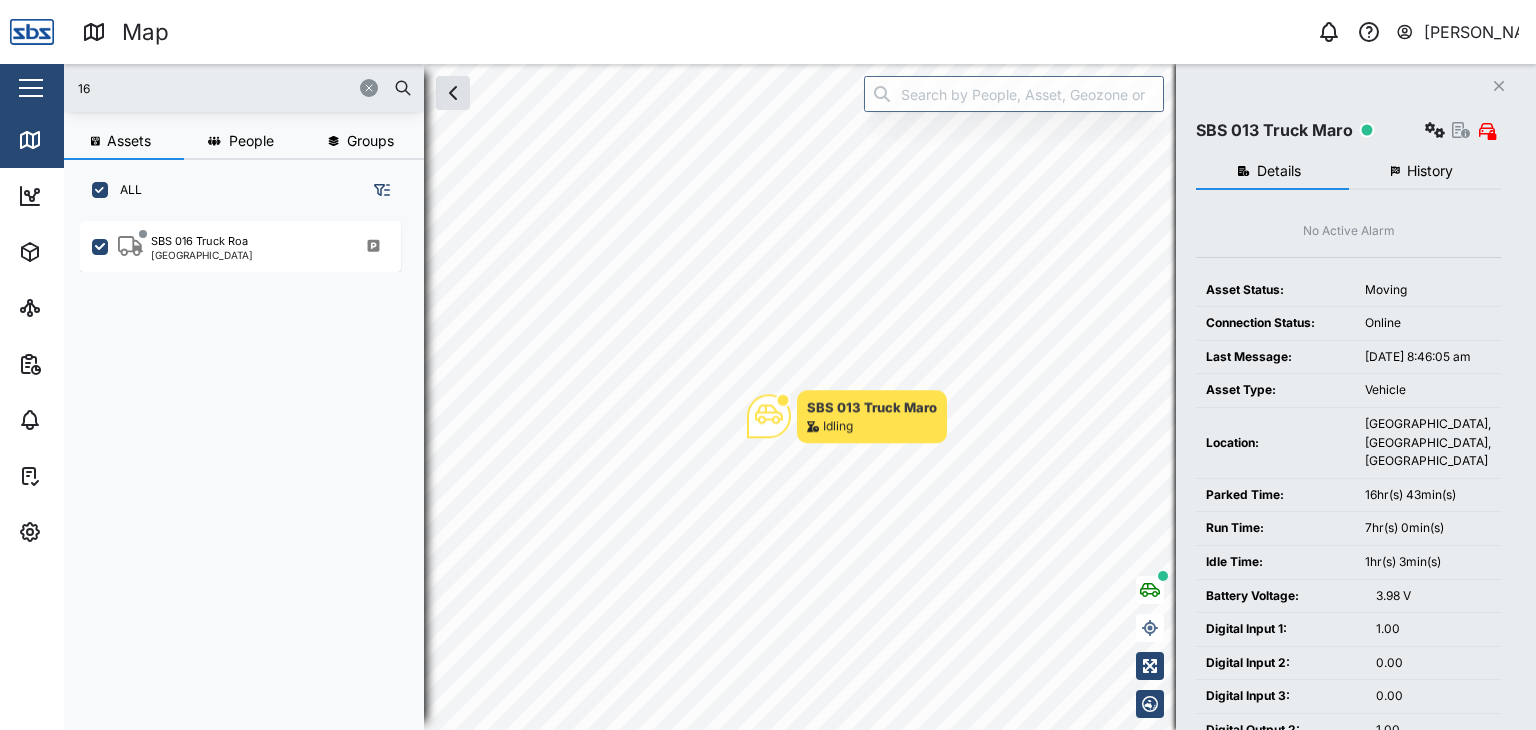 type on "16" 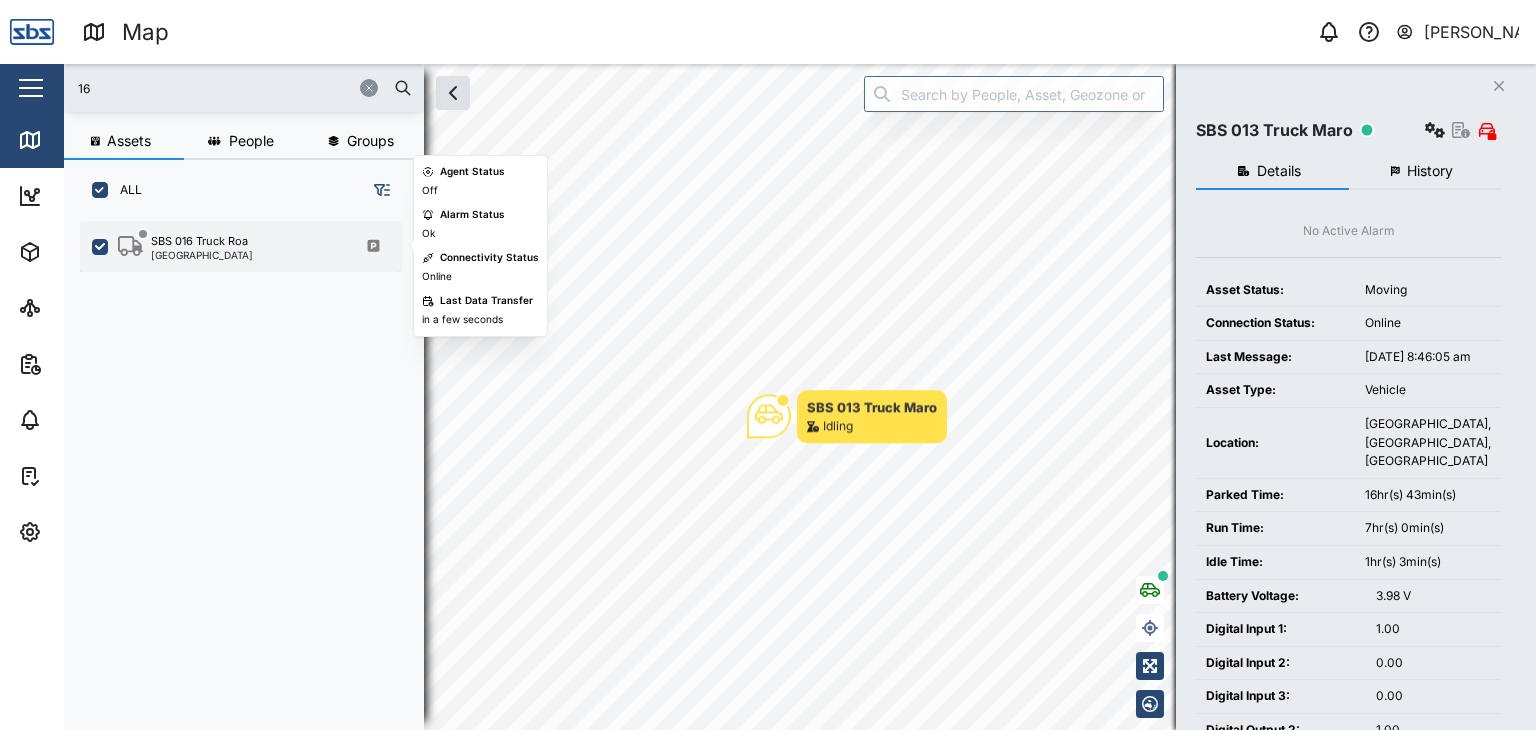click on "SBS 016 Truck Roa" at bounding box center [199, 241] 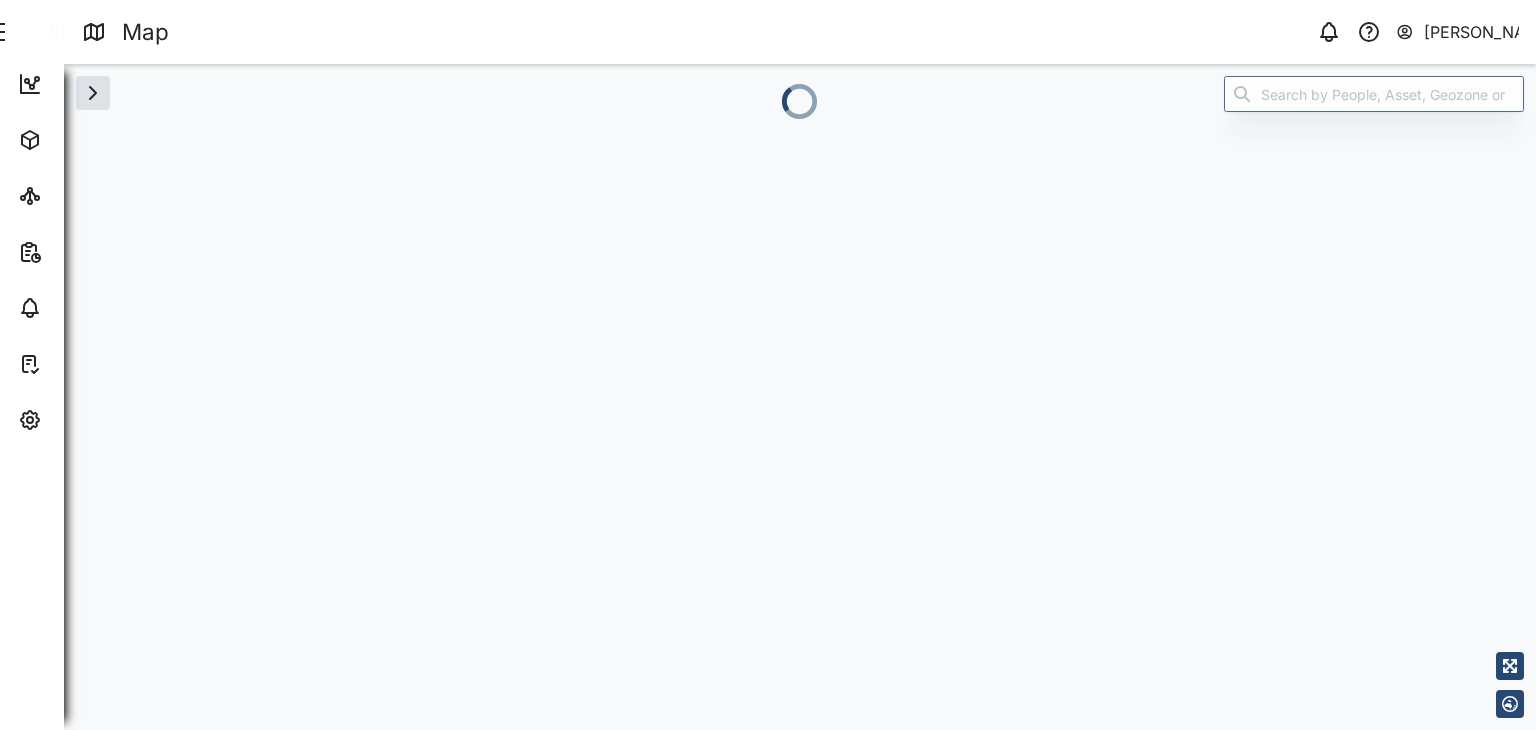scroll, scrollTop: 0, scrollLeft: 0, axis: both 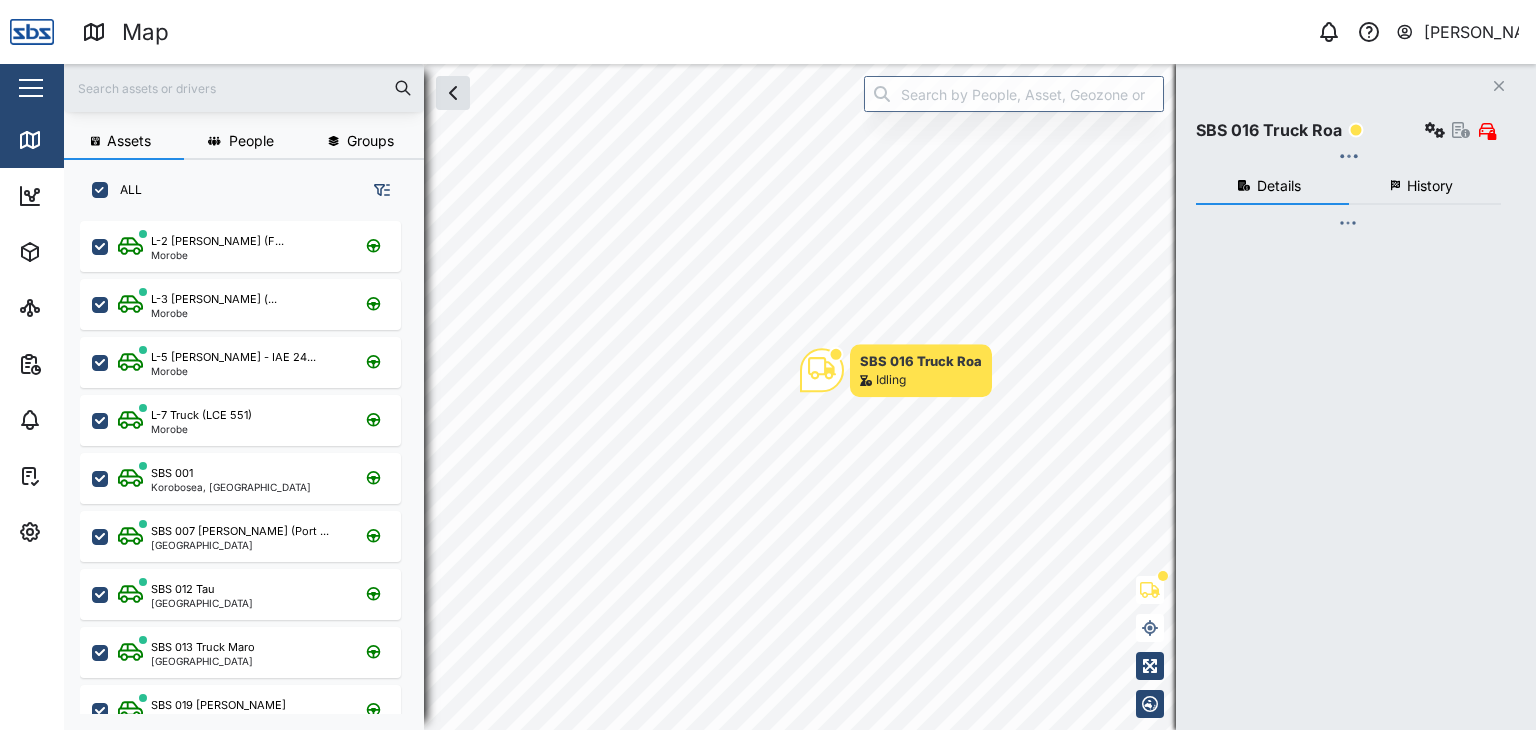 checkbox on "true" 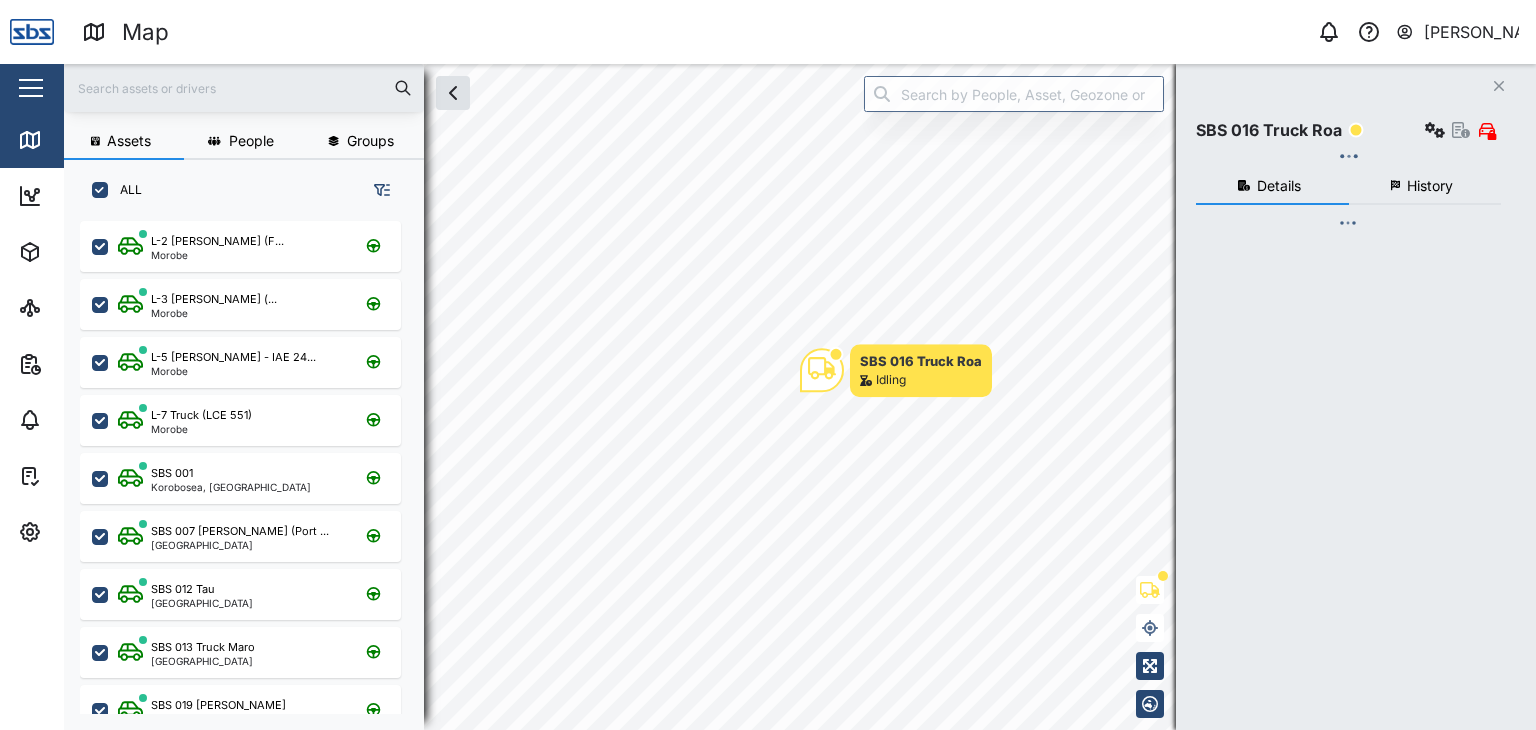 checkbox on "true" 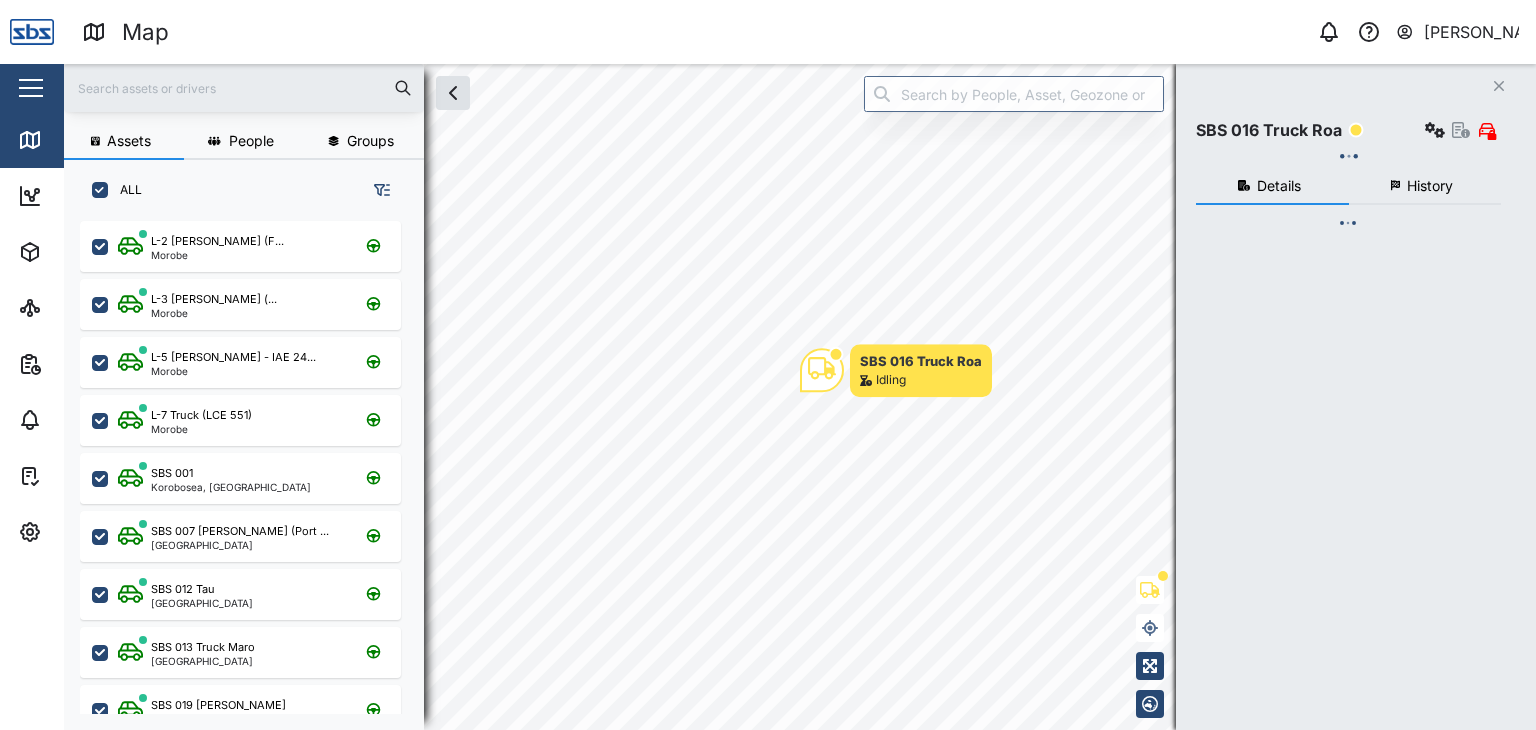 checkbox on "true" 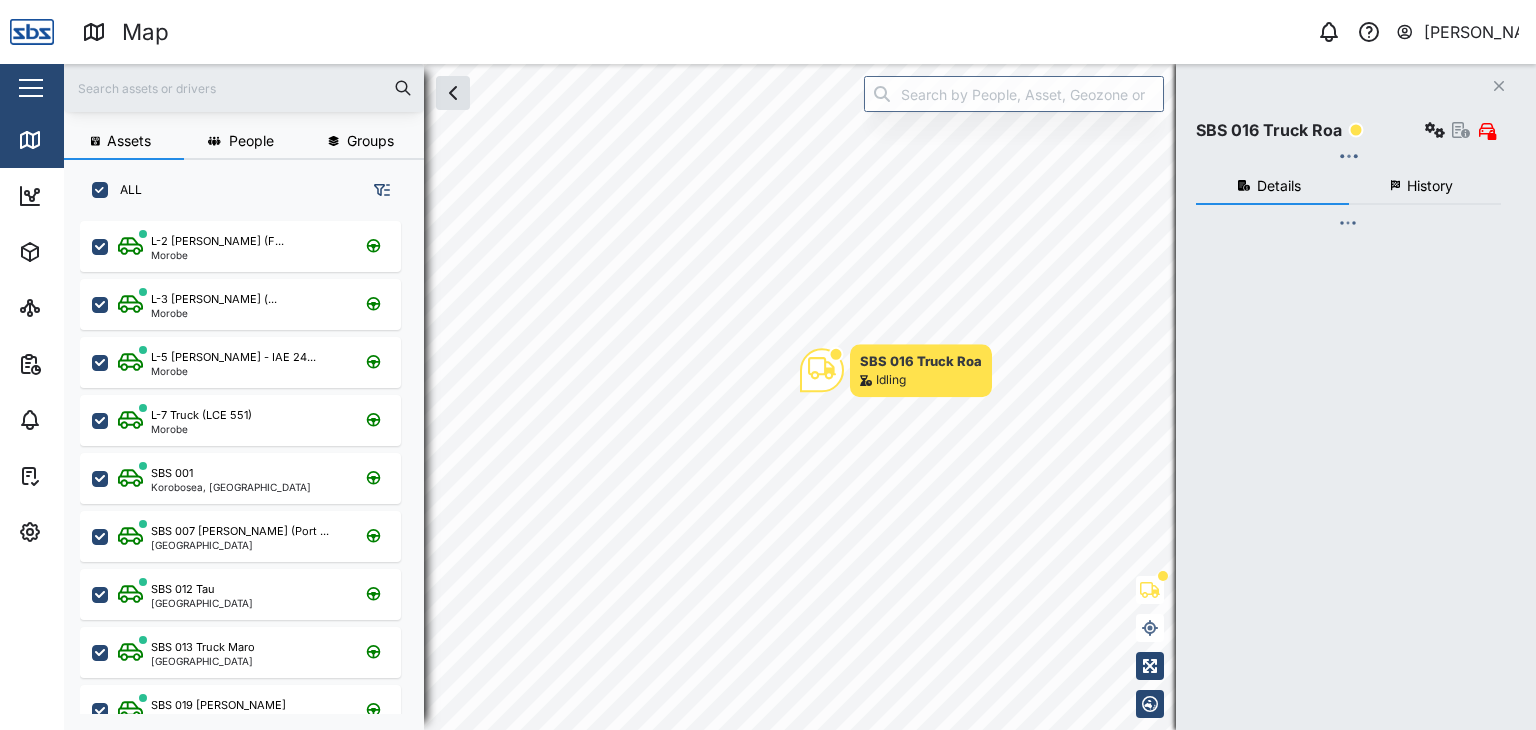 checkbox on "true" 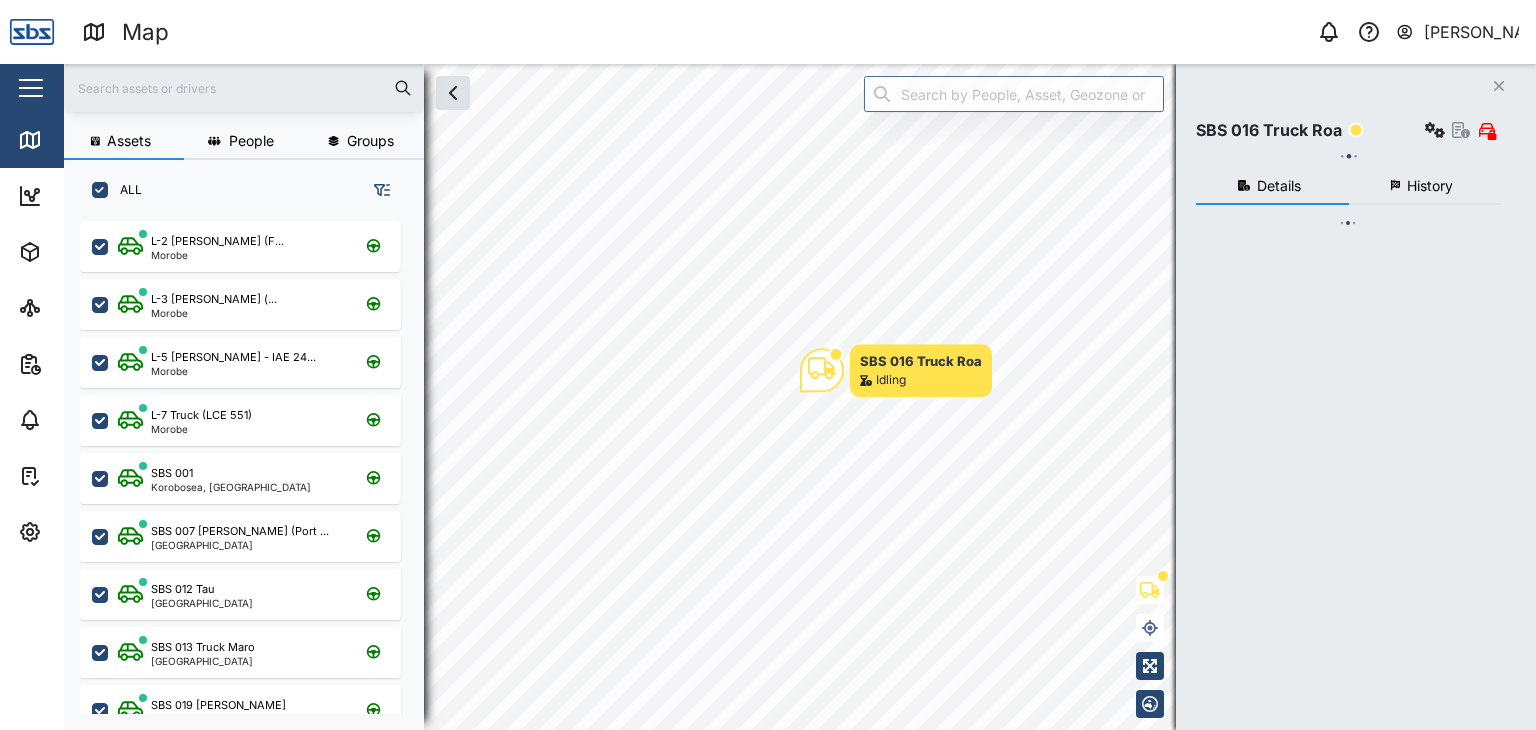 checkbox on "true" 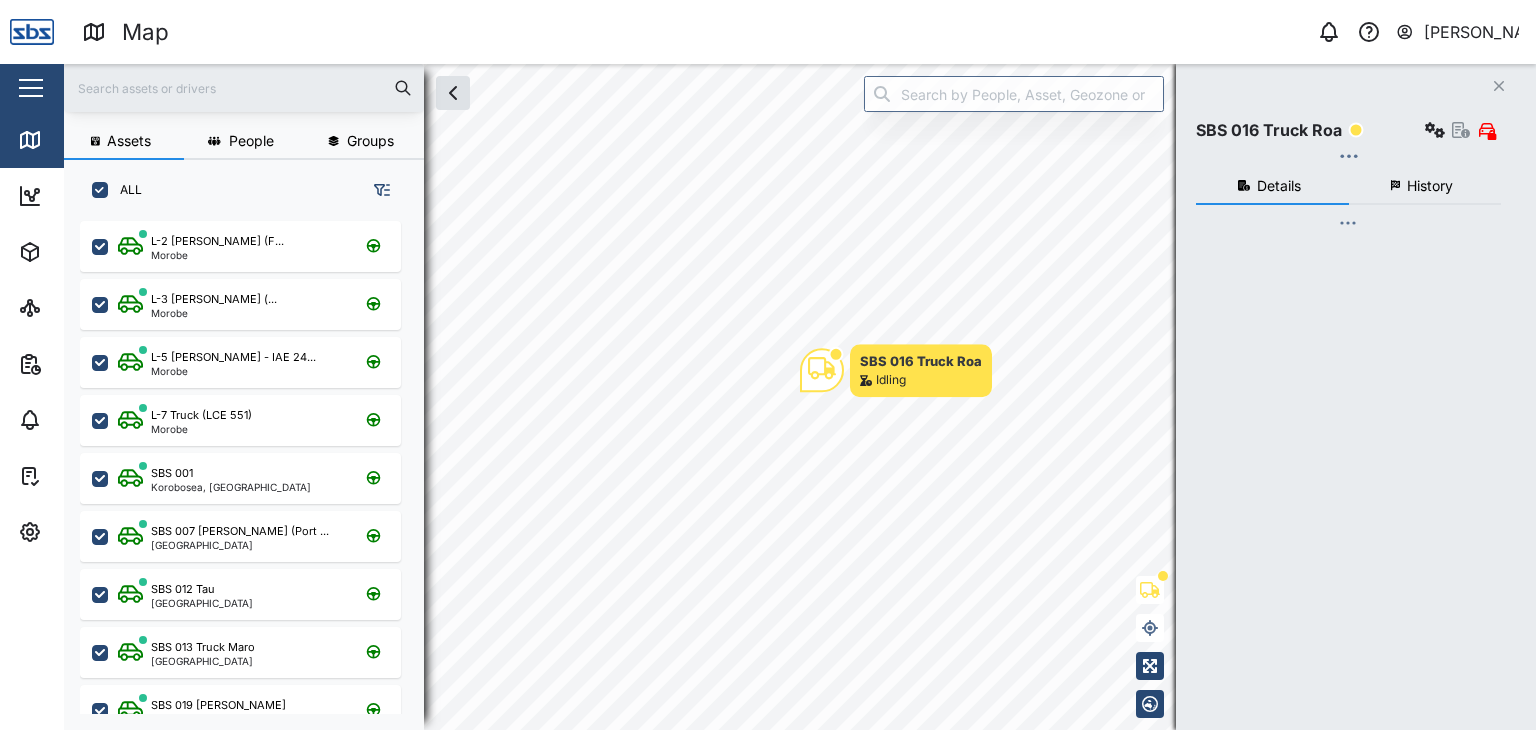checkbox on "true" 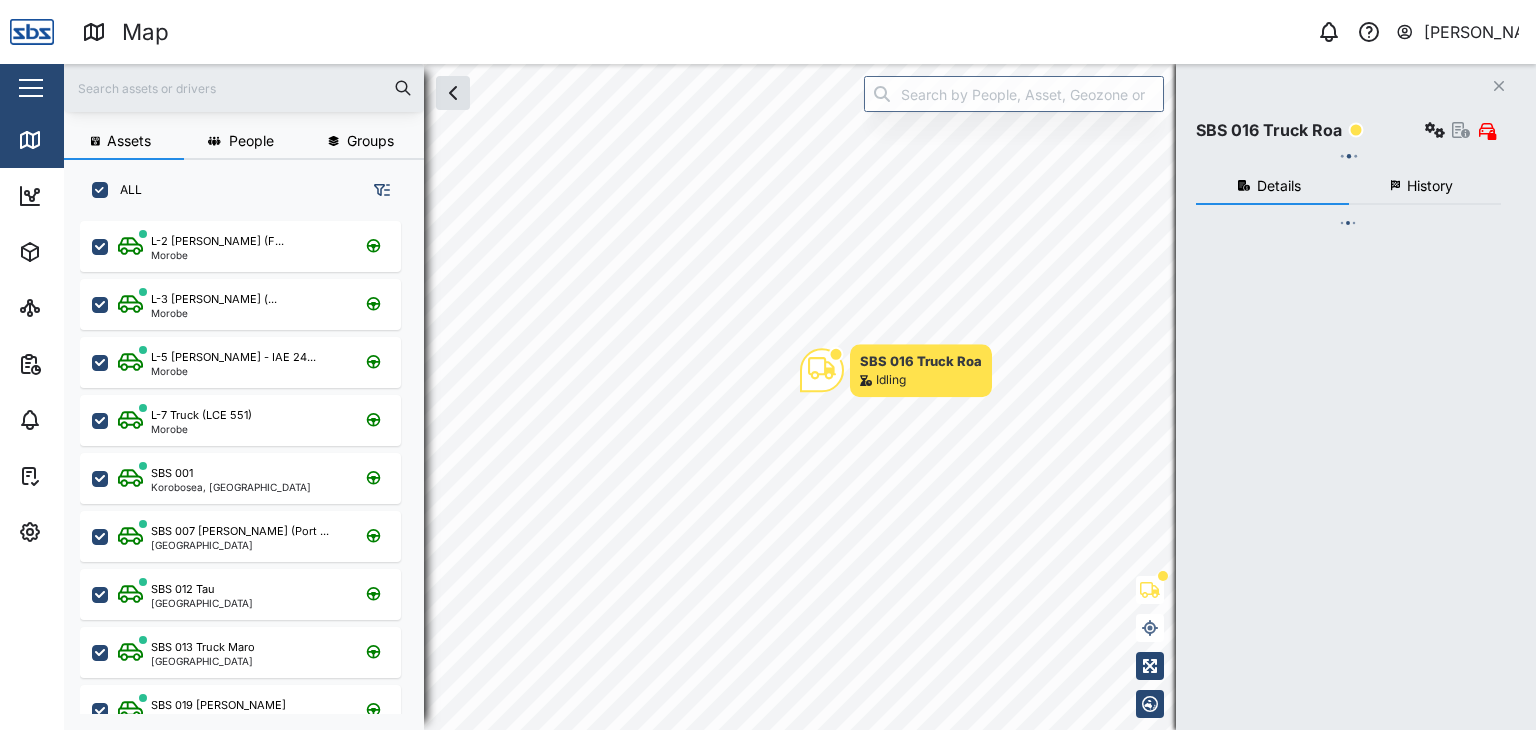 checkbox on "true" 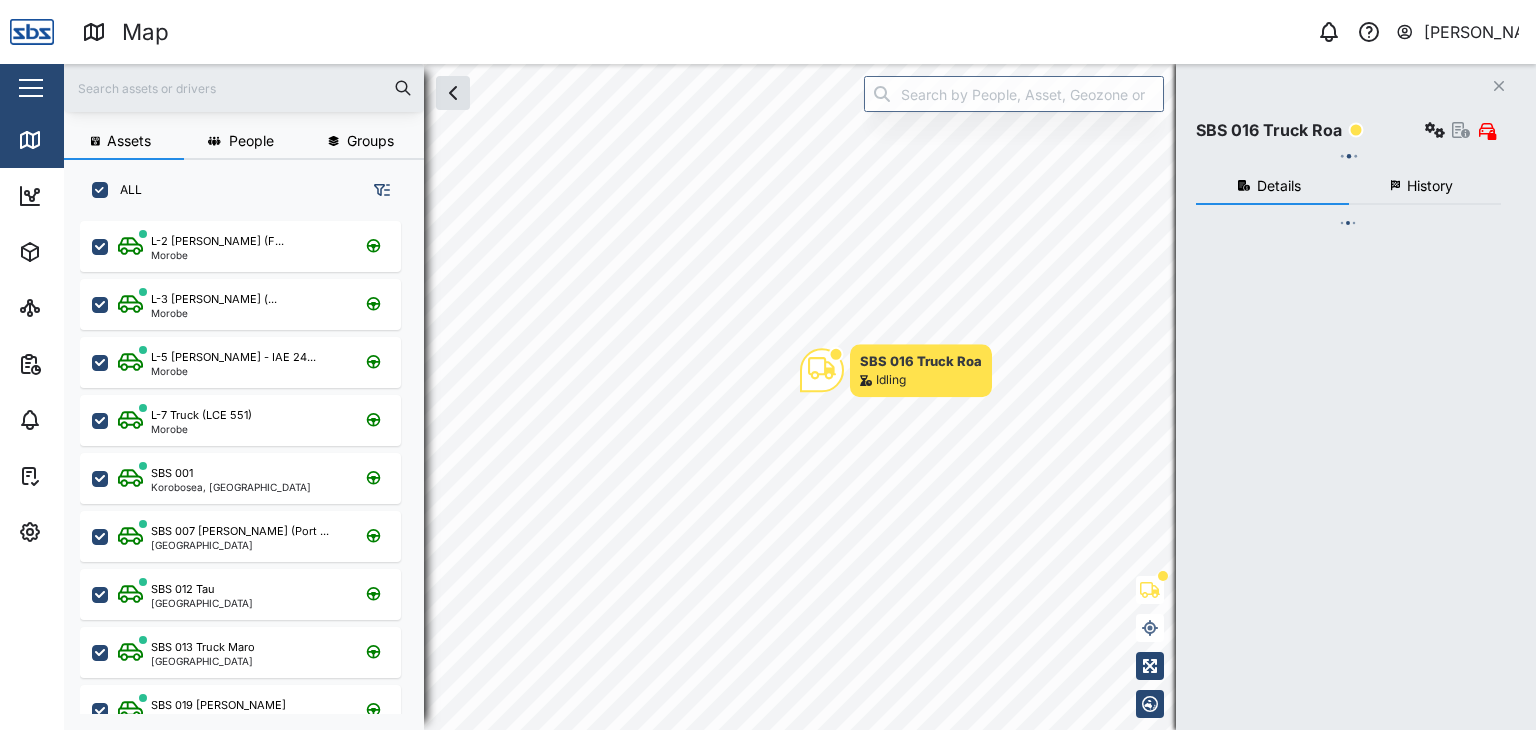 checkbox on "true" 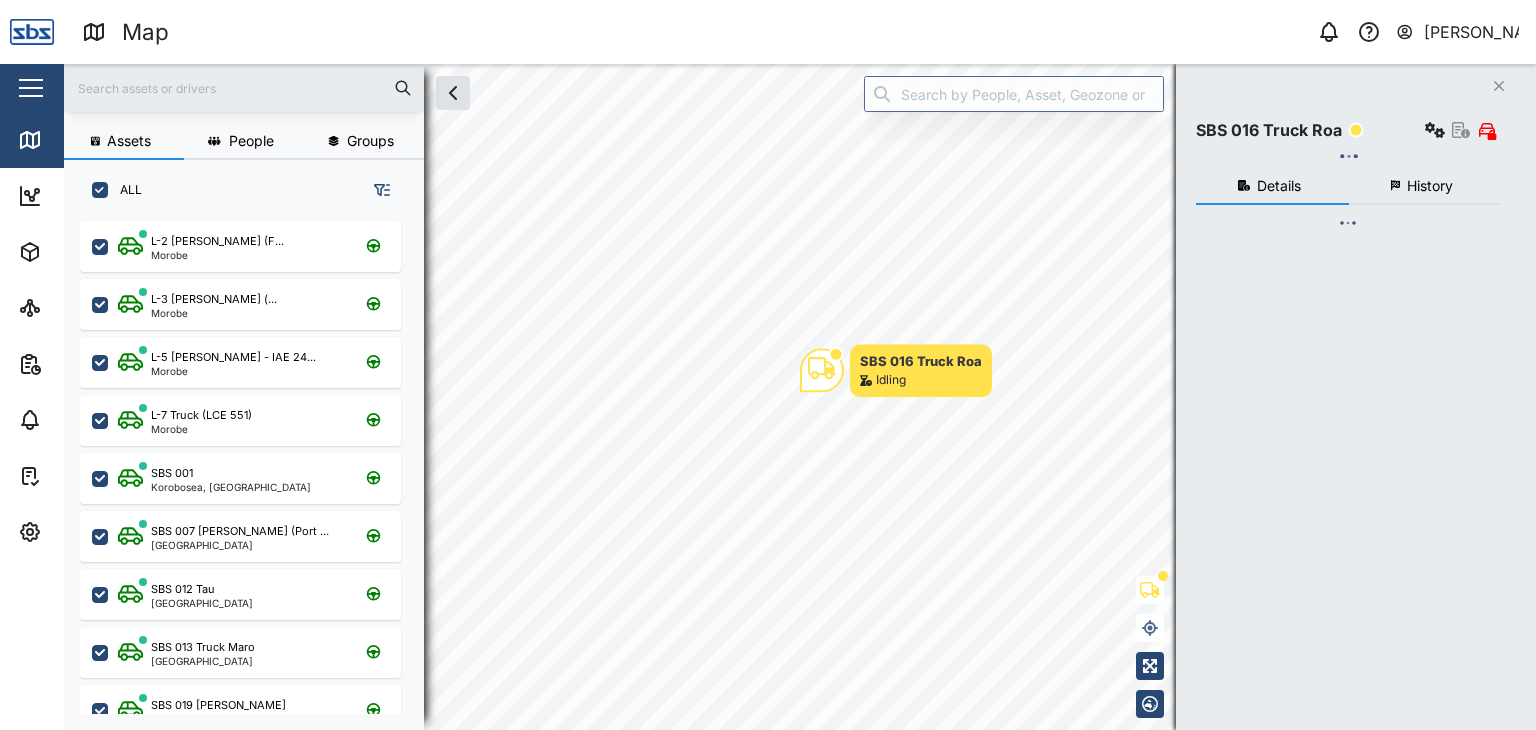 checkbox on "true" 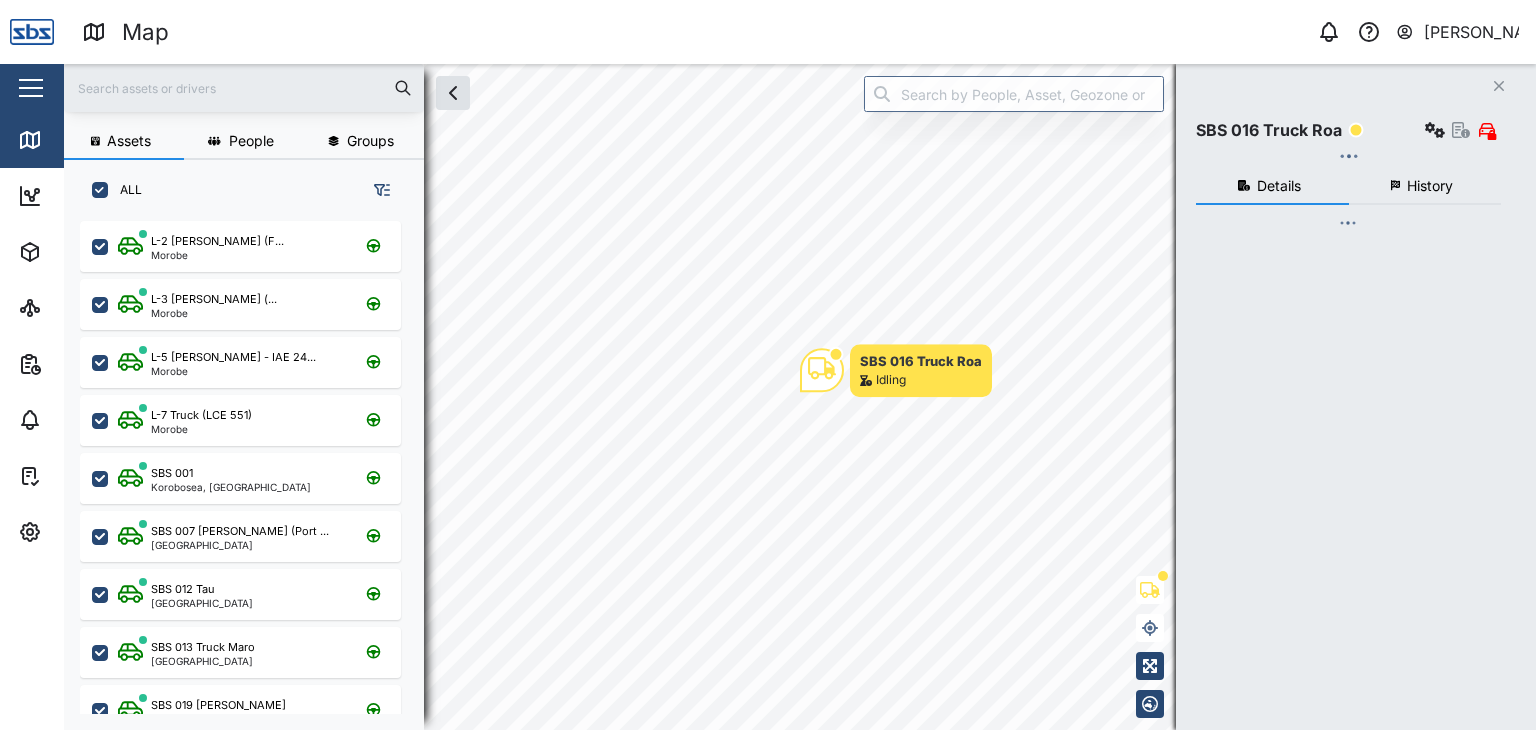 checkbox on "true" 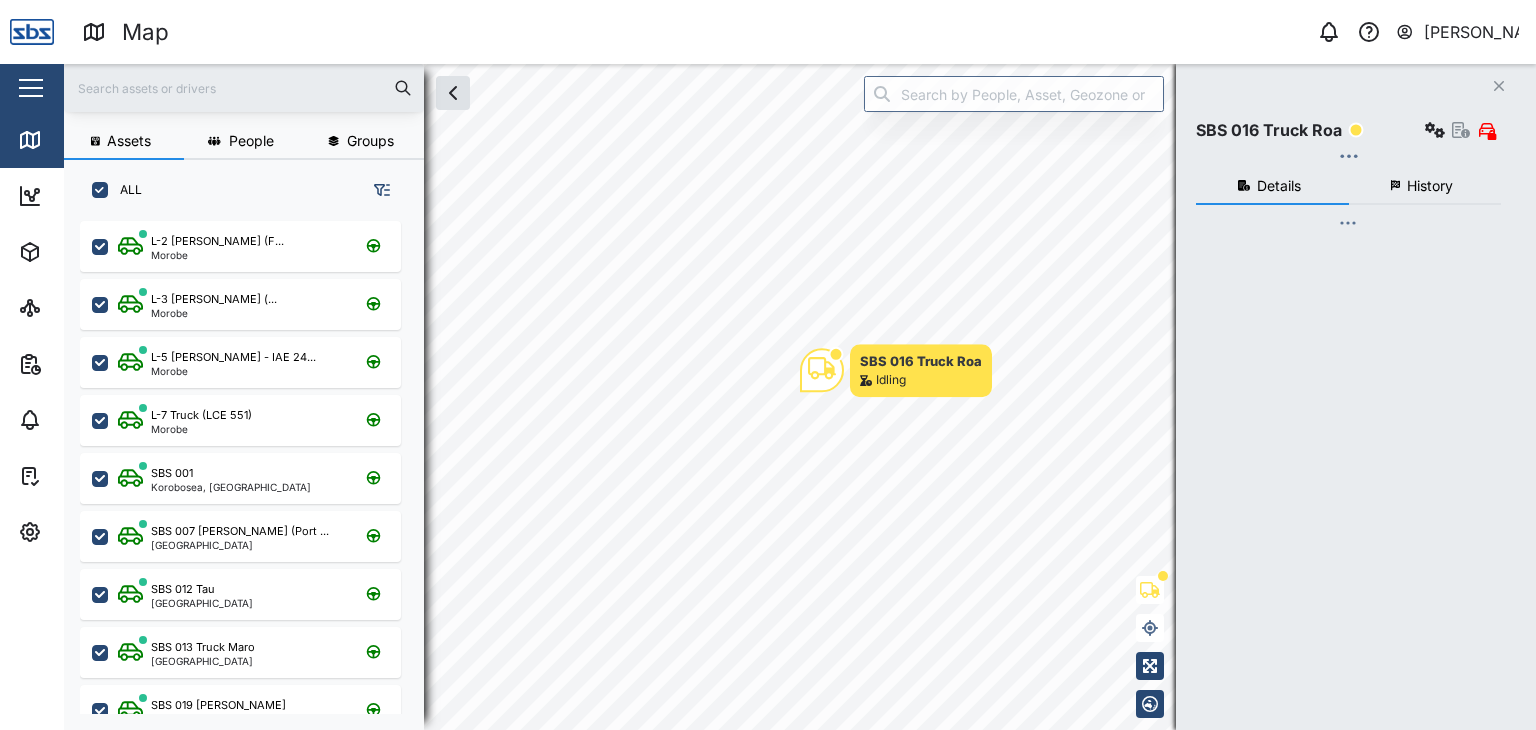 checkbox on "true" 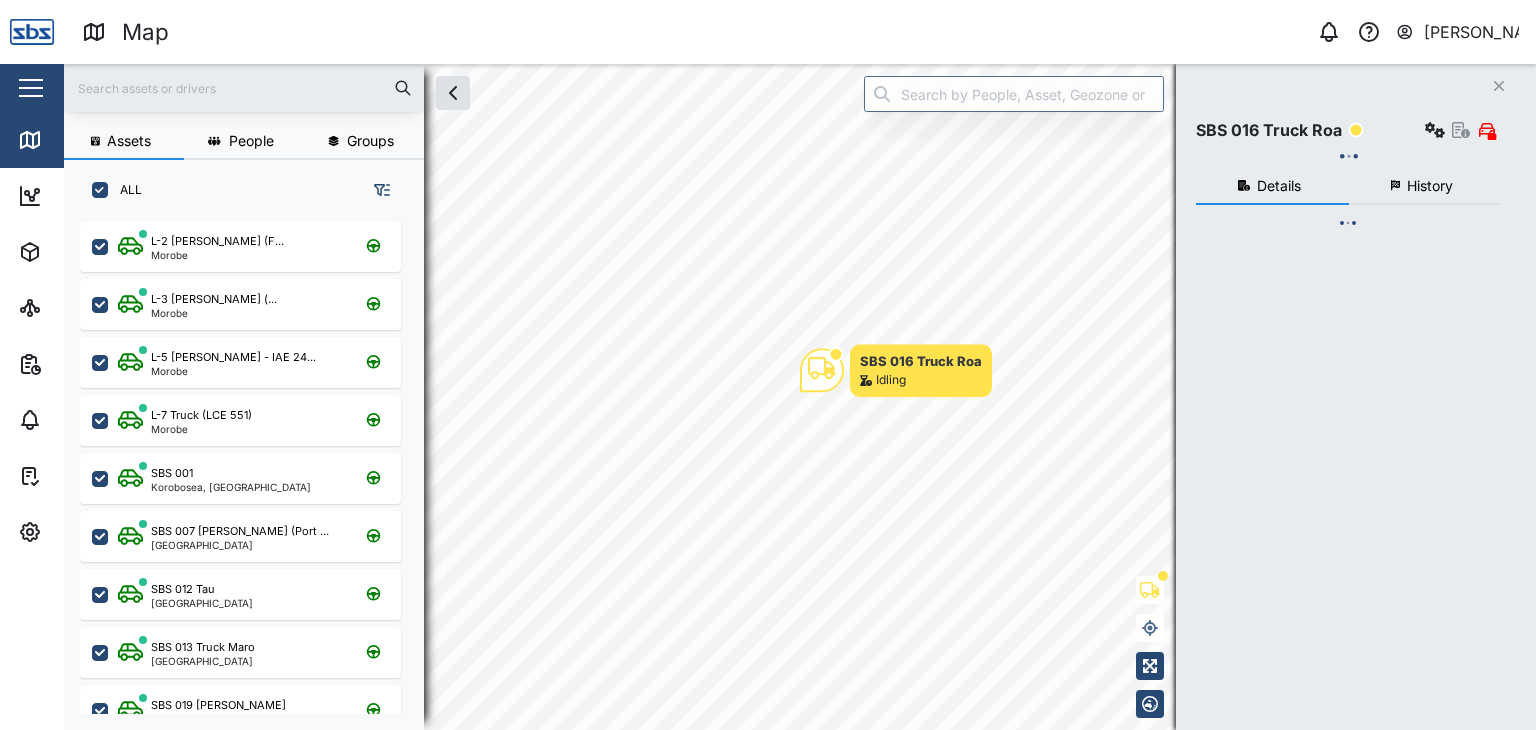 checkbox on "true" 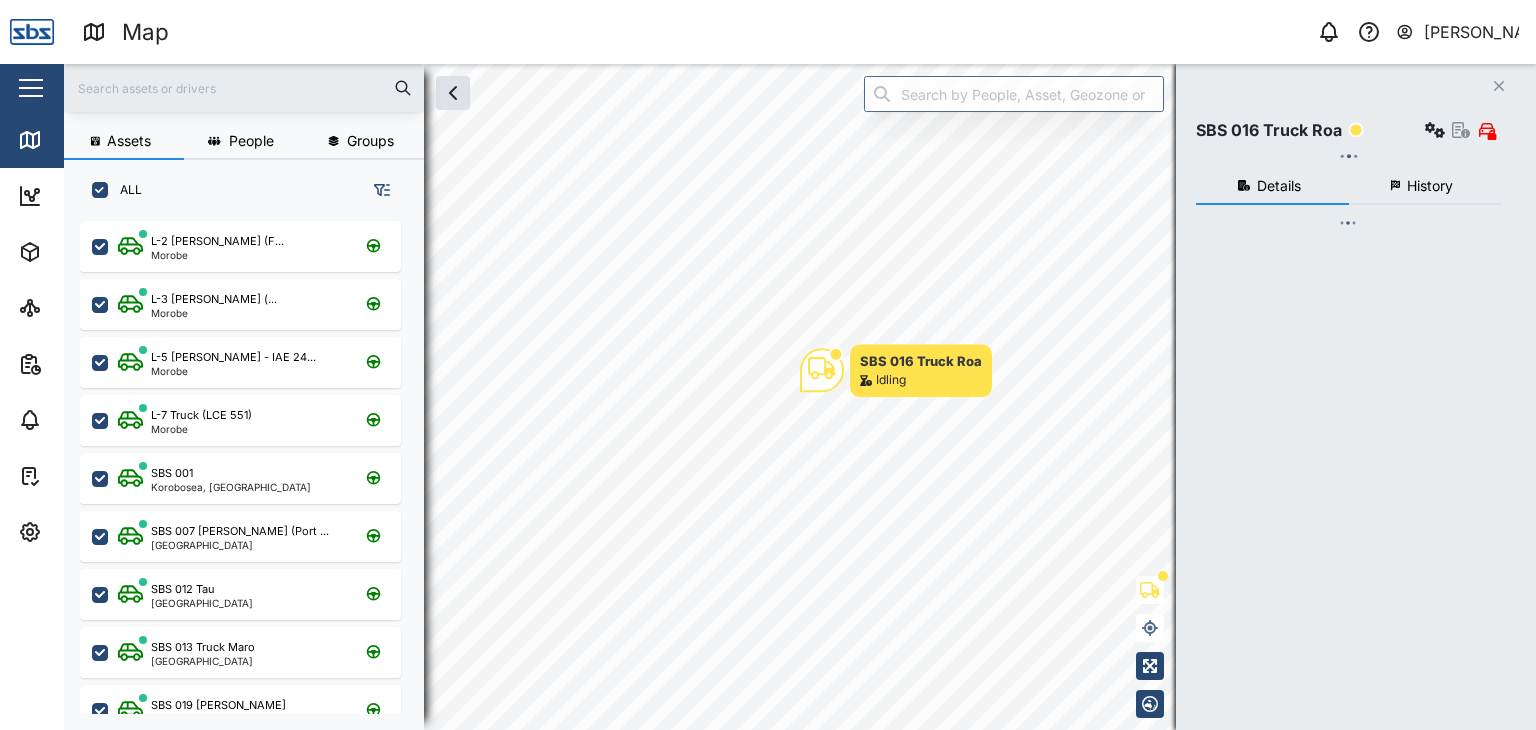 checkbox on "true" 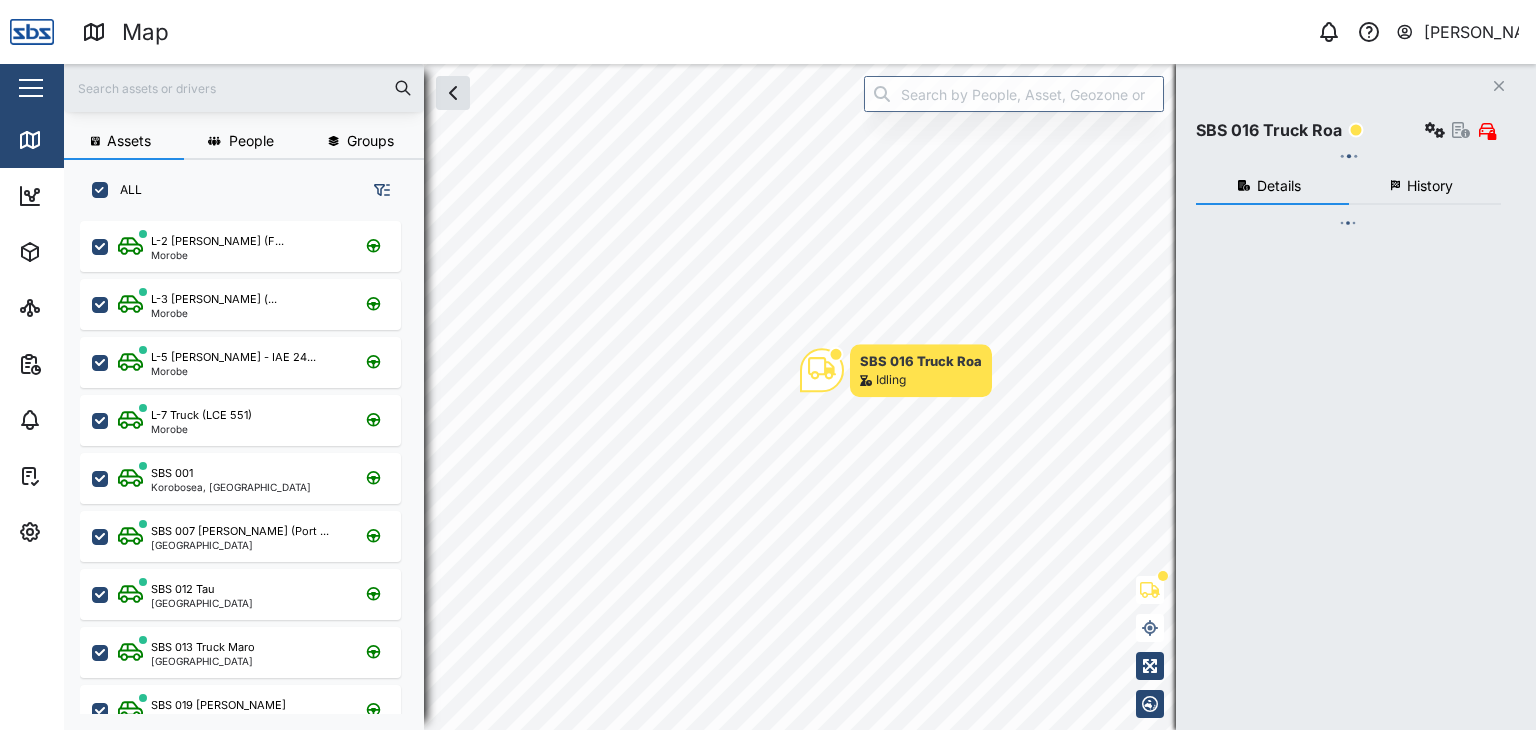 checkbox on "true" 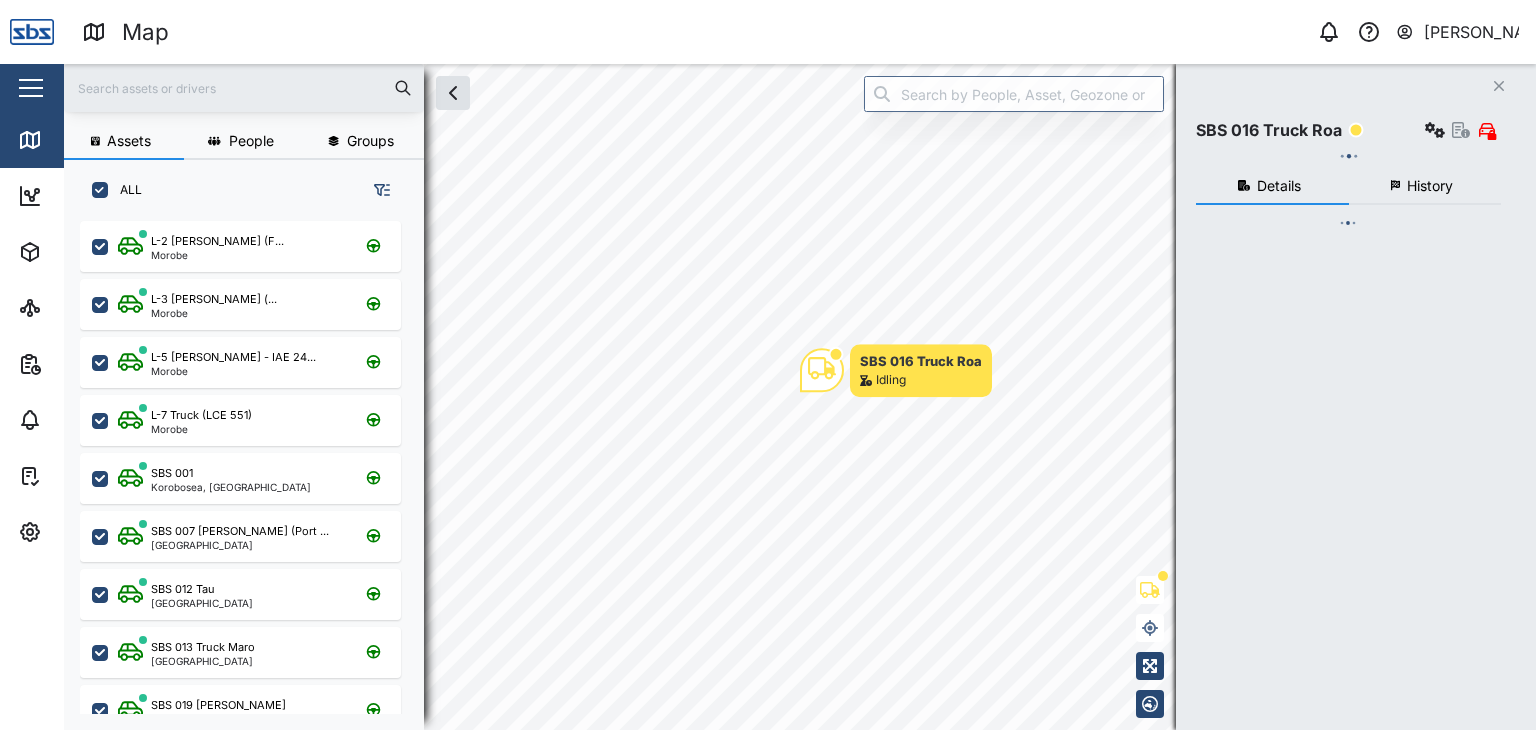 checkbox on "true" 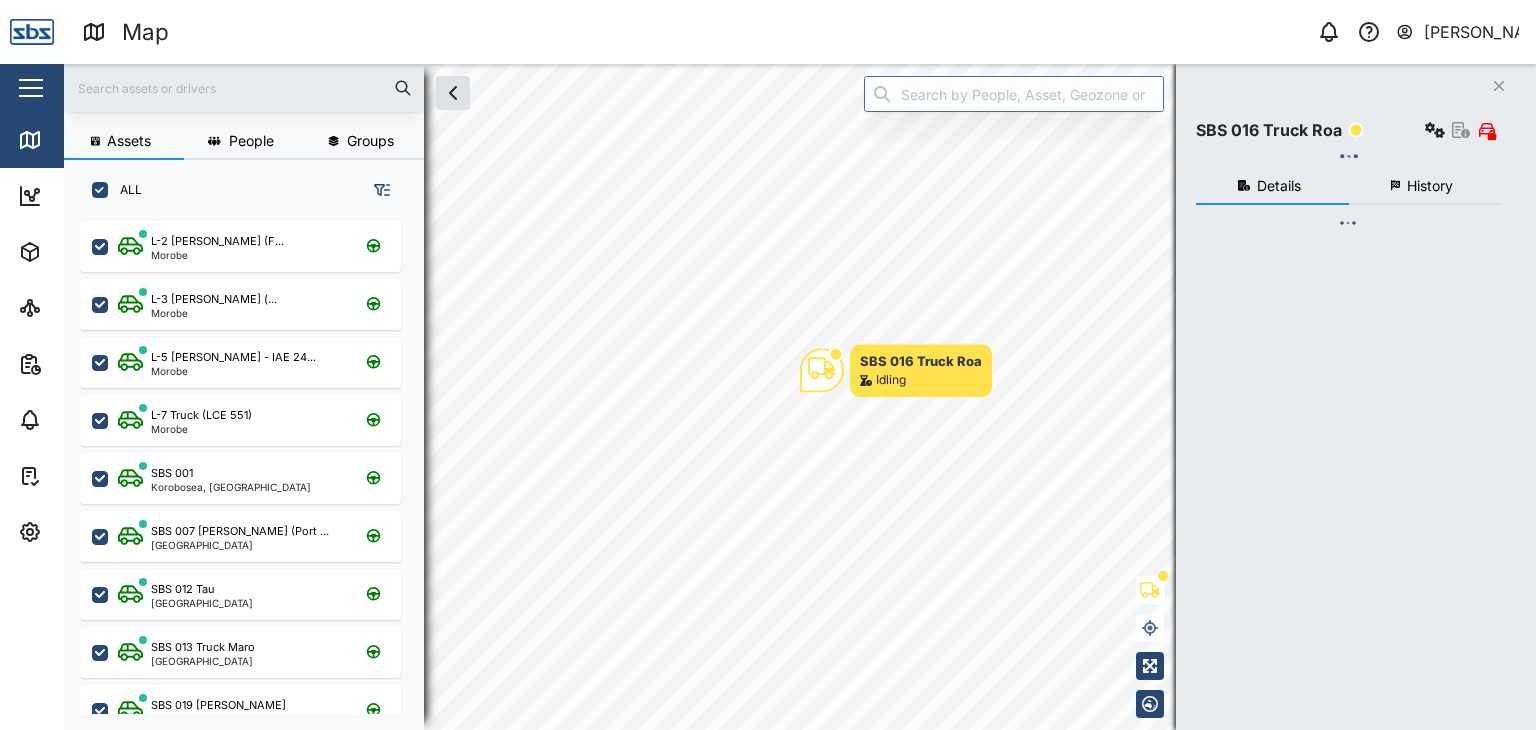 checkbox on "true" 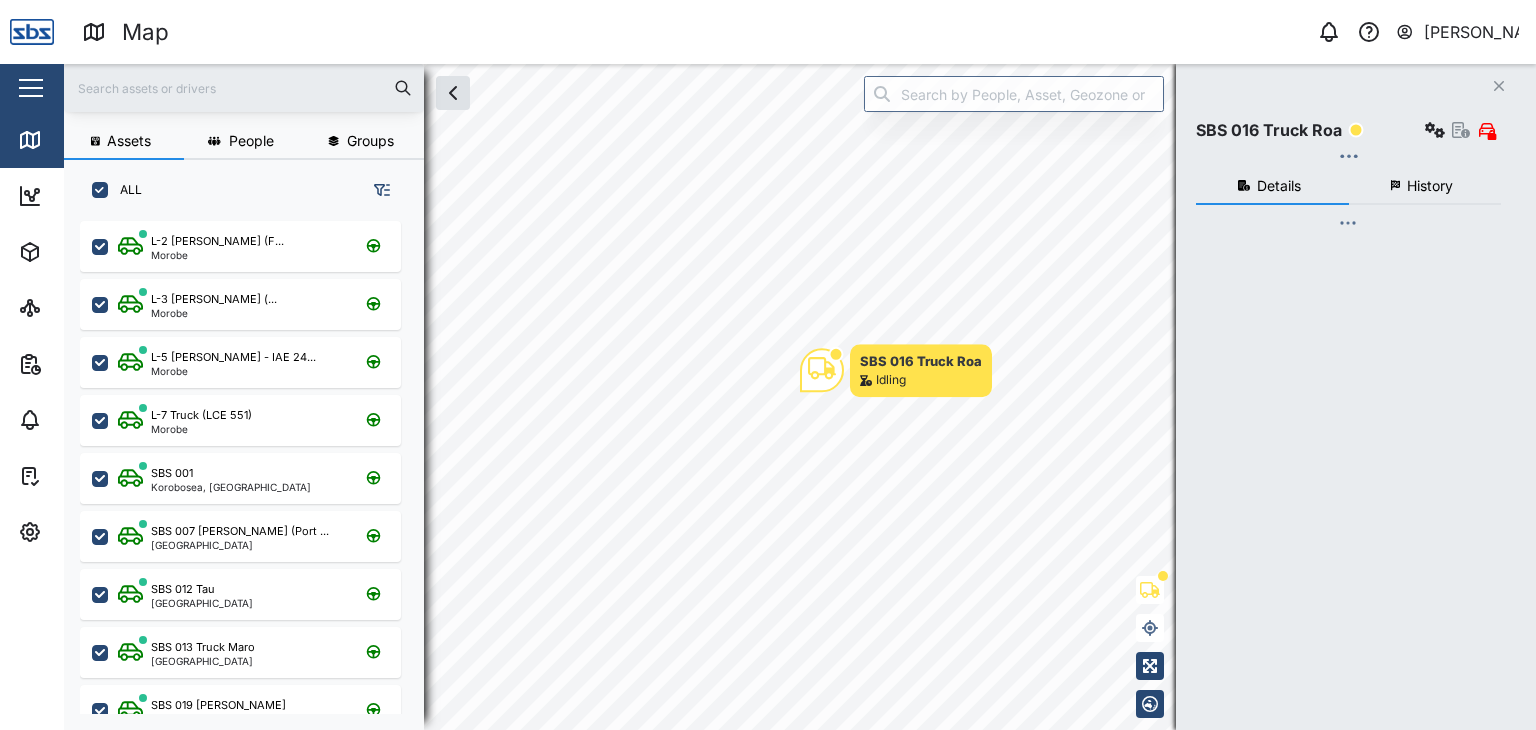 checkbox on "true" 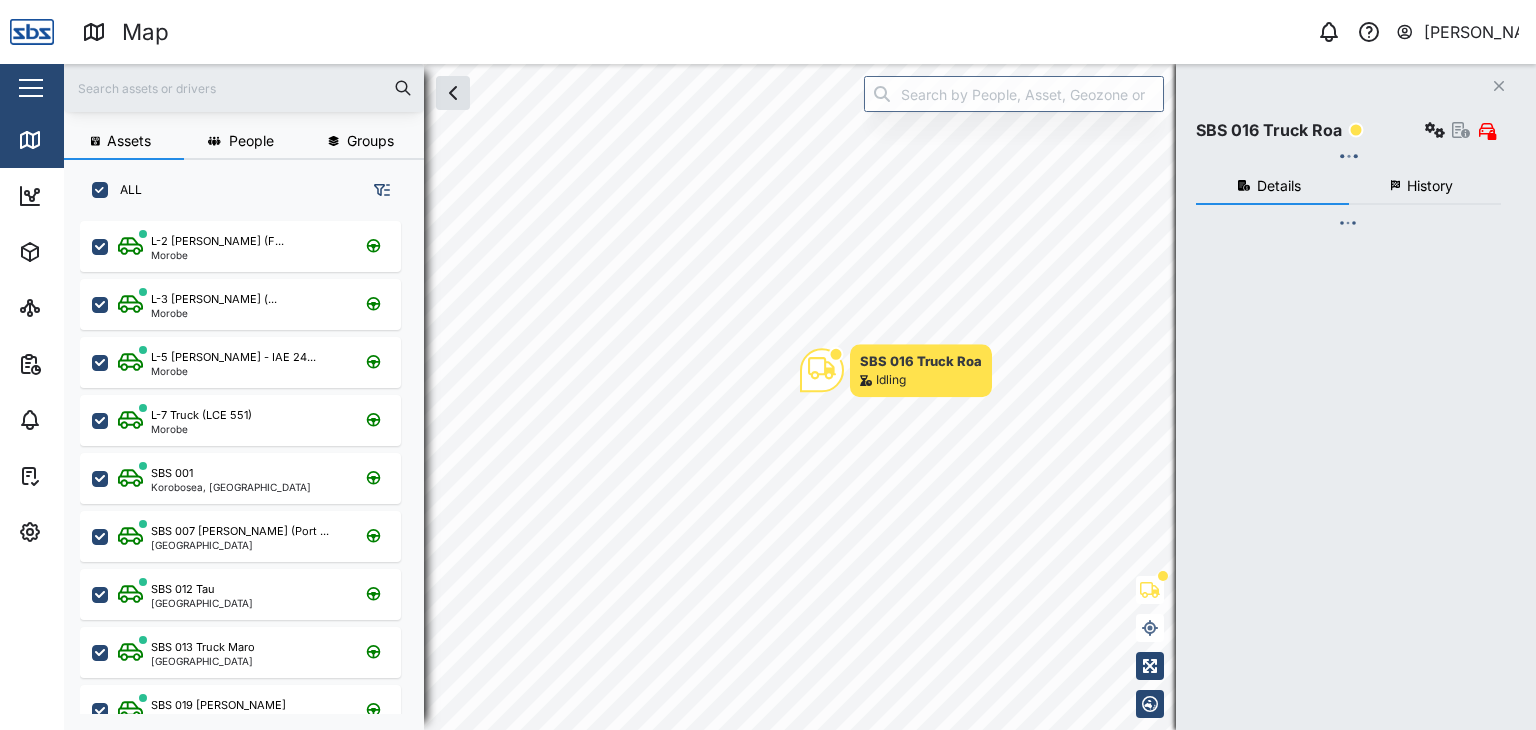 checkbox on "true" 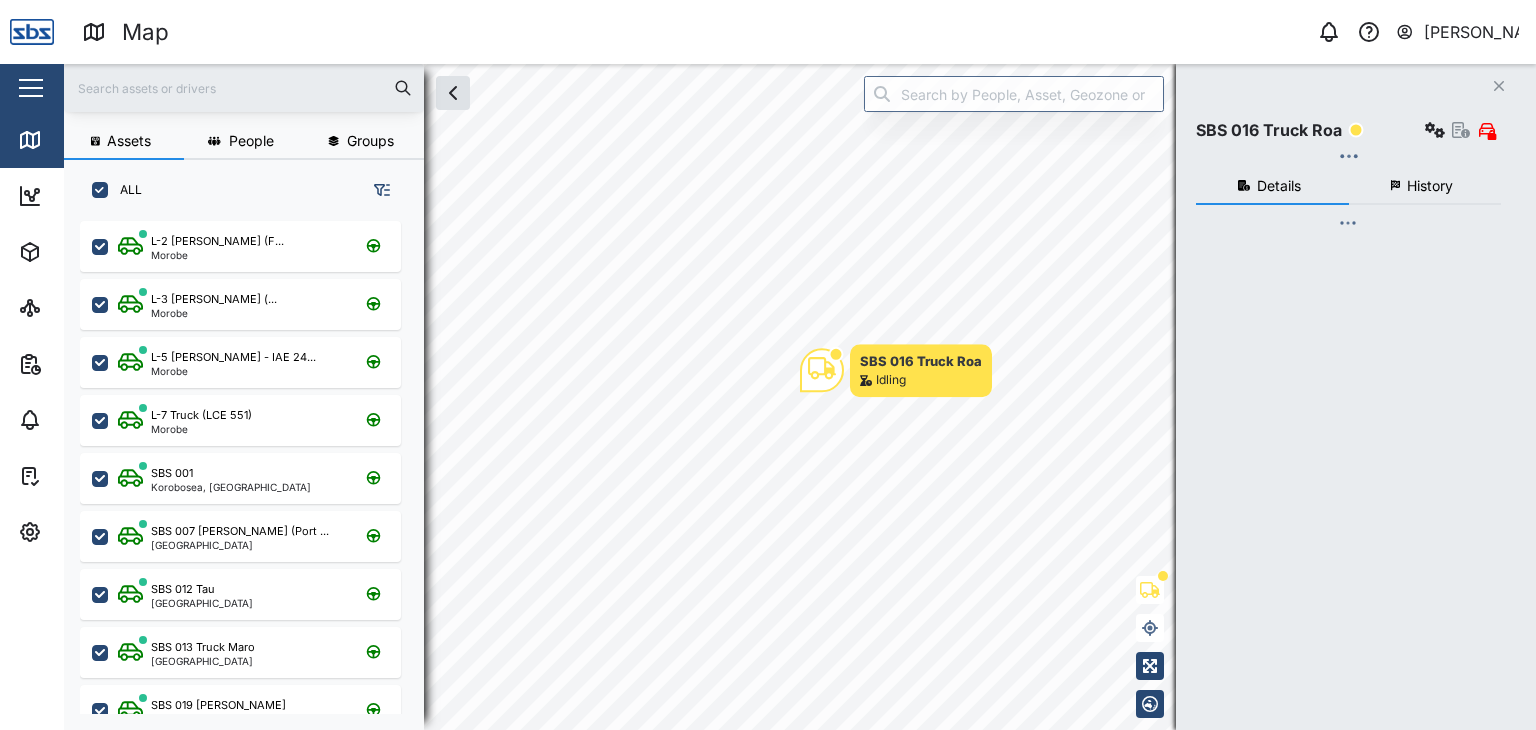 checkbox on "true" 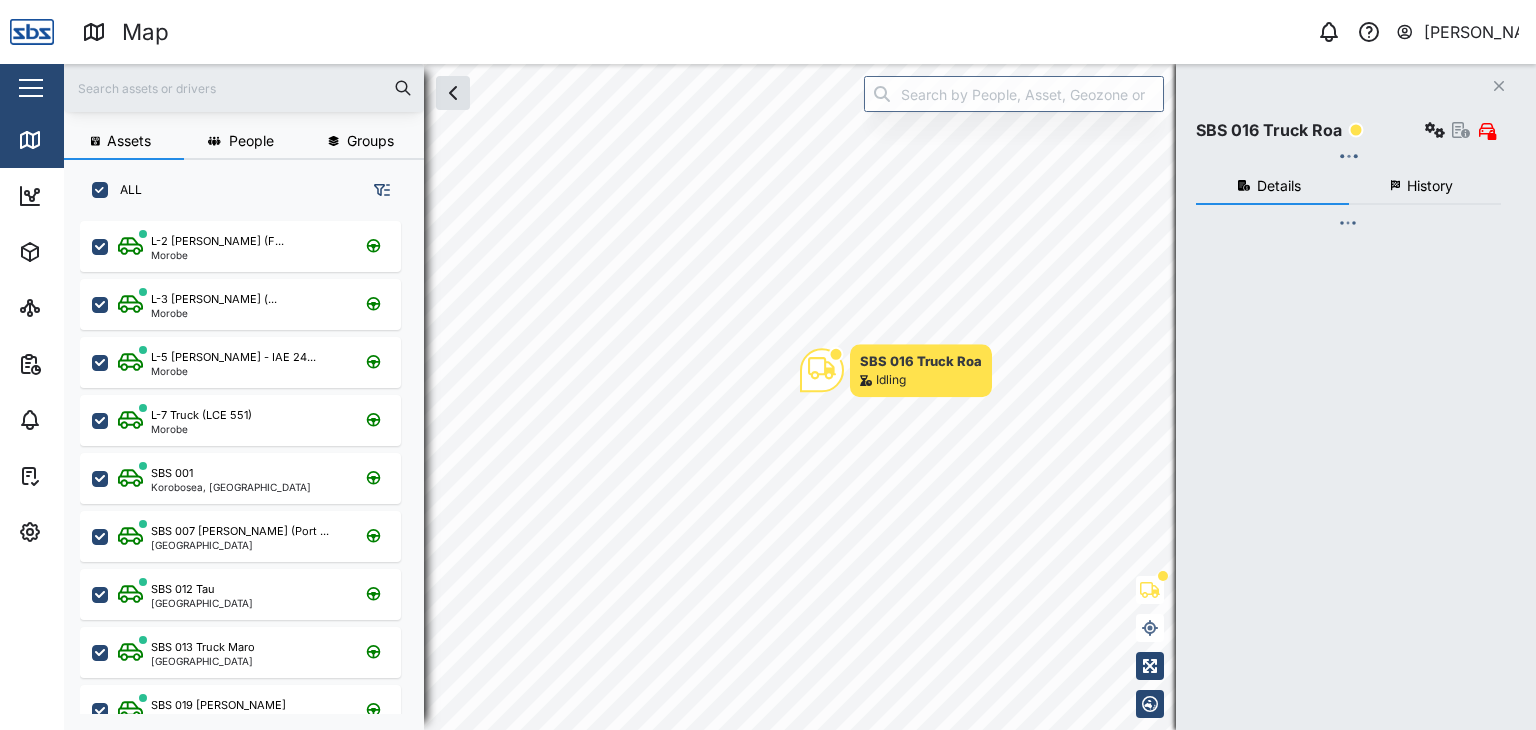 checkbox on "true" 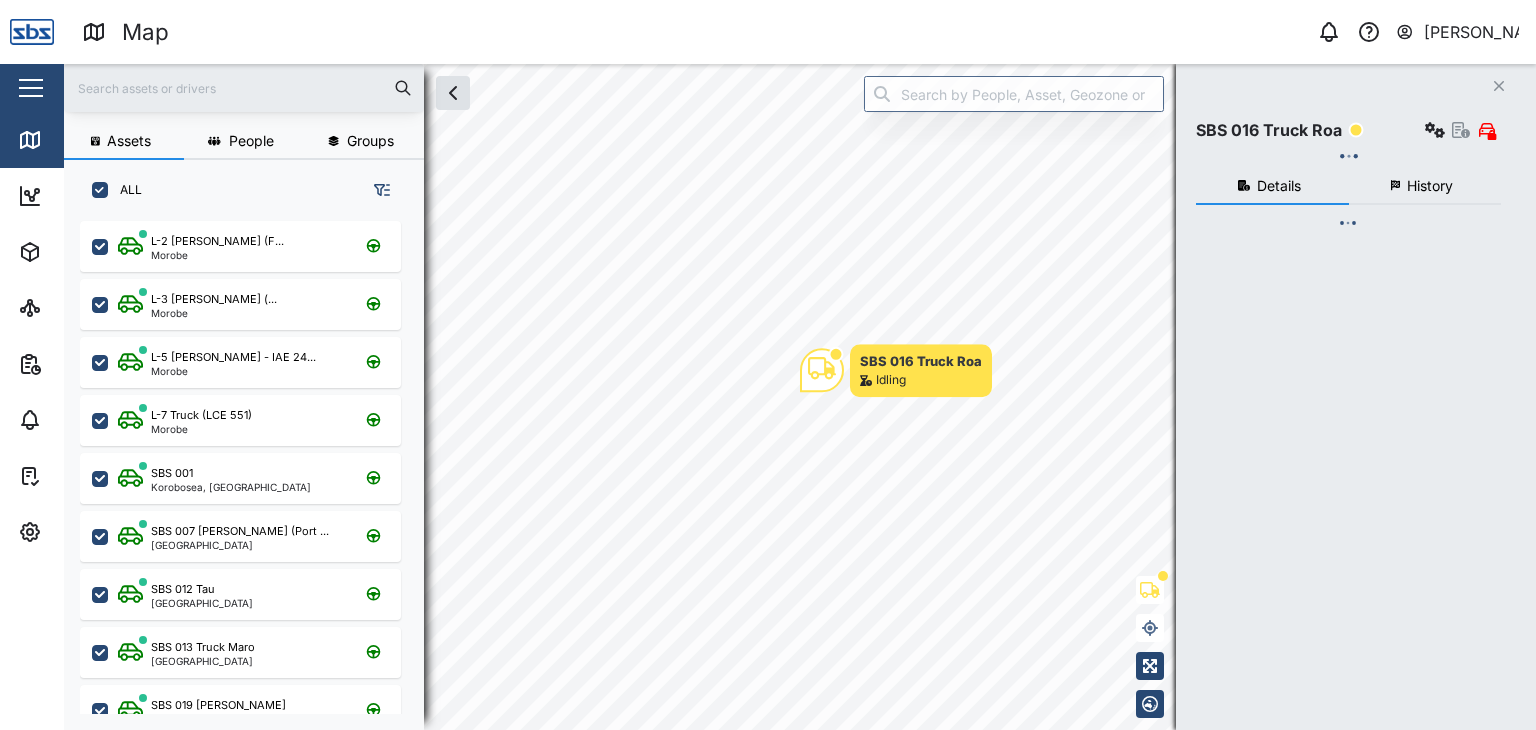 checkbox on "true" 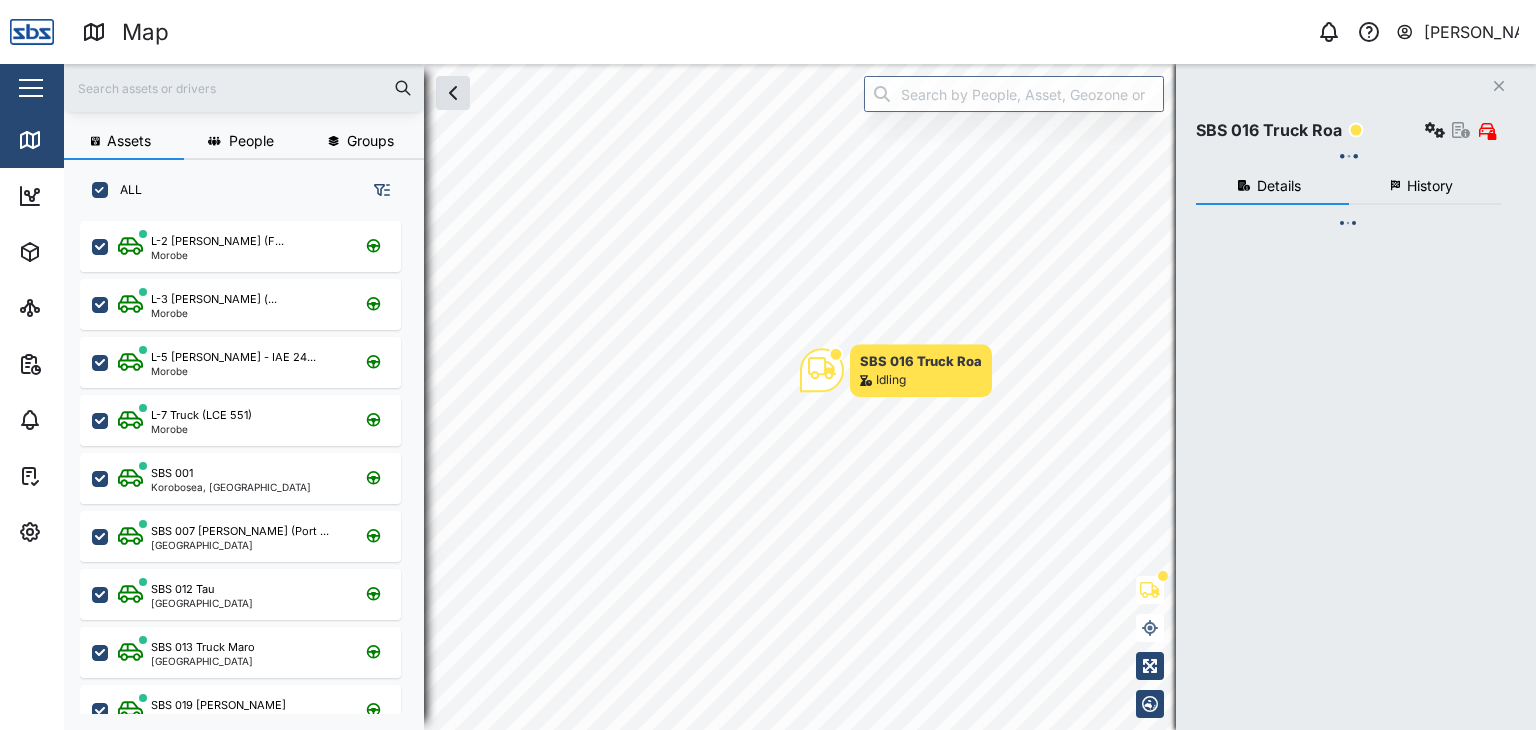 checkbox on "true" 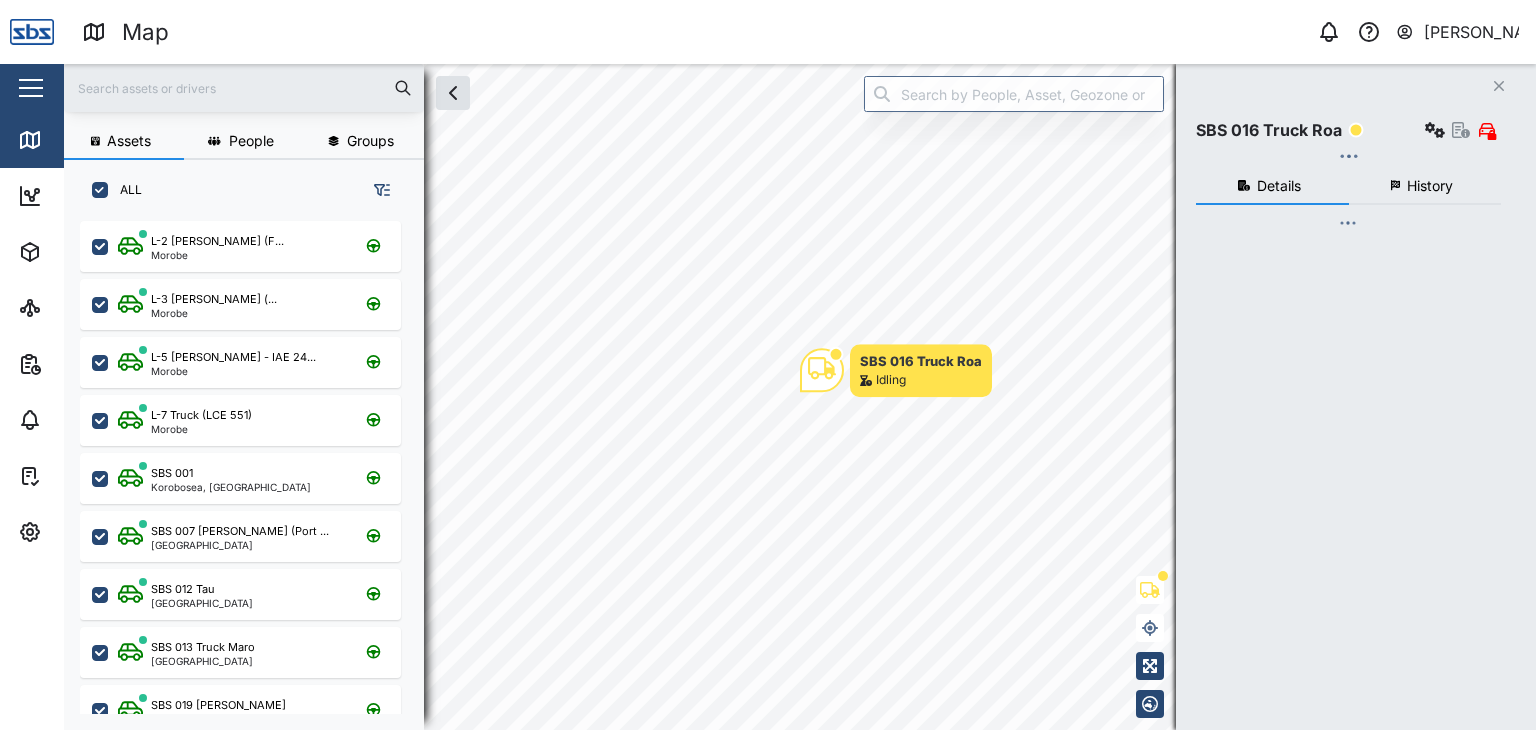 checkbox on "true" 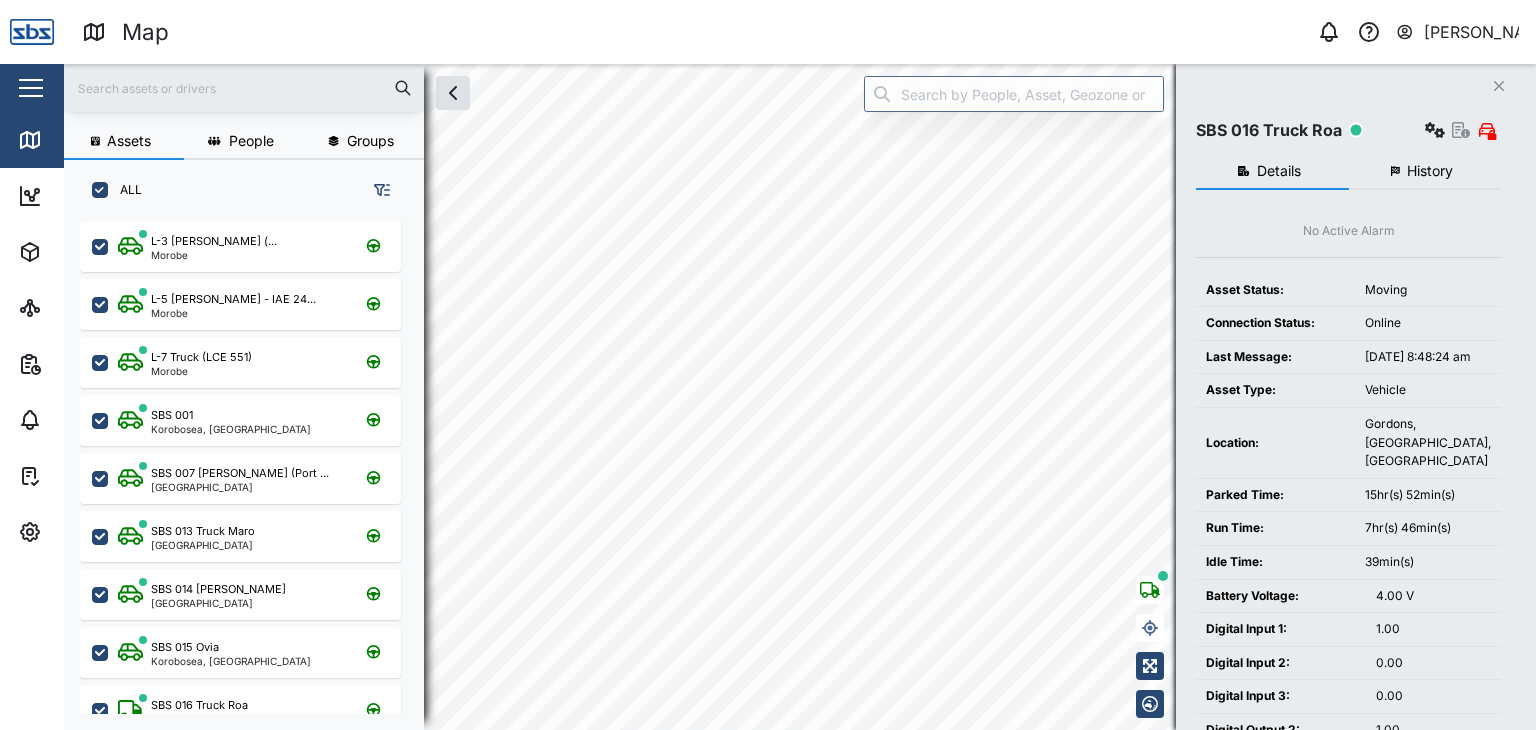 click at bounding box center (244, 88) 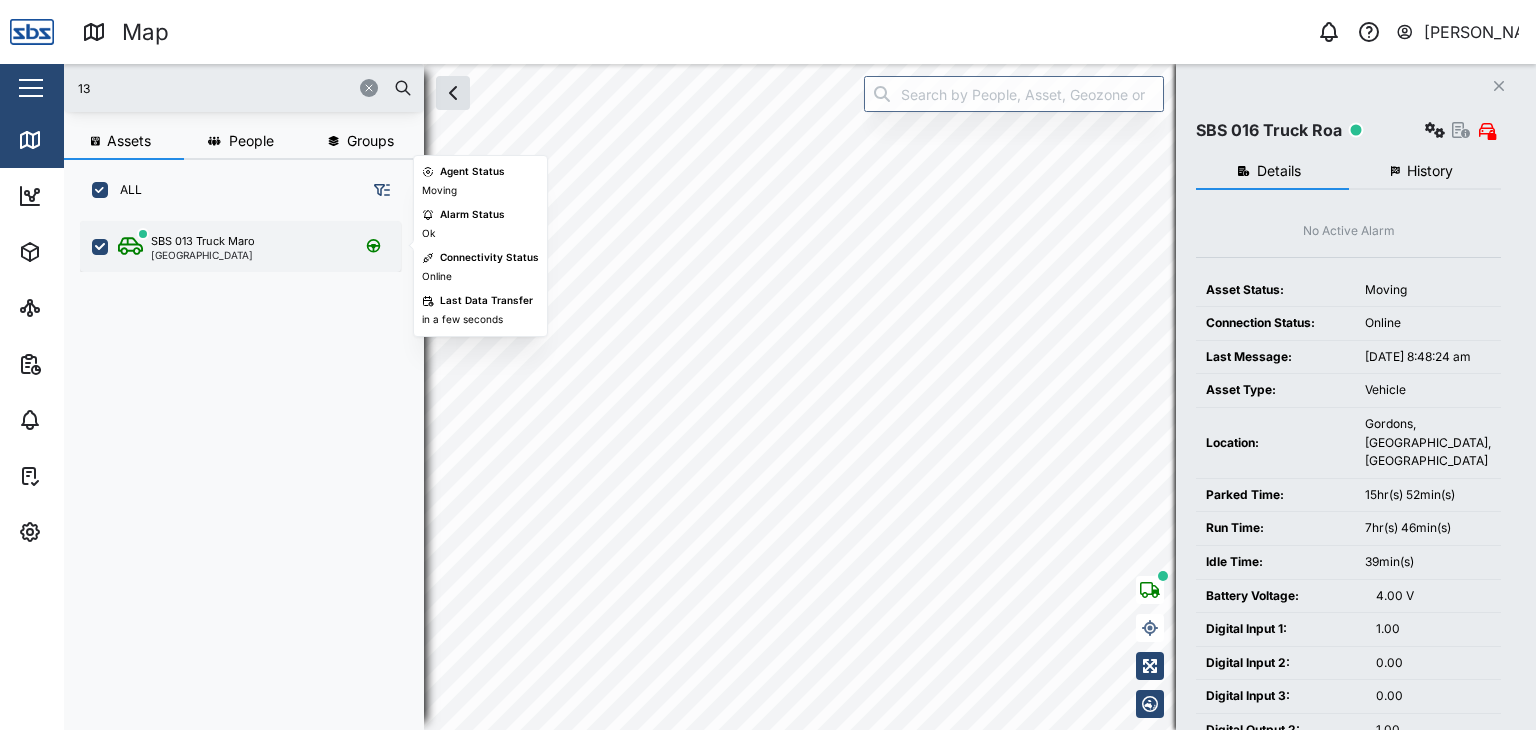 click on "[GEOGRAPHIC_DATA]" at bounding box center (203, 255) 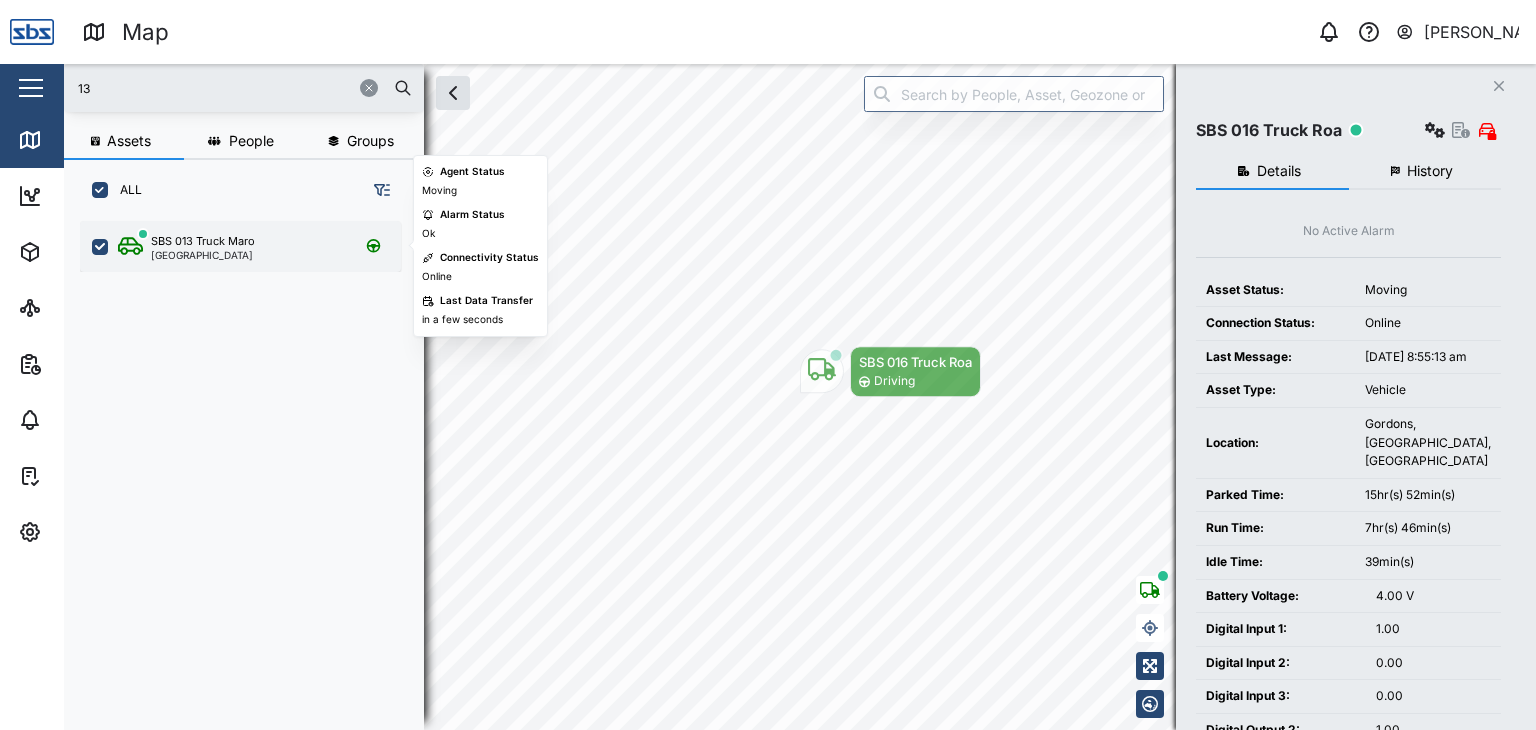 click on "[GEOGRAPHIC_DATA]" at bounding box center [203, 255] 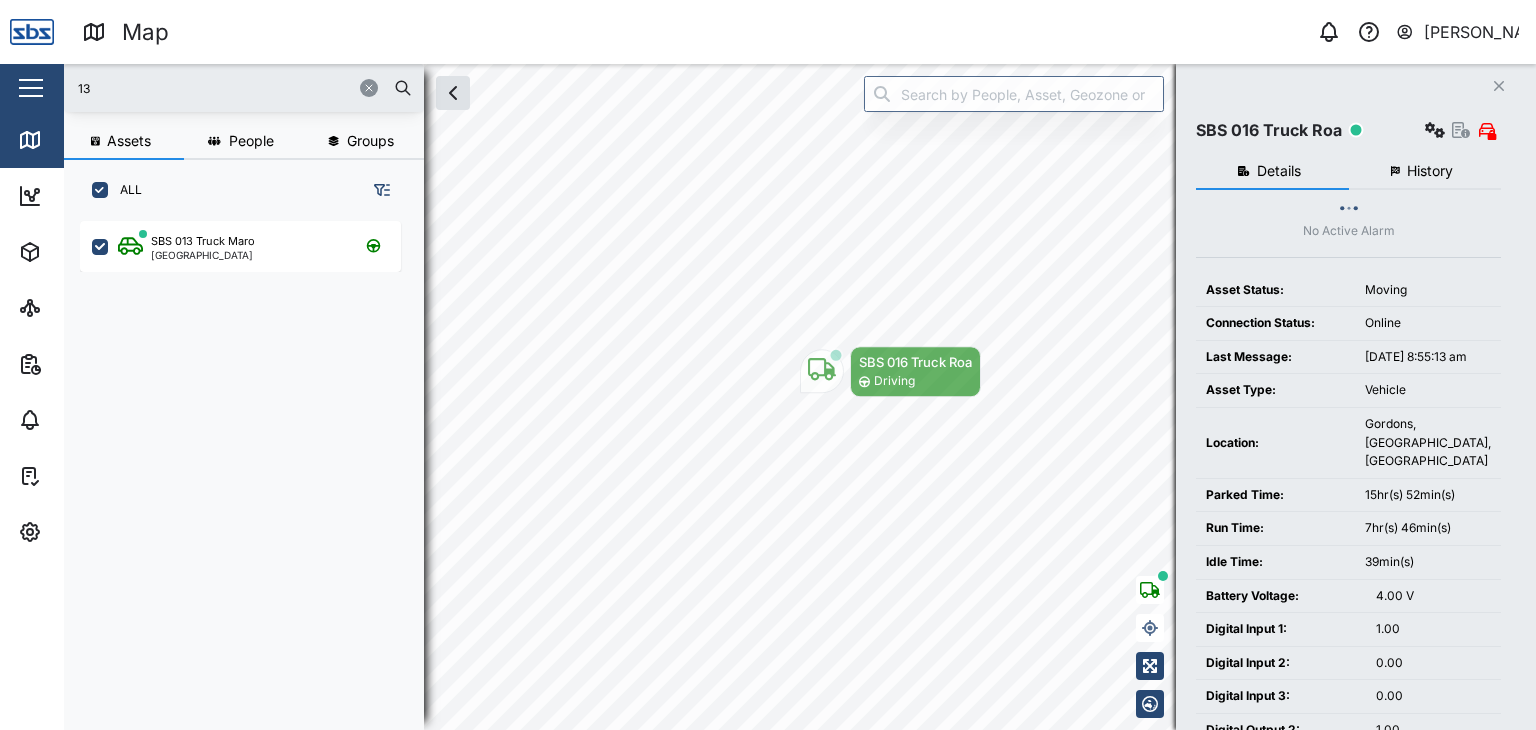 drag, startPoint x: 108, startPoint y: 83, endPoint x: 35, endPoint y: 84, distance: 73.00685 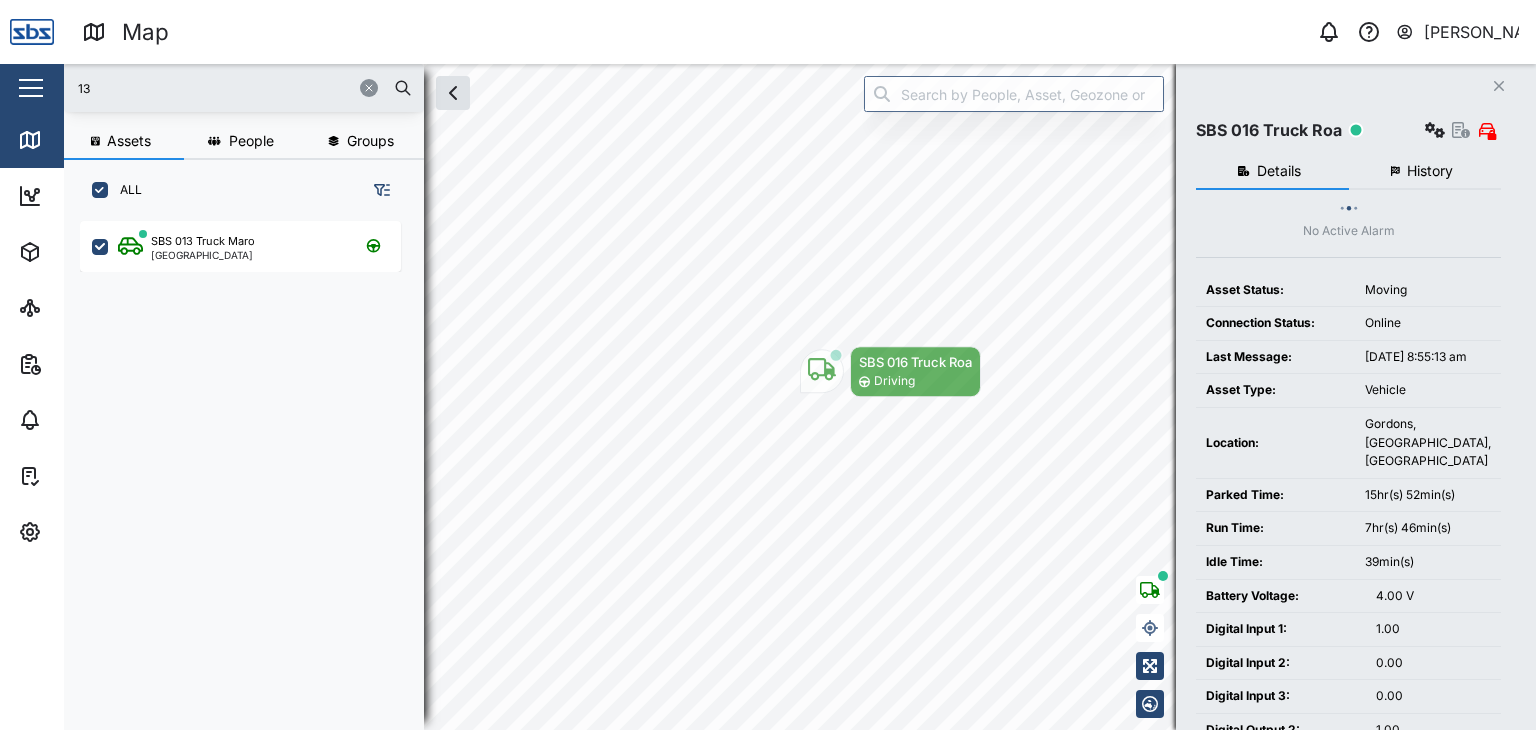 click on "Map 0 Vijay Kumar Close Map Dashboard Assets ATS Camera Generator Personnel Power meter Tanks Vehicles Other Assets Sites Reports Viewer Scheduled Generated Alarms Tasks Settings Agent config Agent groups Alarm actions Geozones Organisation Sites Users User groups 13 Assets People Groups ALL SBS 013 Truck Maro
Port Moresby Close SBS 016 Truck Roa Details History No Active Alarm Asset Status: Moving Connection Status: Online Last Message: Jul 10, 2025, 8:55:13 am Asset Type: Vehicle Location: Gordons, Port Moresby, Papua New Guinea Parked Time: 15hr(s) 52min(s) Run Time: 7hr(s) 46min(s) Idle Time: 39min(s) Battery Voltage: 4.00 V Digital Input 1: 1.00 Digital Input 2: 0.00 Digital Input 3: 0.00 Digital Output 2: 1.00 Digital Output 3: 0.00 Engine Ignition Status: 1.00 Ext Power Source Voltage: 28.13 V Fuel Level Liter: 67.35 L Position Altitude: 69.00 m Position Direction: 67.00 Position Hdop: 0.60 Position Satellites: 15.00 Position Speed: 15.00 Kph Vehicle Mileage: 54670.16 km 0.12 0.02" at bounding box center (768, 365) 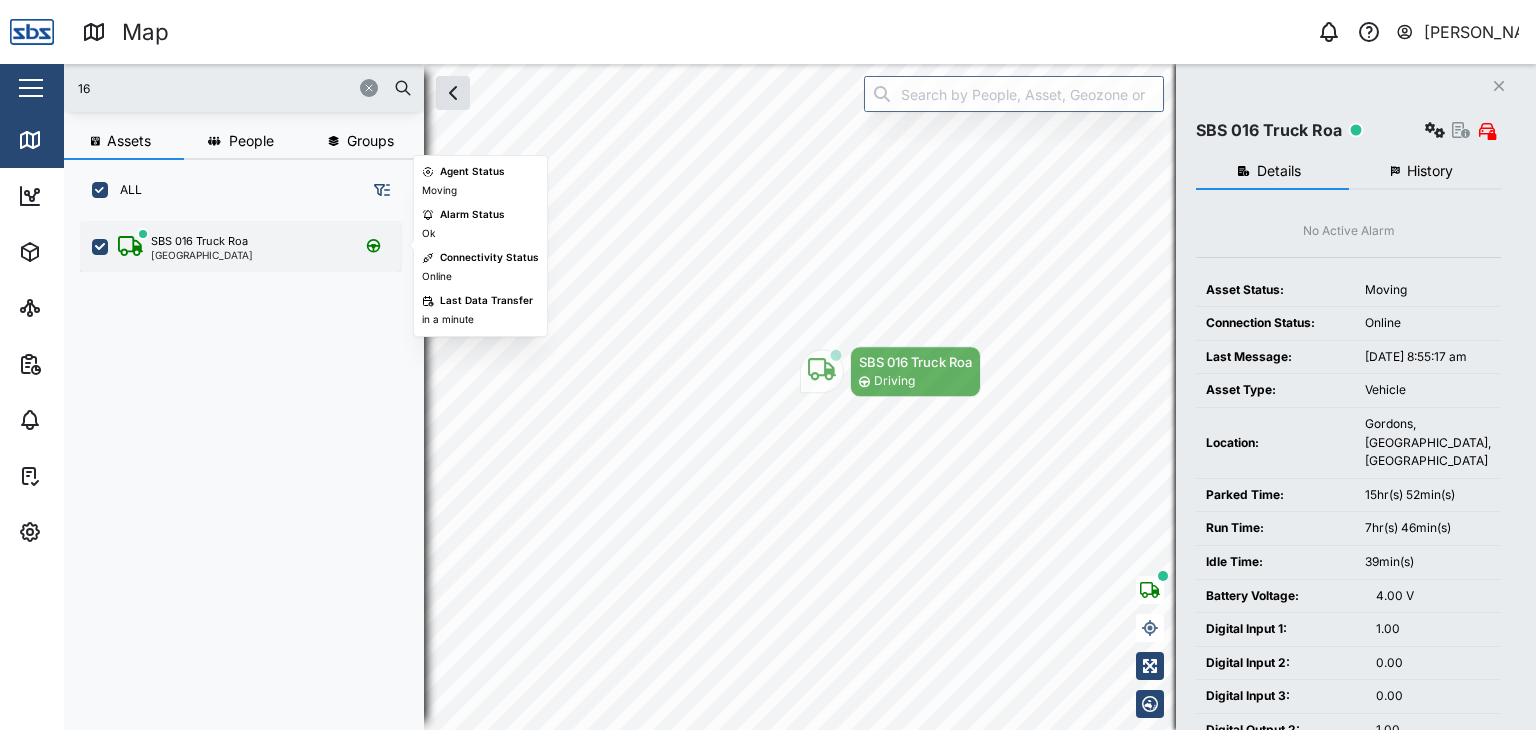 click on "[GEOGRAPHIC_DATA]" at bounding box center (202, 255) 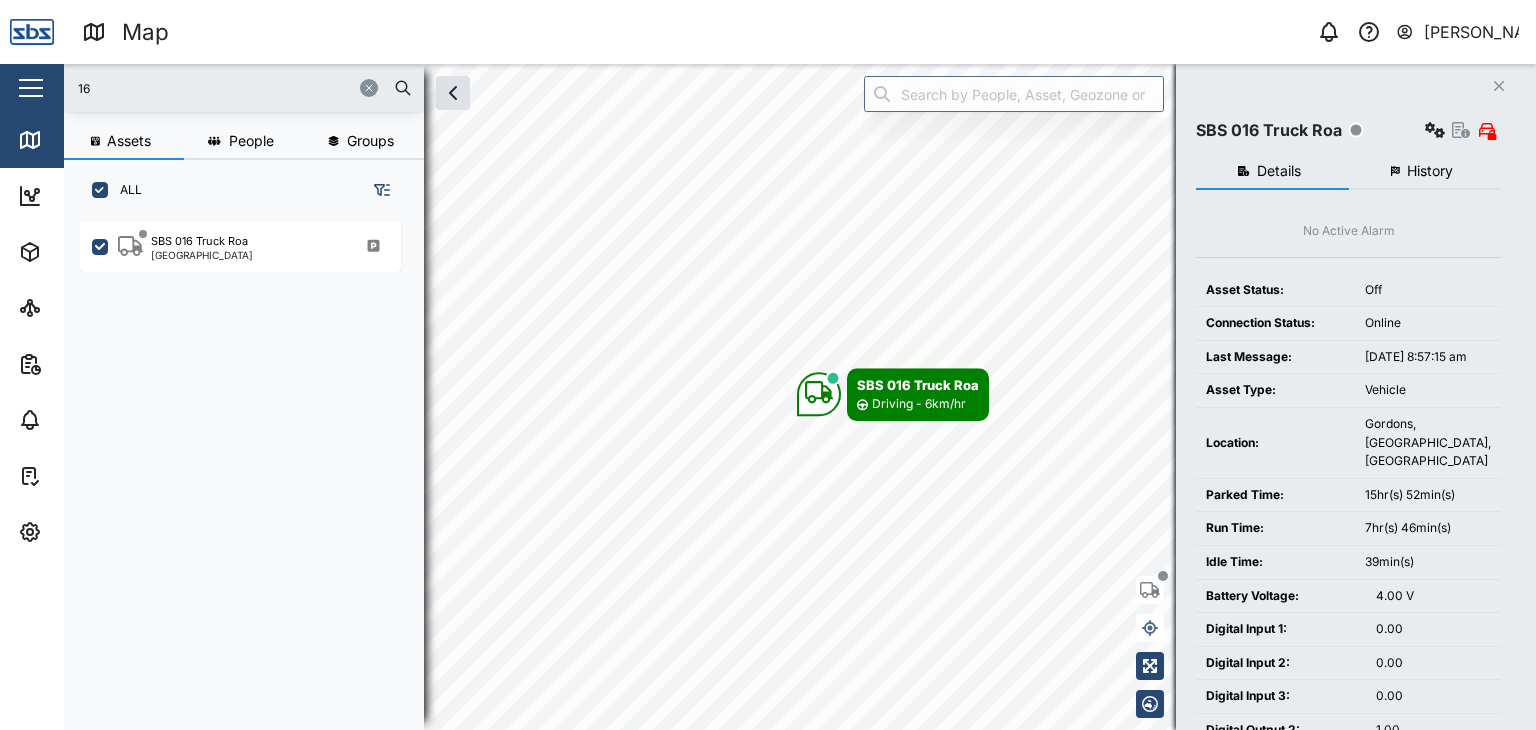 drag, startPoint x: 125, startPoint y: 93, endPoint x: 0, endPoint y: 69, distance: 127.28315 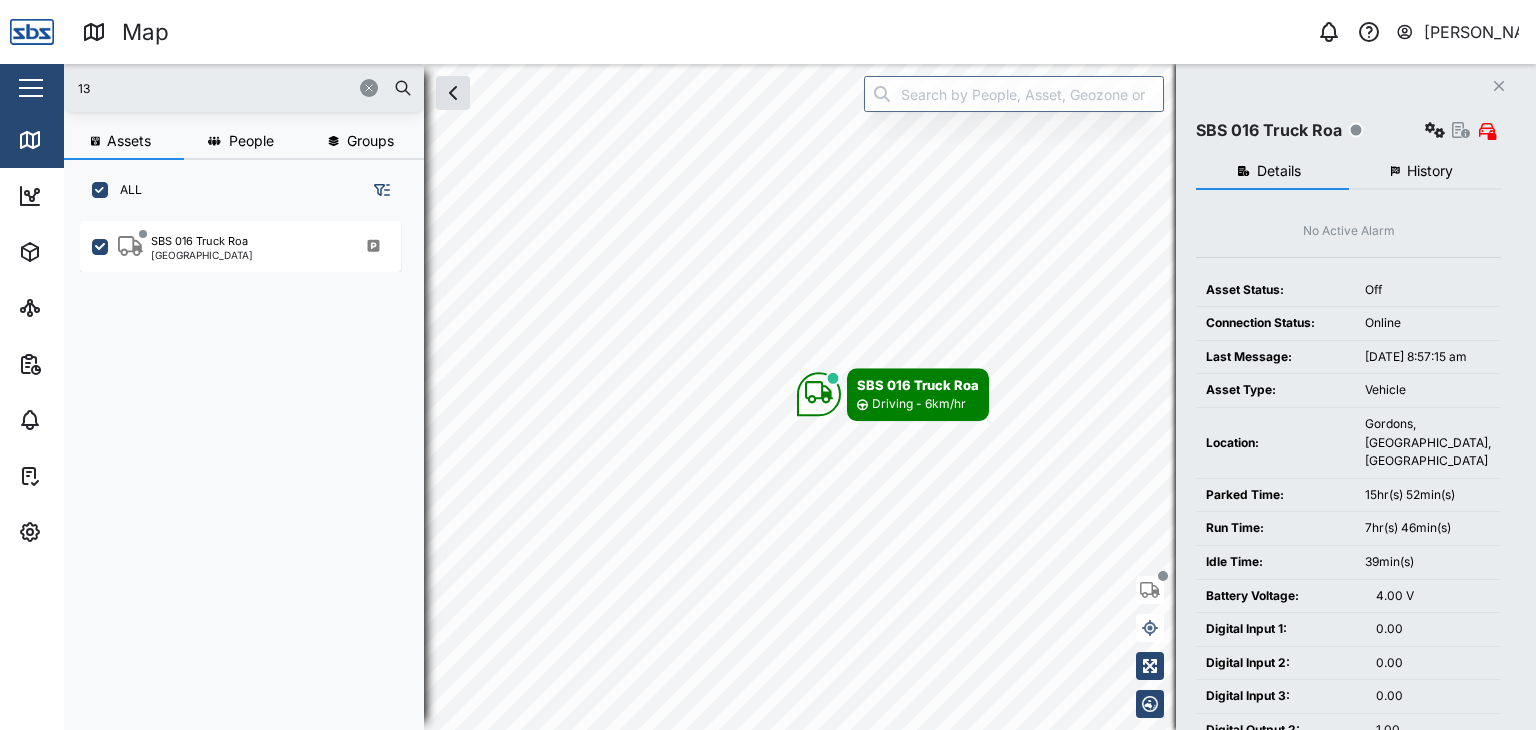 type on "13" 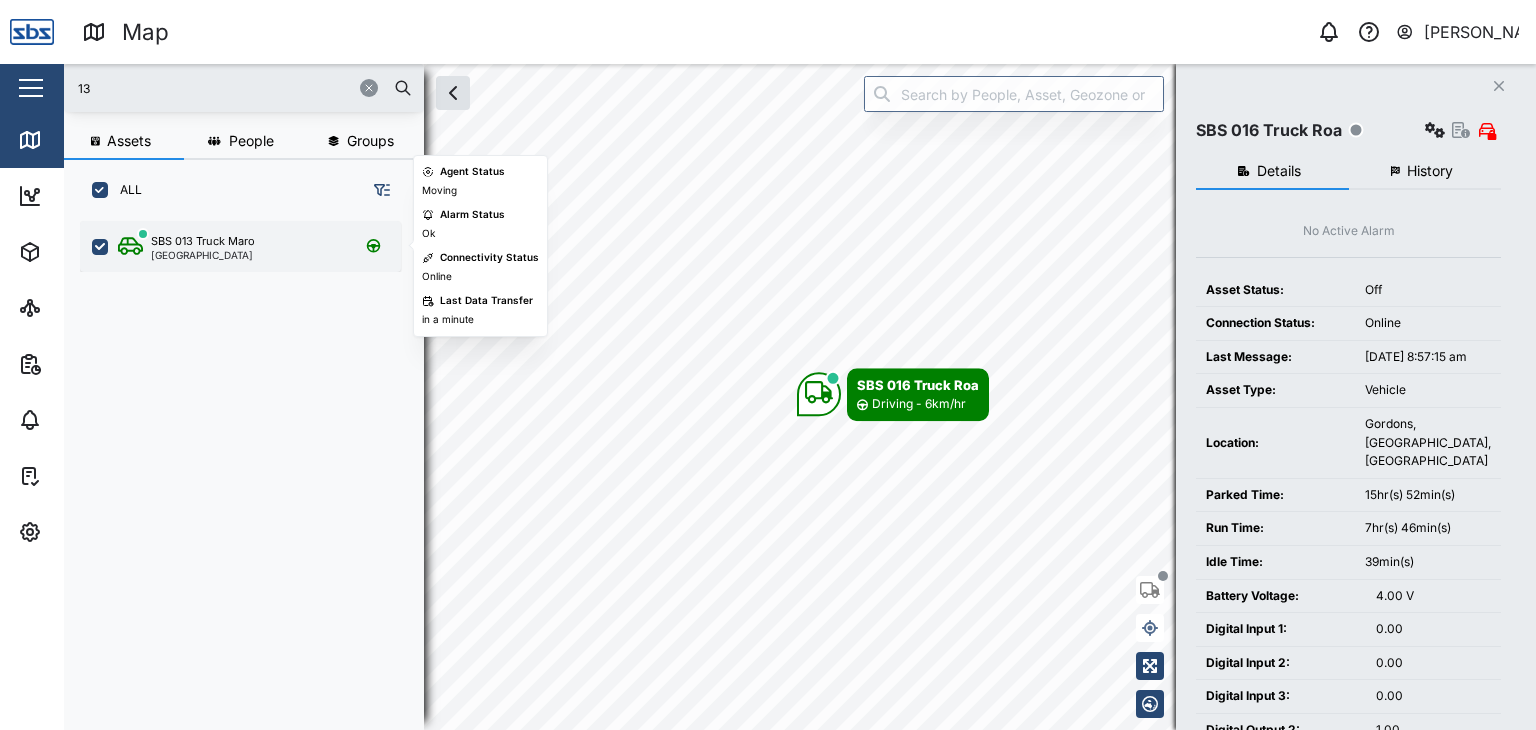 click on "SBS 013 Truck Maro" at bounding box center (203, 241) 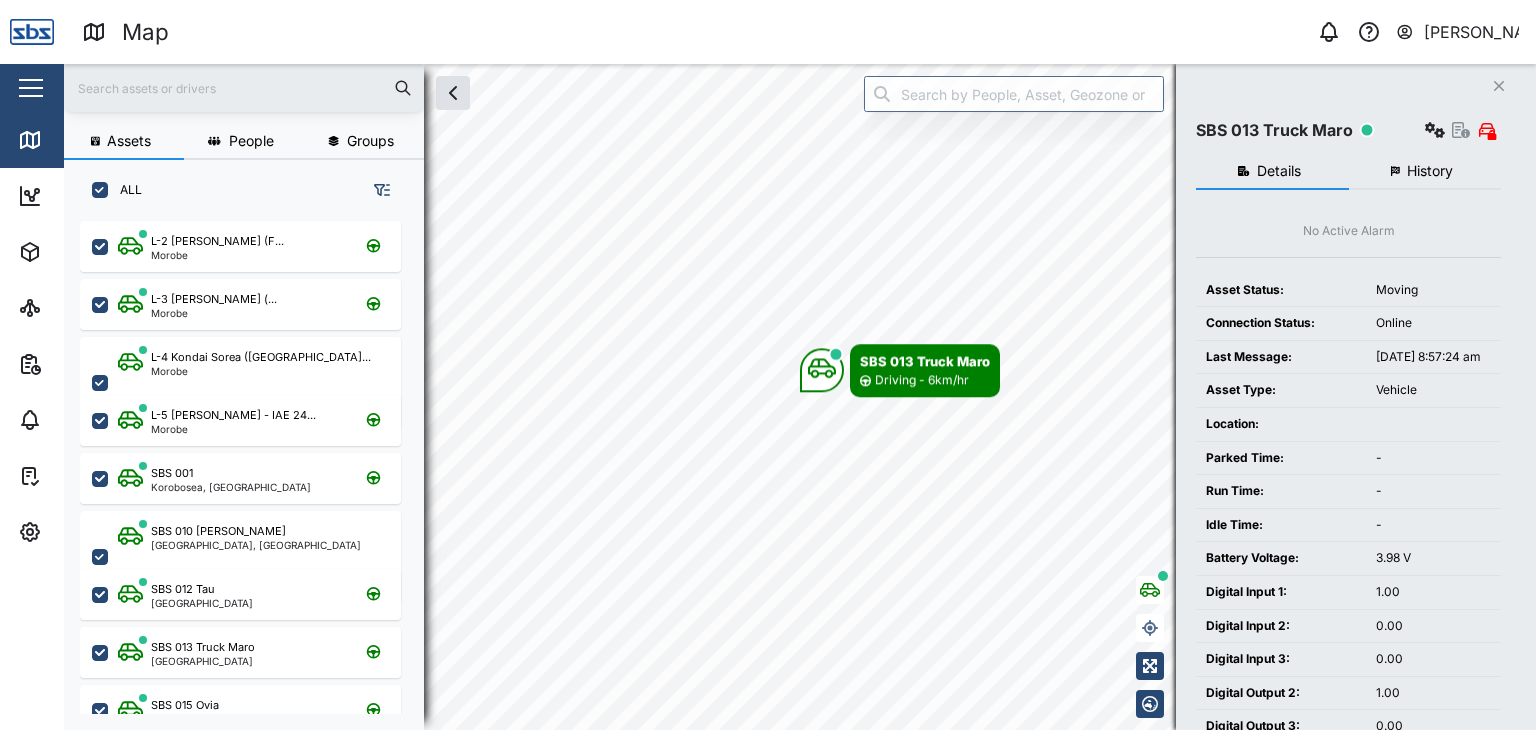 scroll, scrollTop: 0, scrollLeft: 0, axis: both 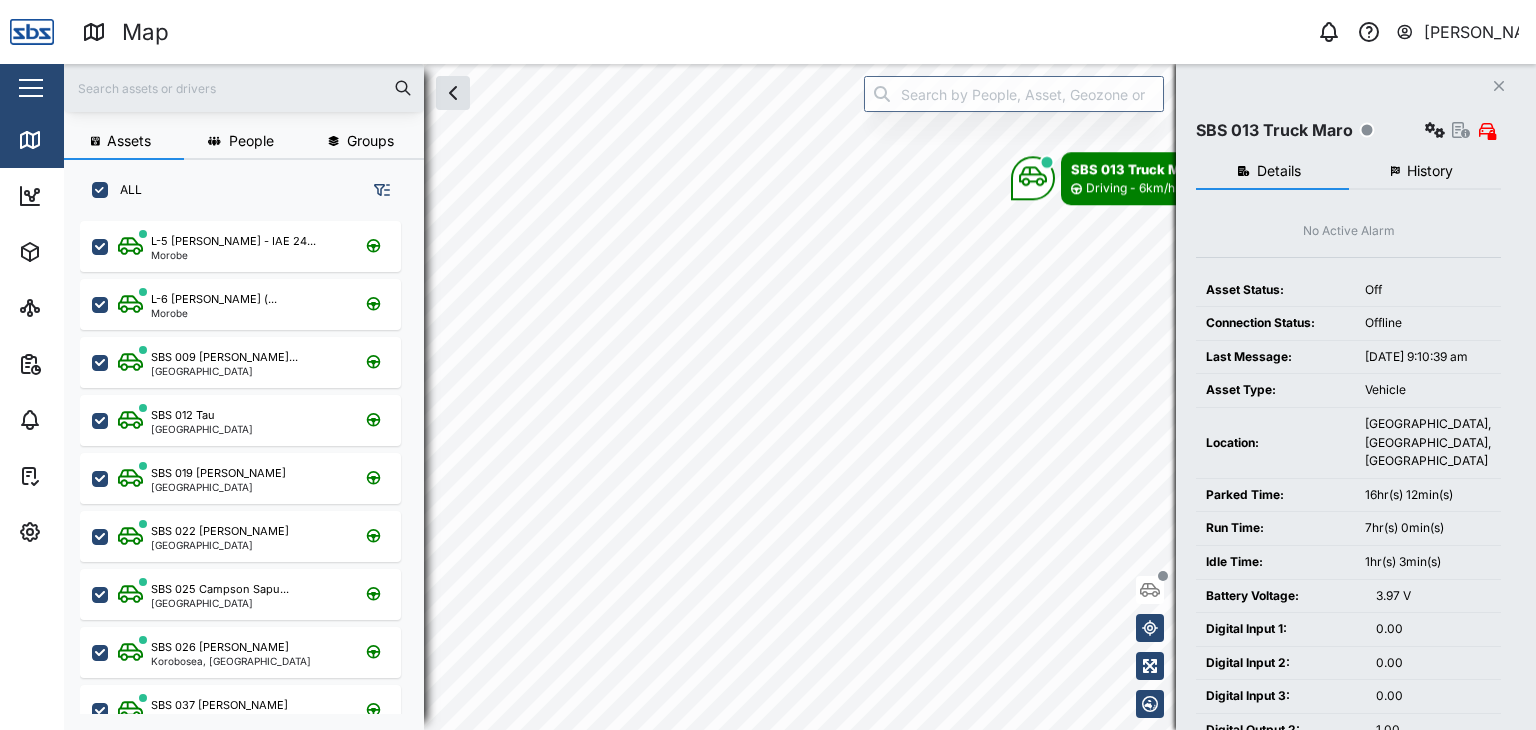 click at bounding box center (244, 88) 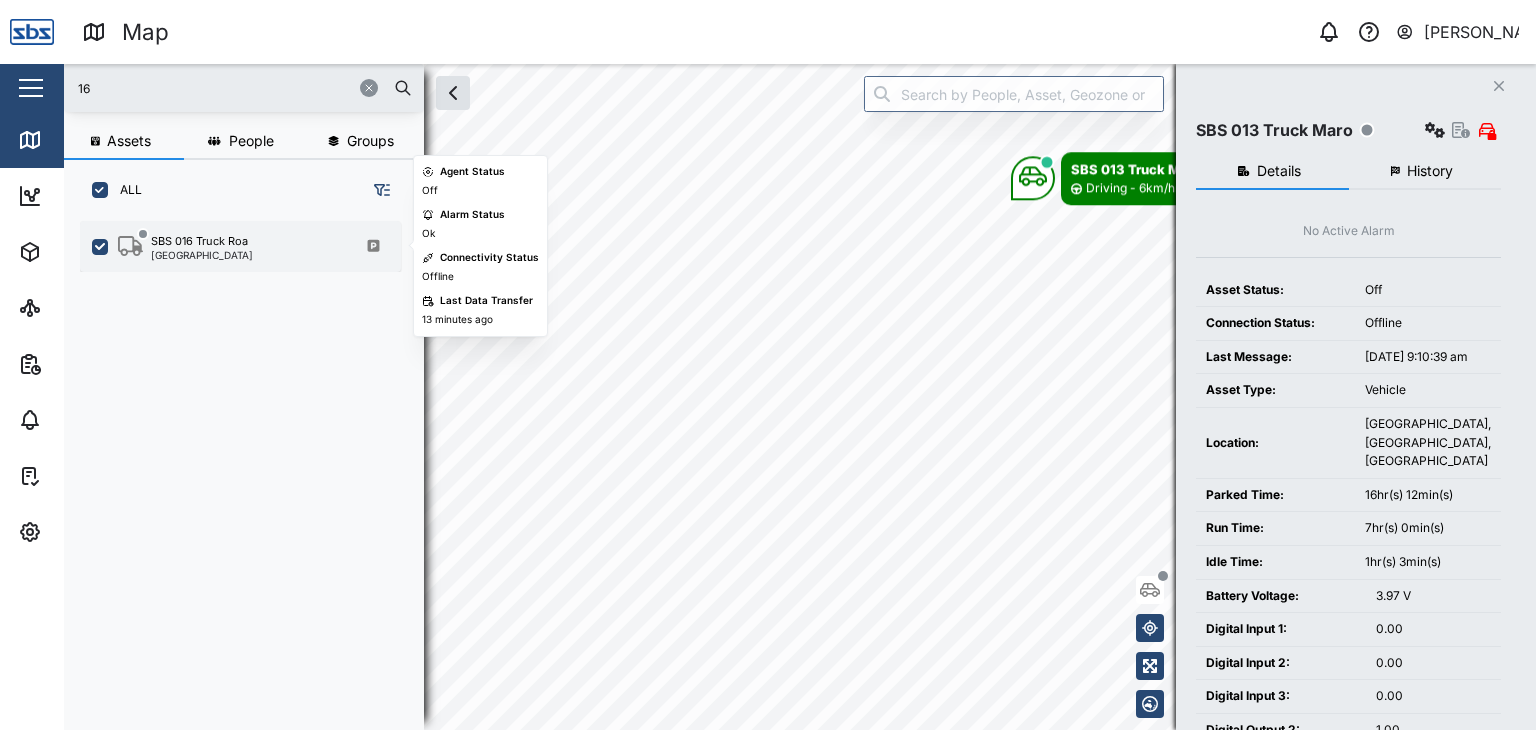 type on "16" 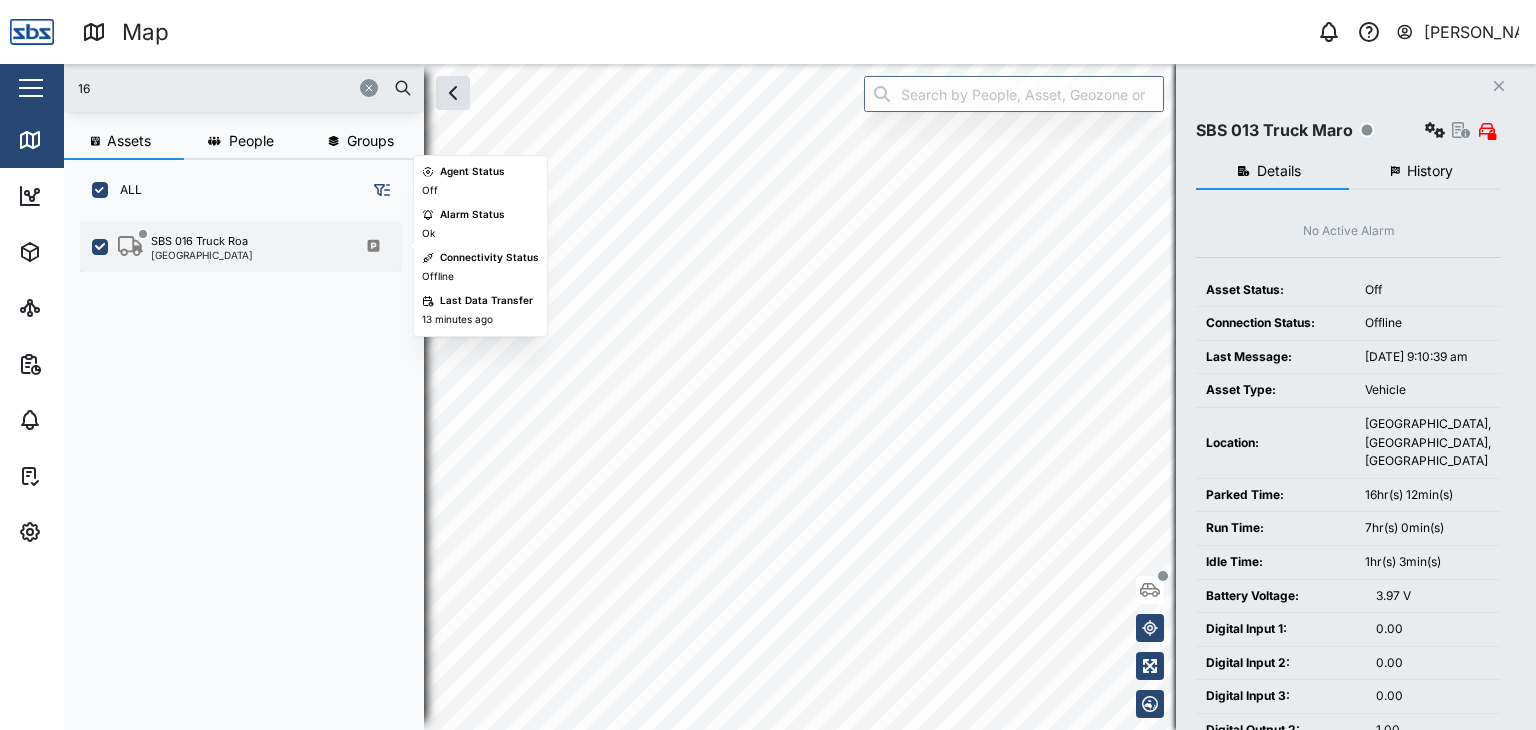 click on "[GEOGRAPHIC_DATA]" at bounding box center [202, 255] 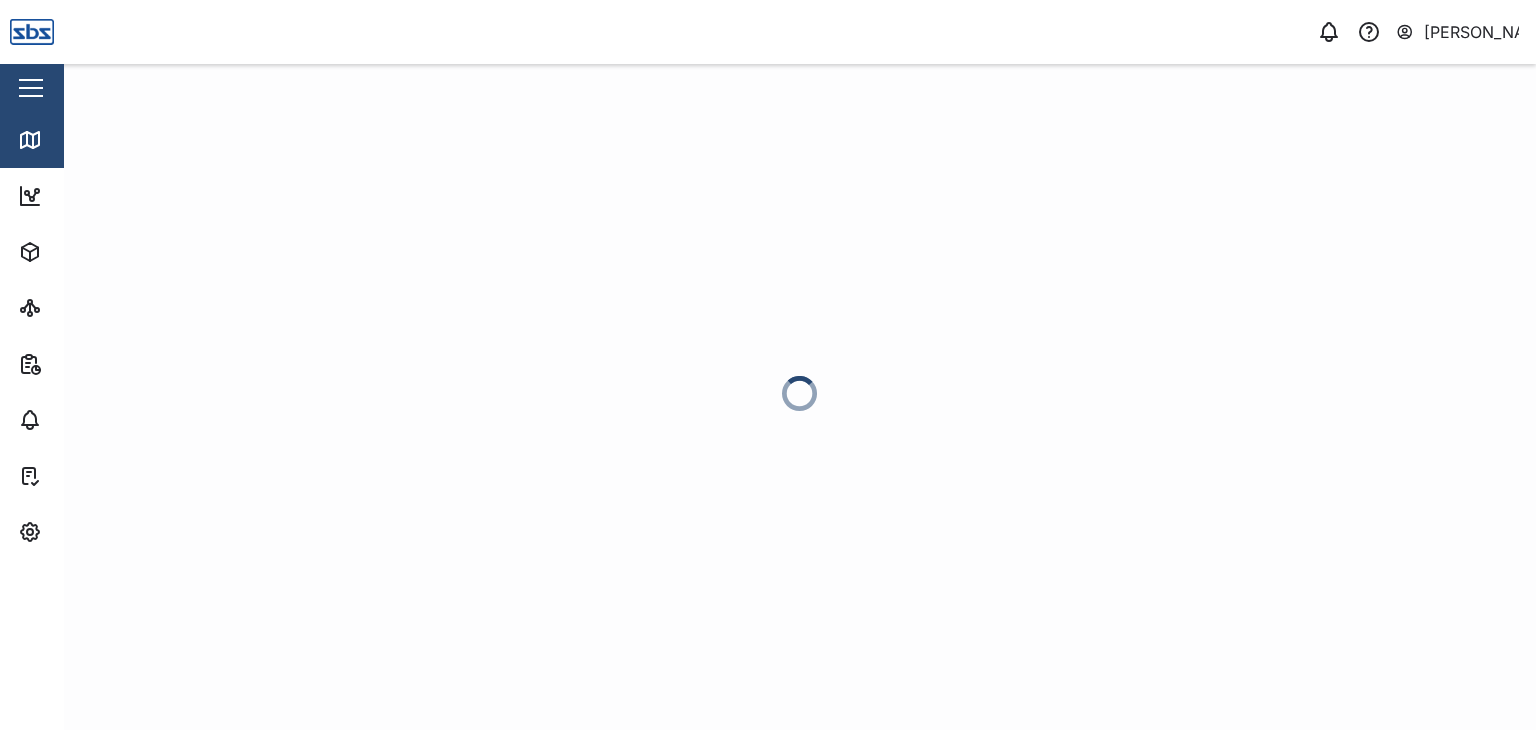 scroll, scrollTop: 0, scrollLeft: 0, axis: both 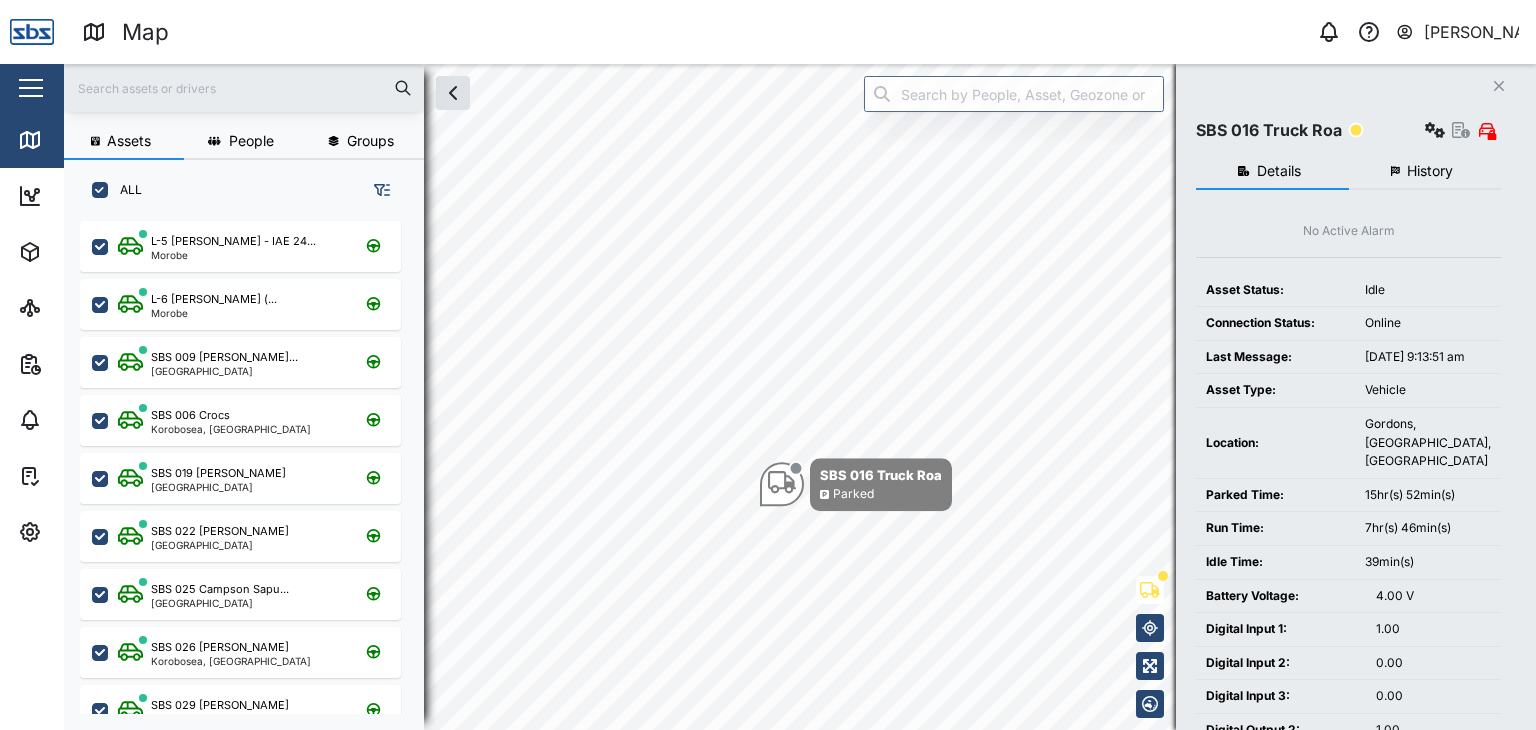 click at bounding box center (244, 88) 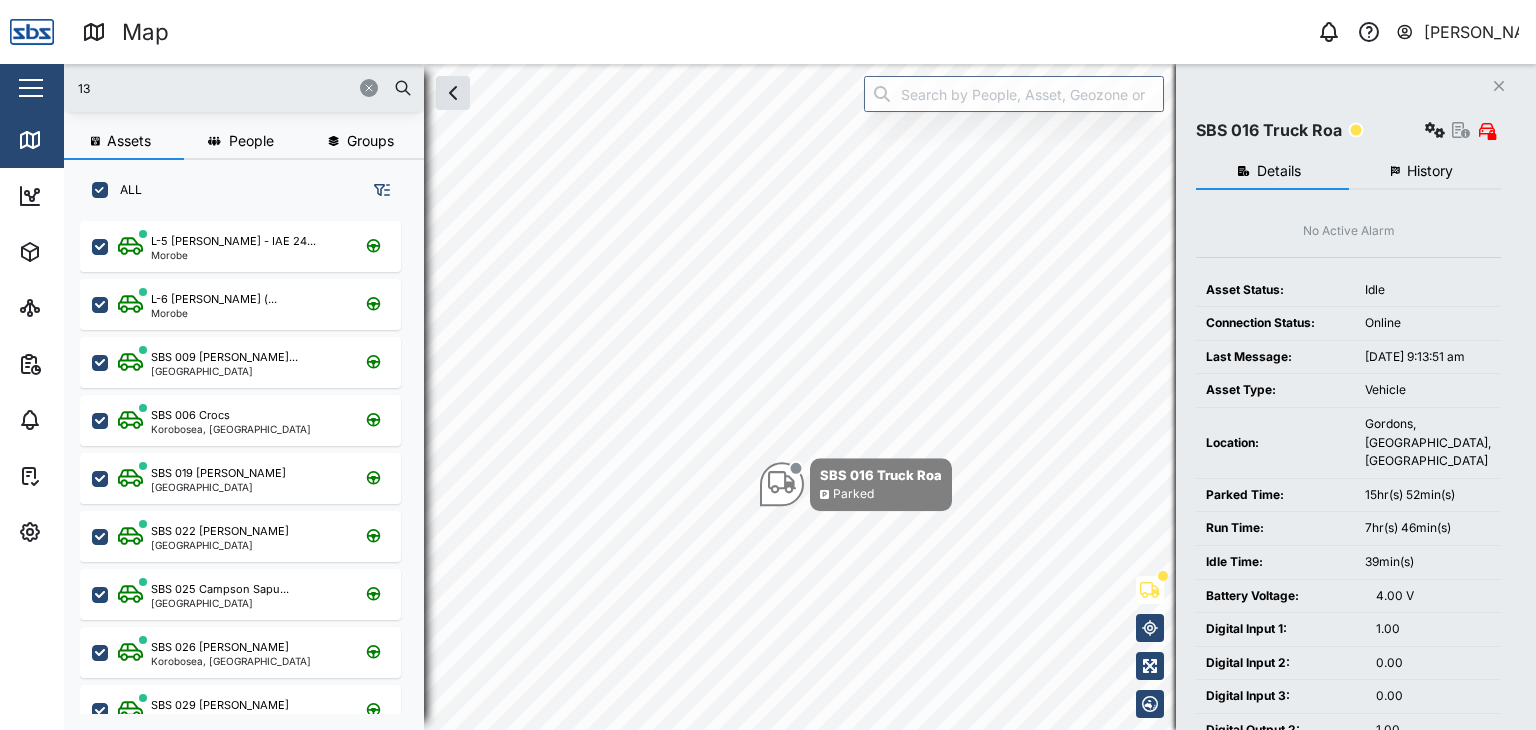 type on "13" 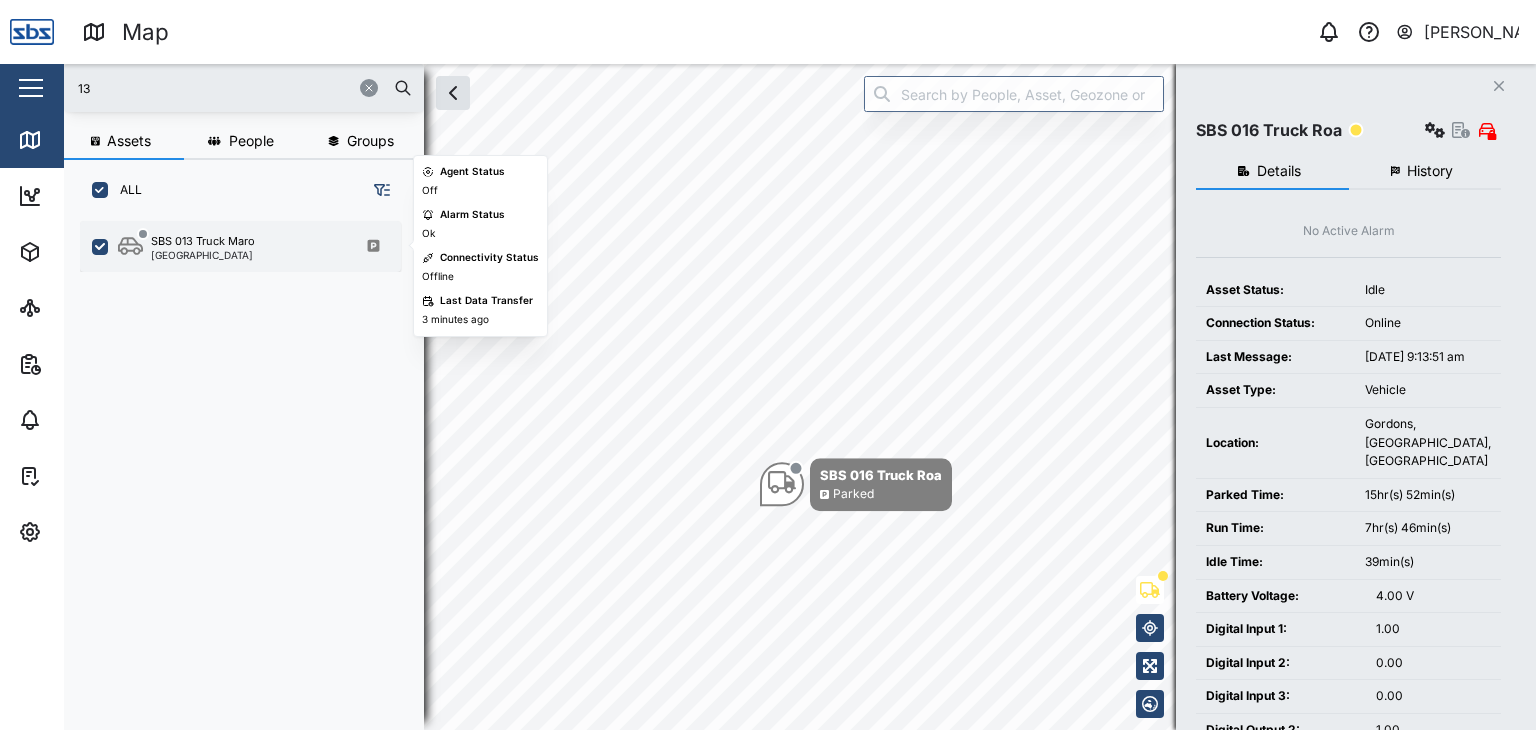 click on "SBS 013 Truck Maro" at bounding box center (203, 241) 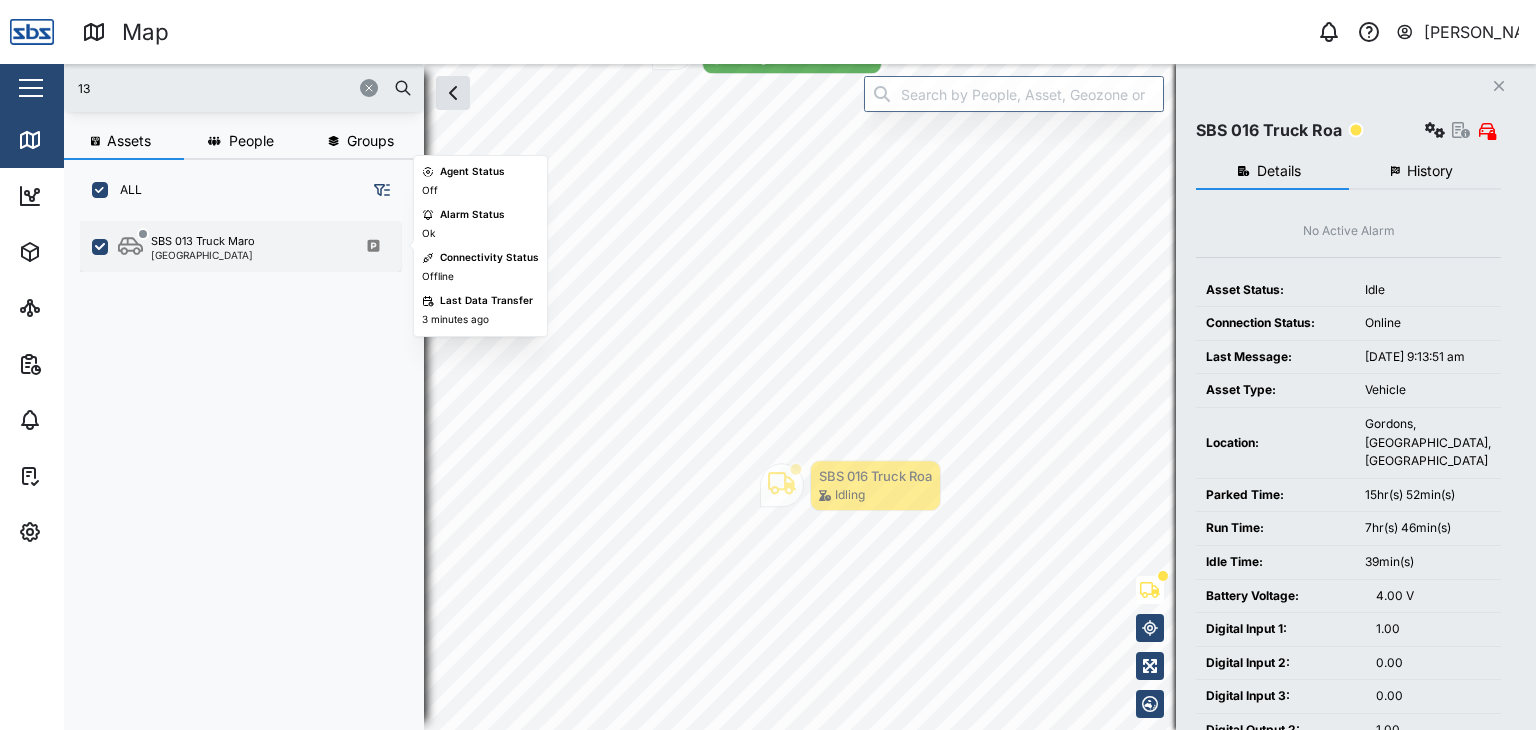 click on "SBS 013 Truck Maro" at bounding box center [203, 241] 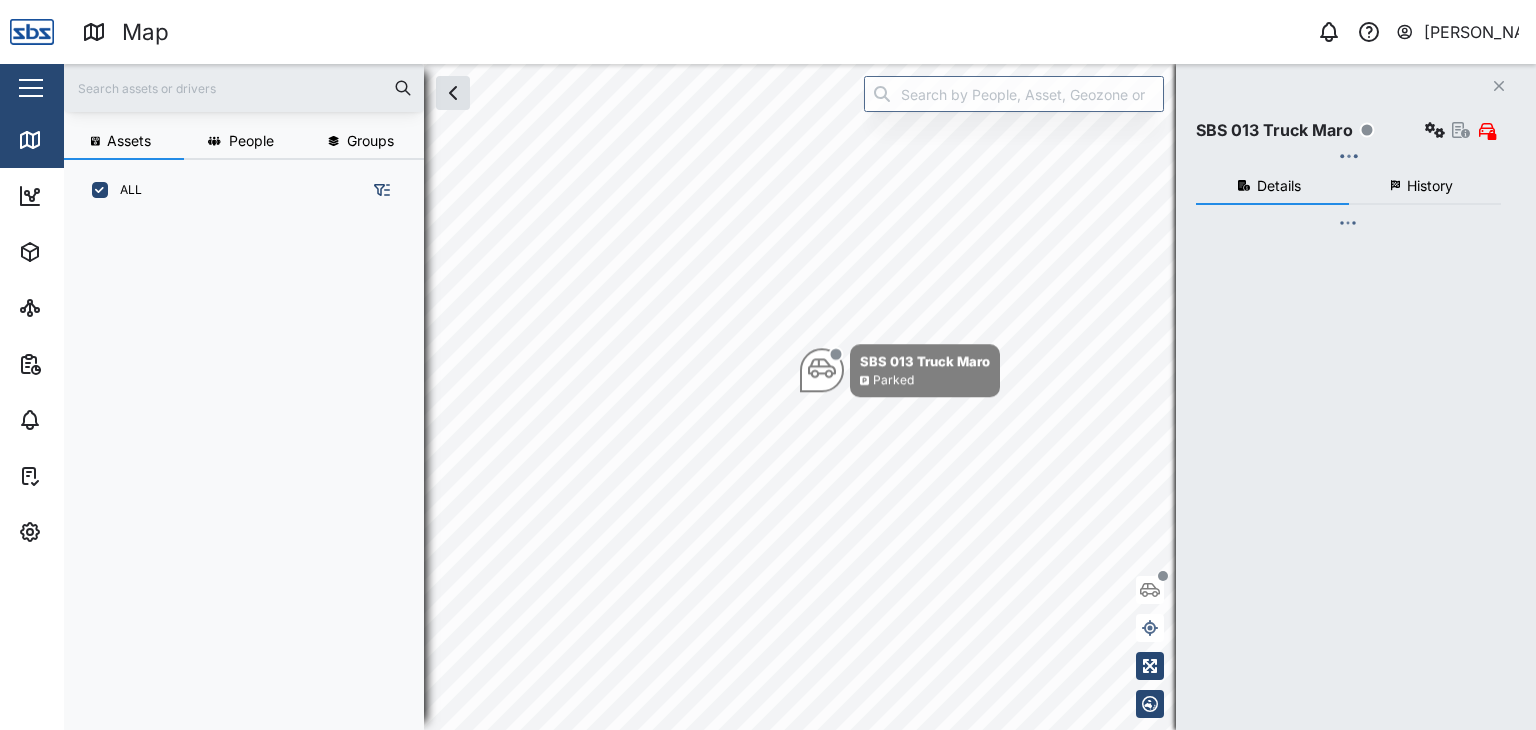 scroll, scrollTop: 0, scrollLeft: 0, axis: both 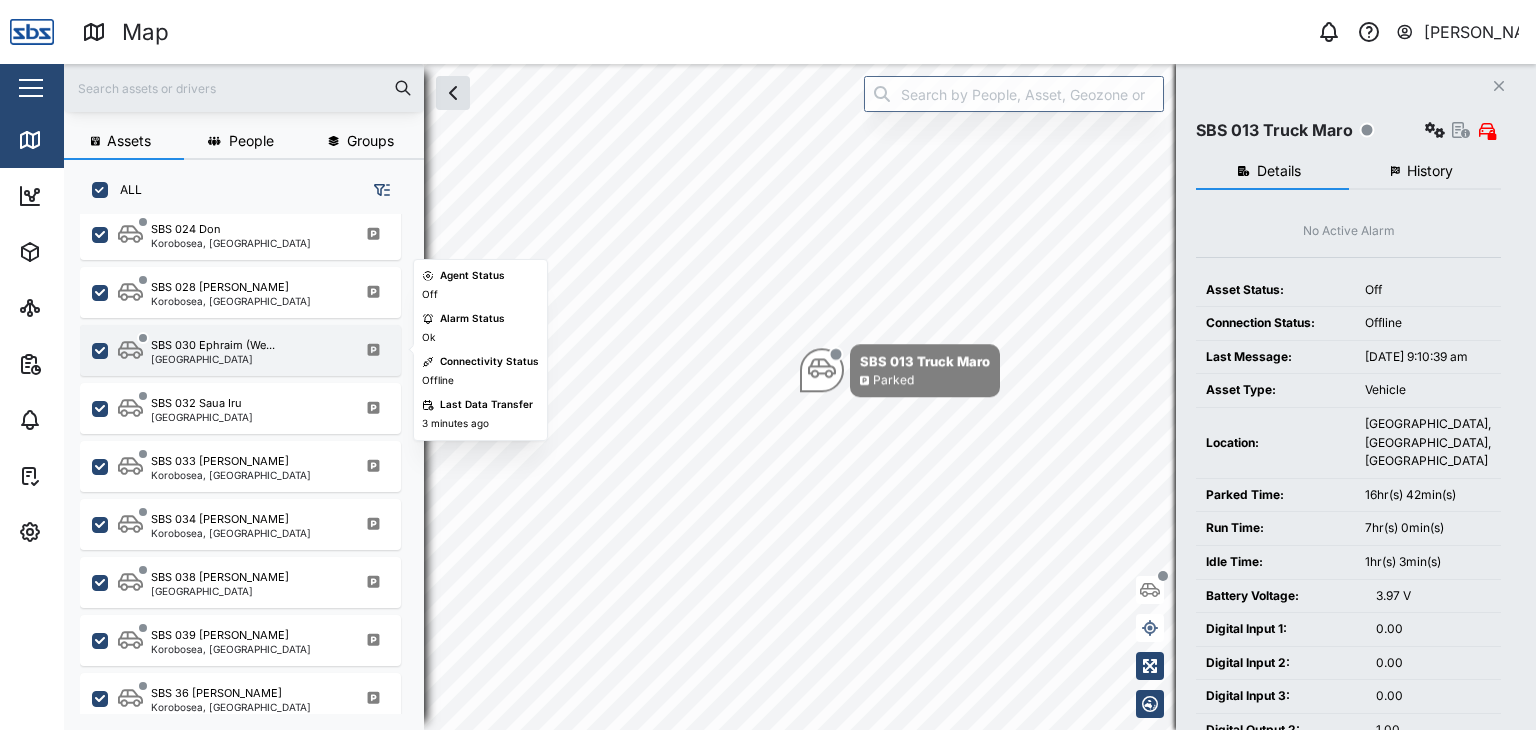 click on "SBS 030  Ephraim (We...
Port Moresby" at bounding box center (240, 350) 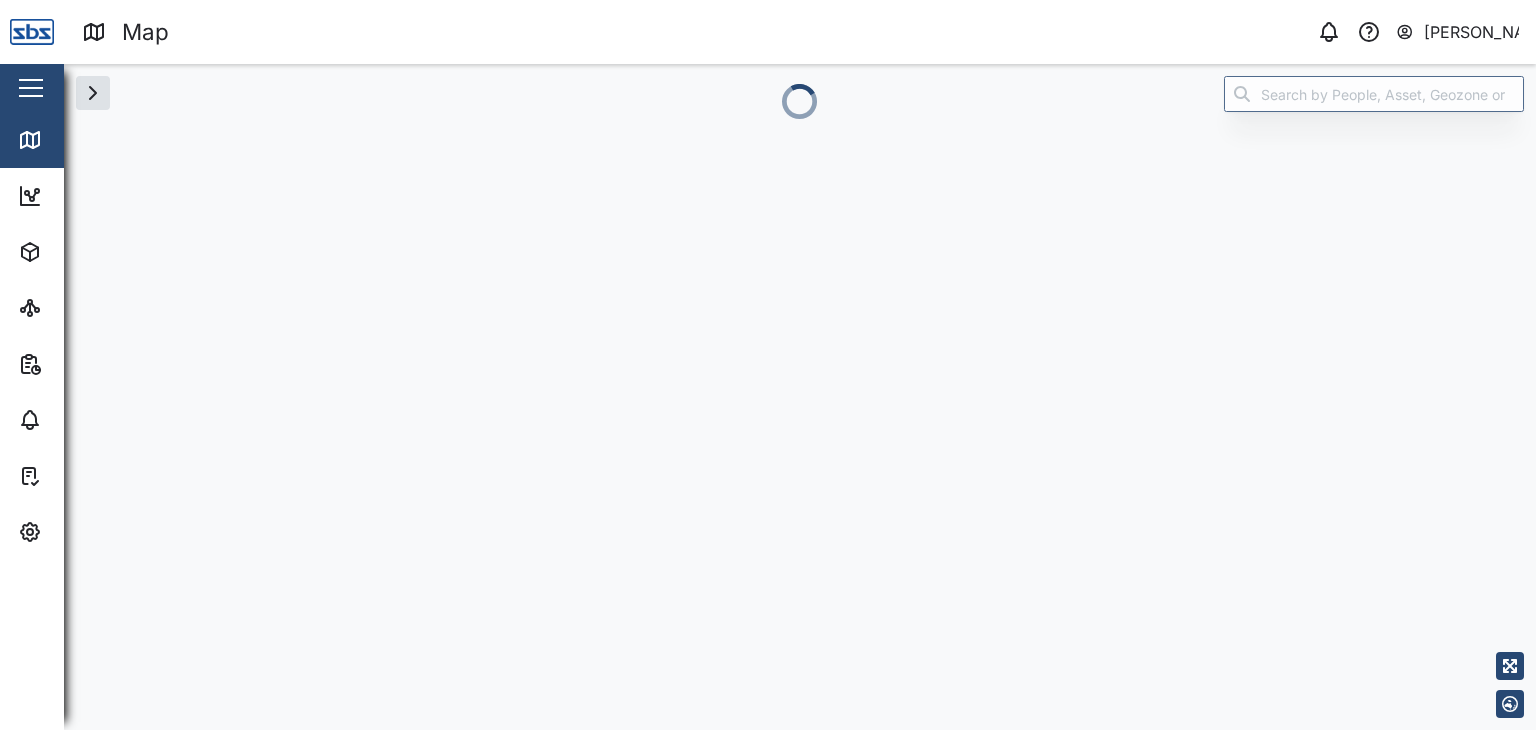 scroll, scrollTop: 0, scrollLeft: 0, axis: both 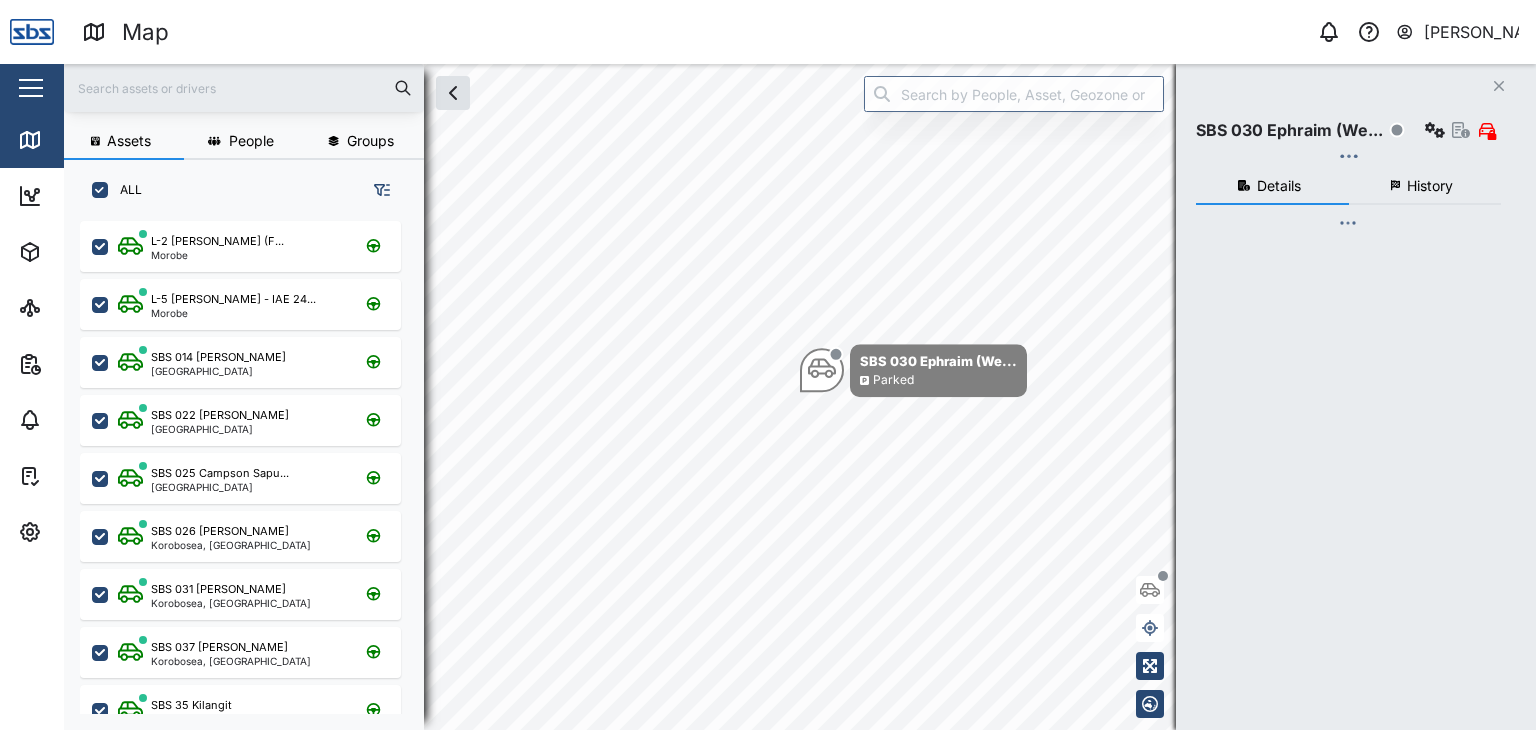 checkbox on "true" 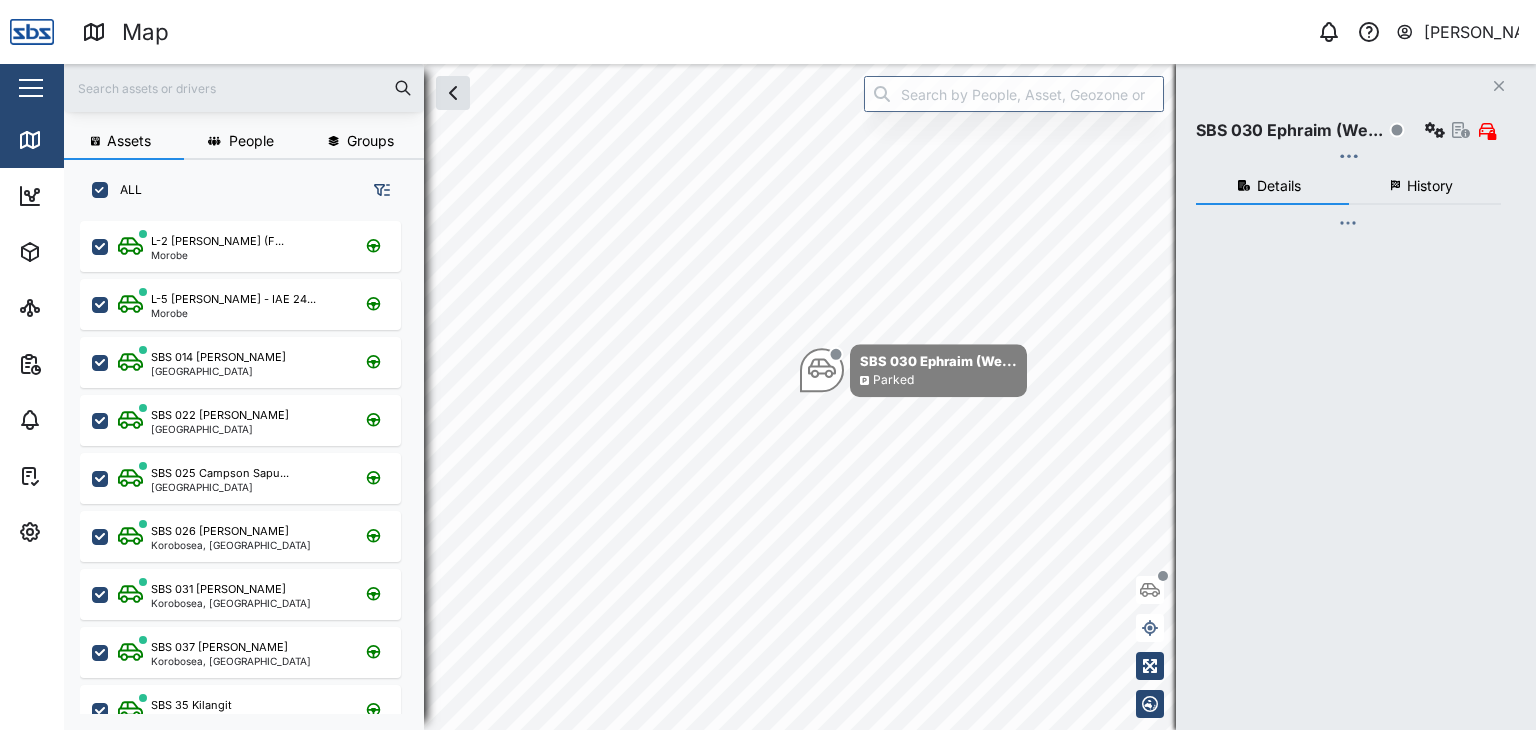 checkbox on "true" 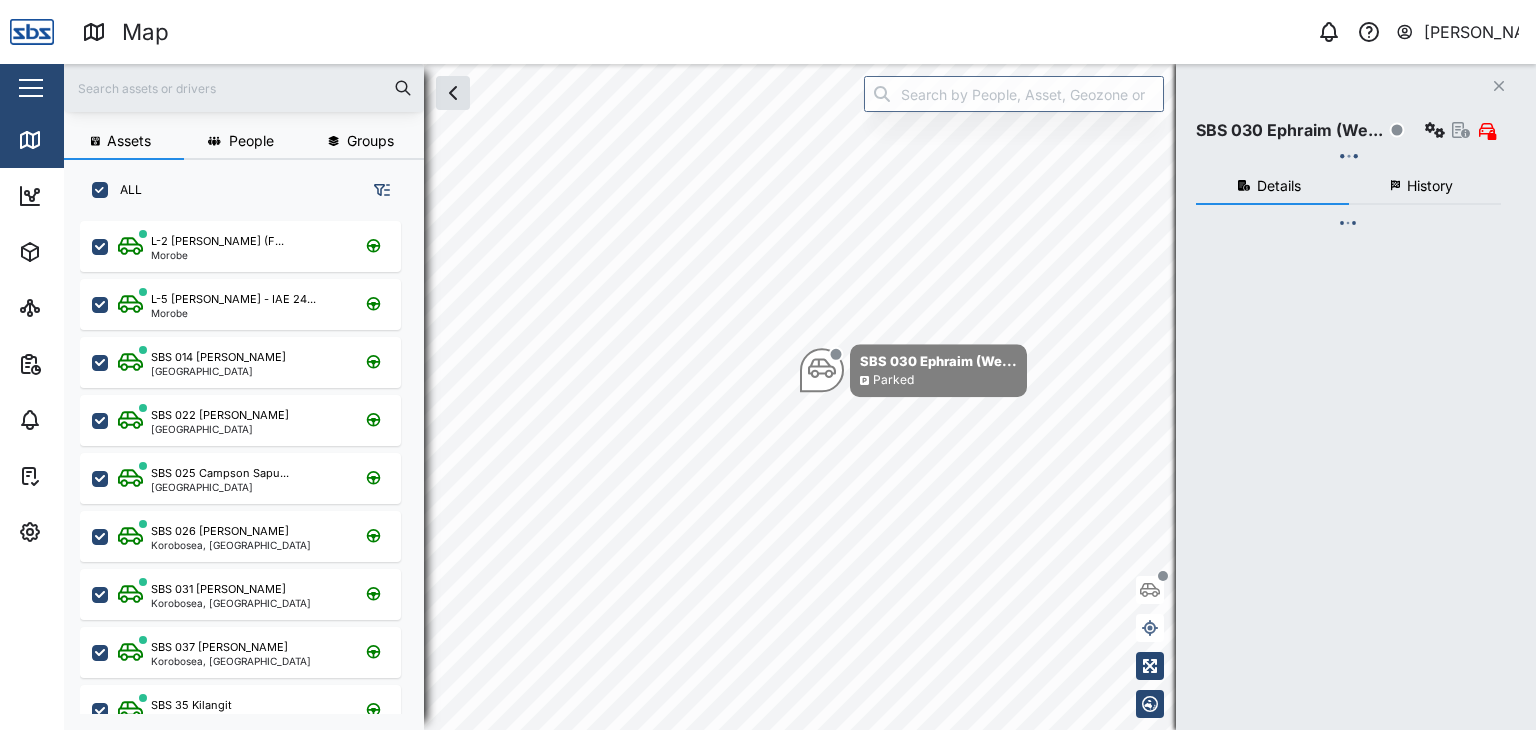 checkbox on "true" 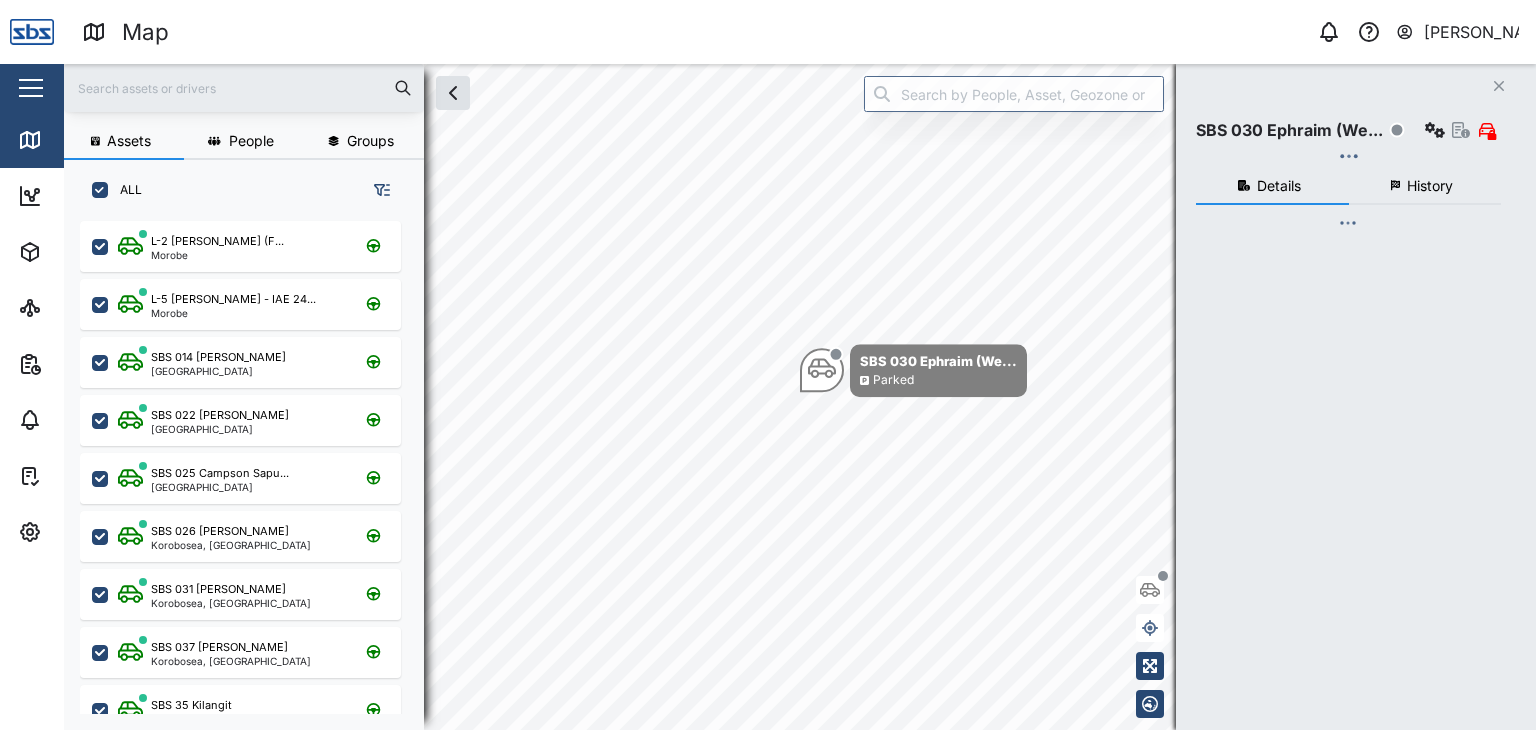 checkbox on "true" 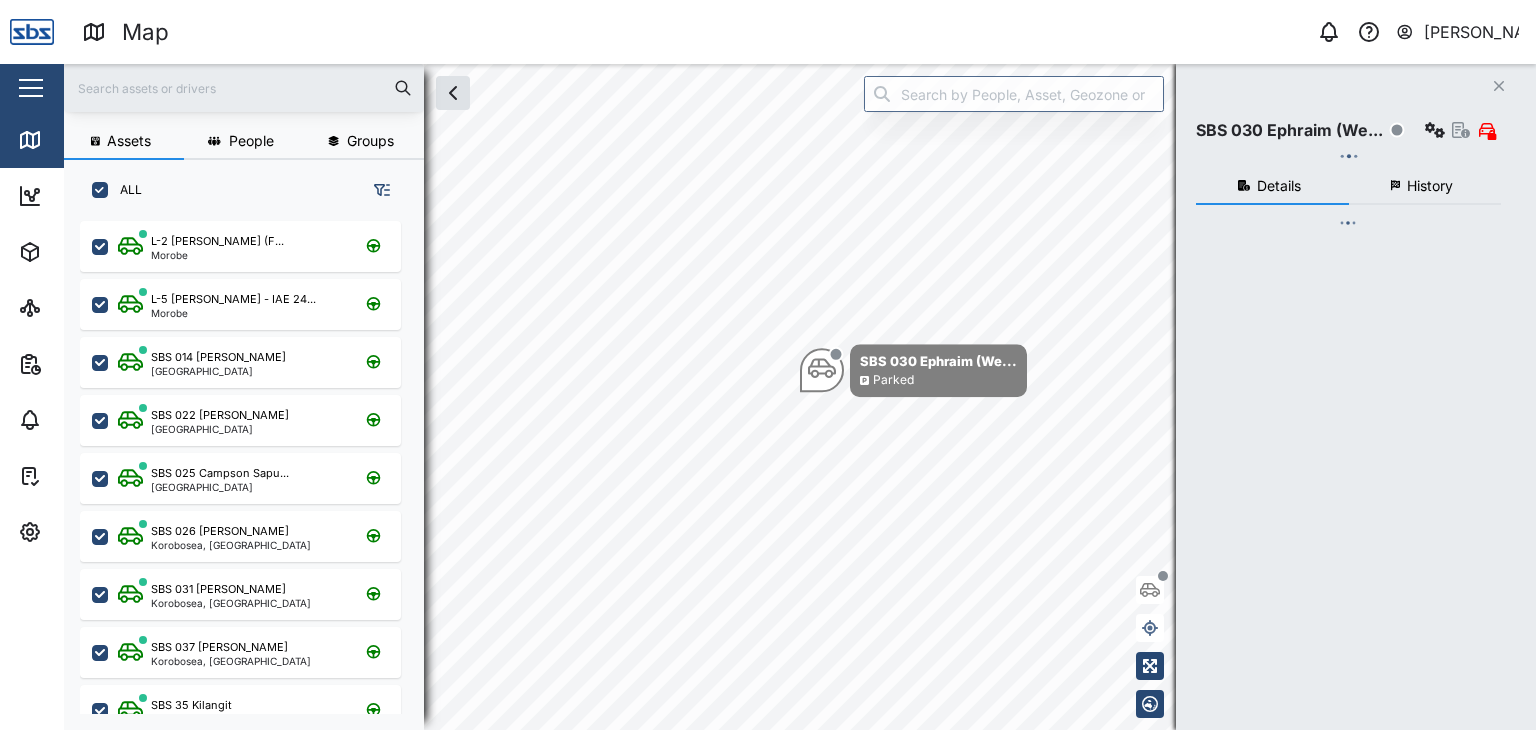 checkbox on "true" 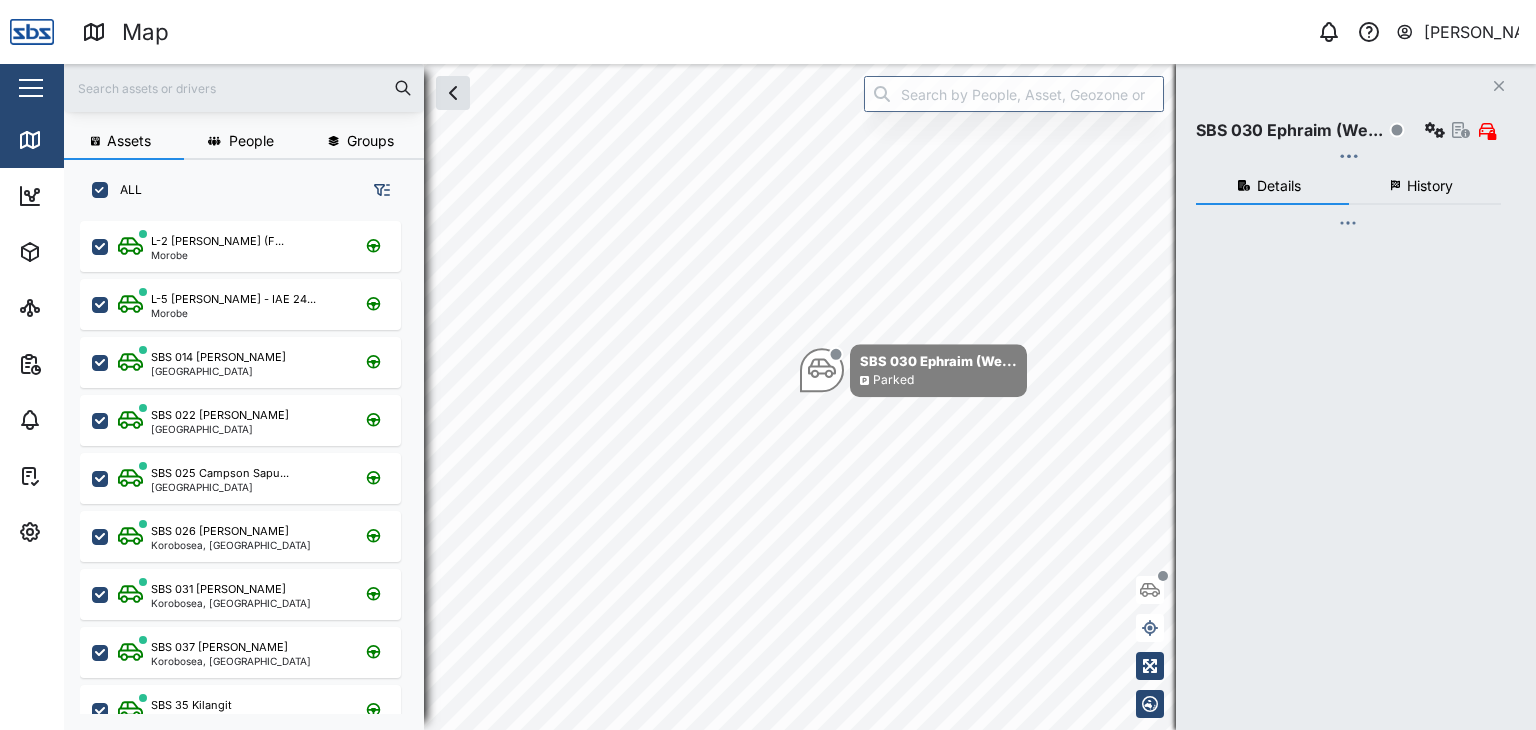 checkbox on "true" 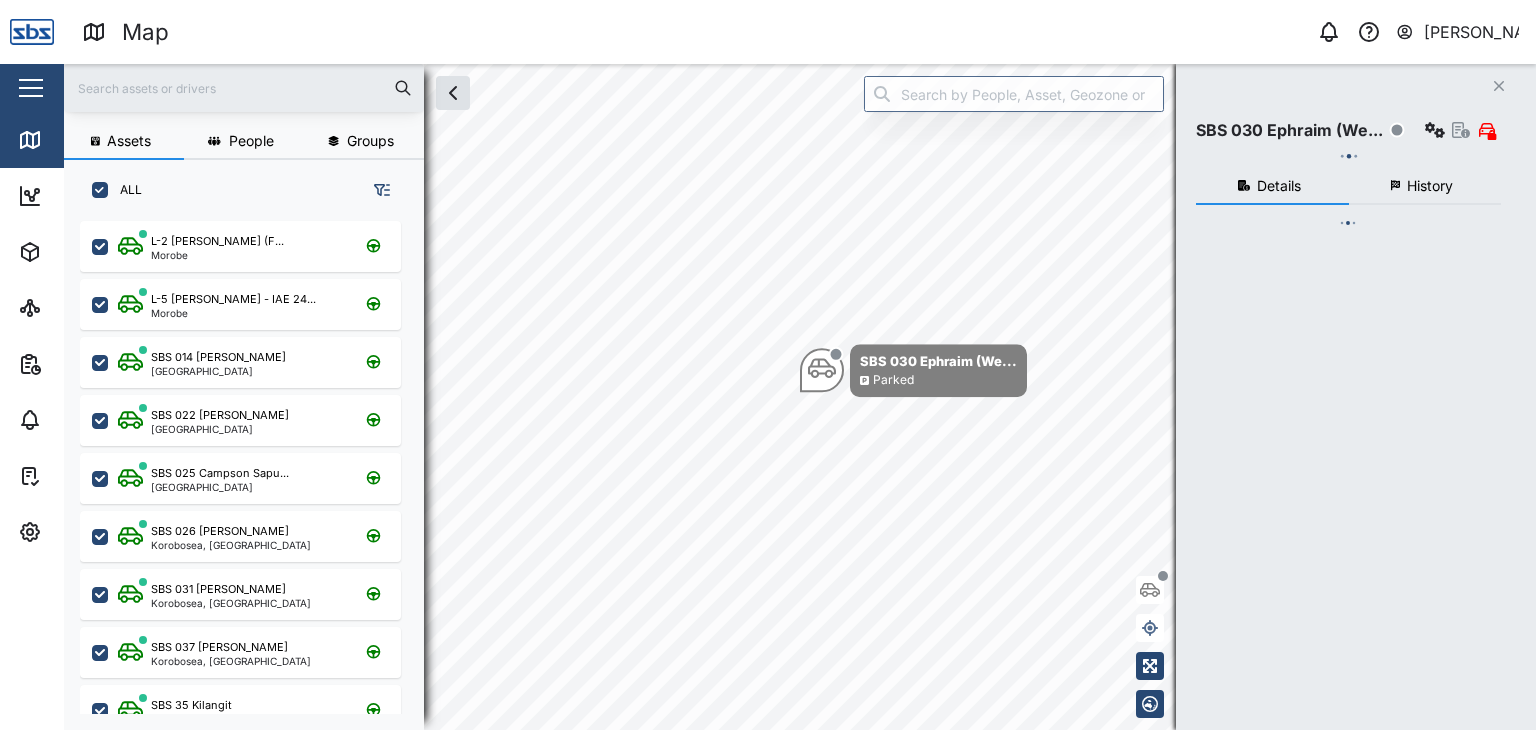 checkbox on "true" 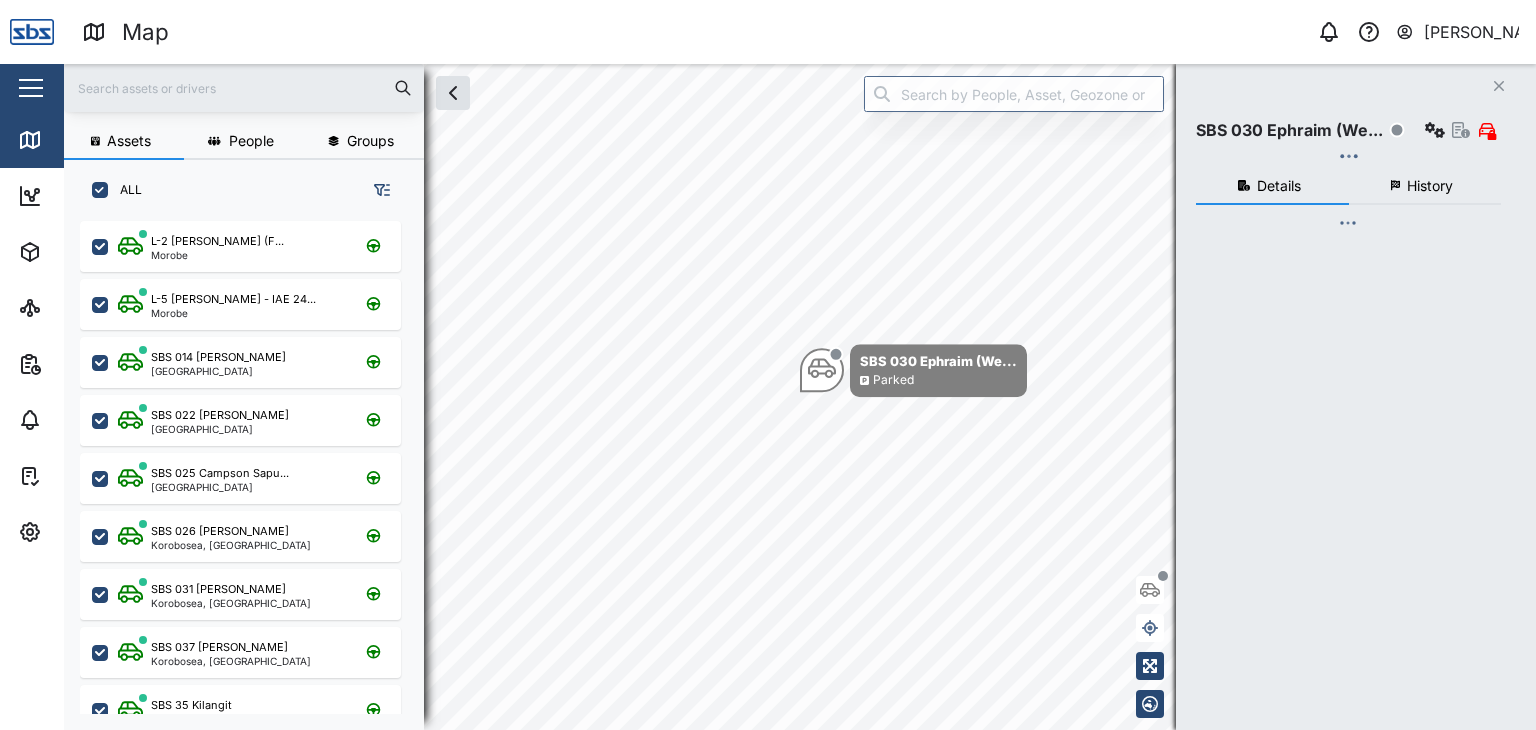 checkbox on "true" 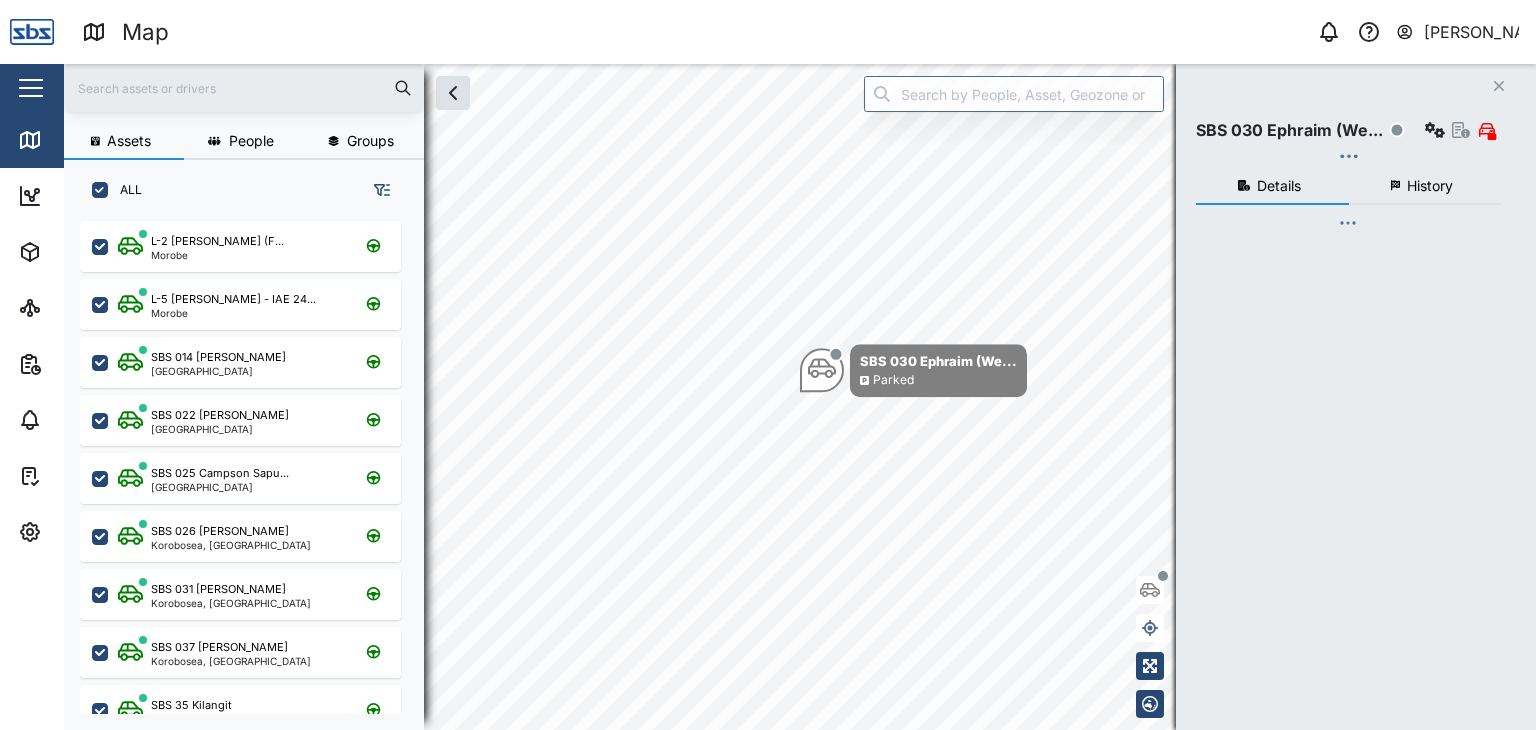 checkbox on "true" 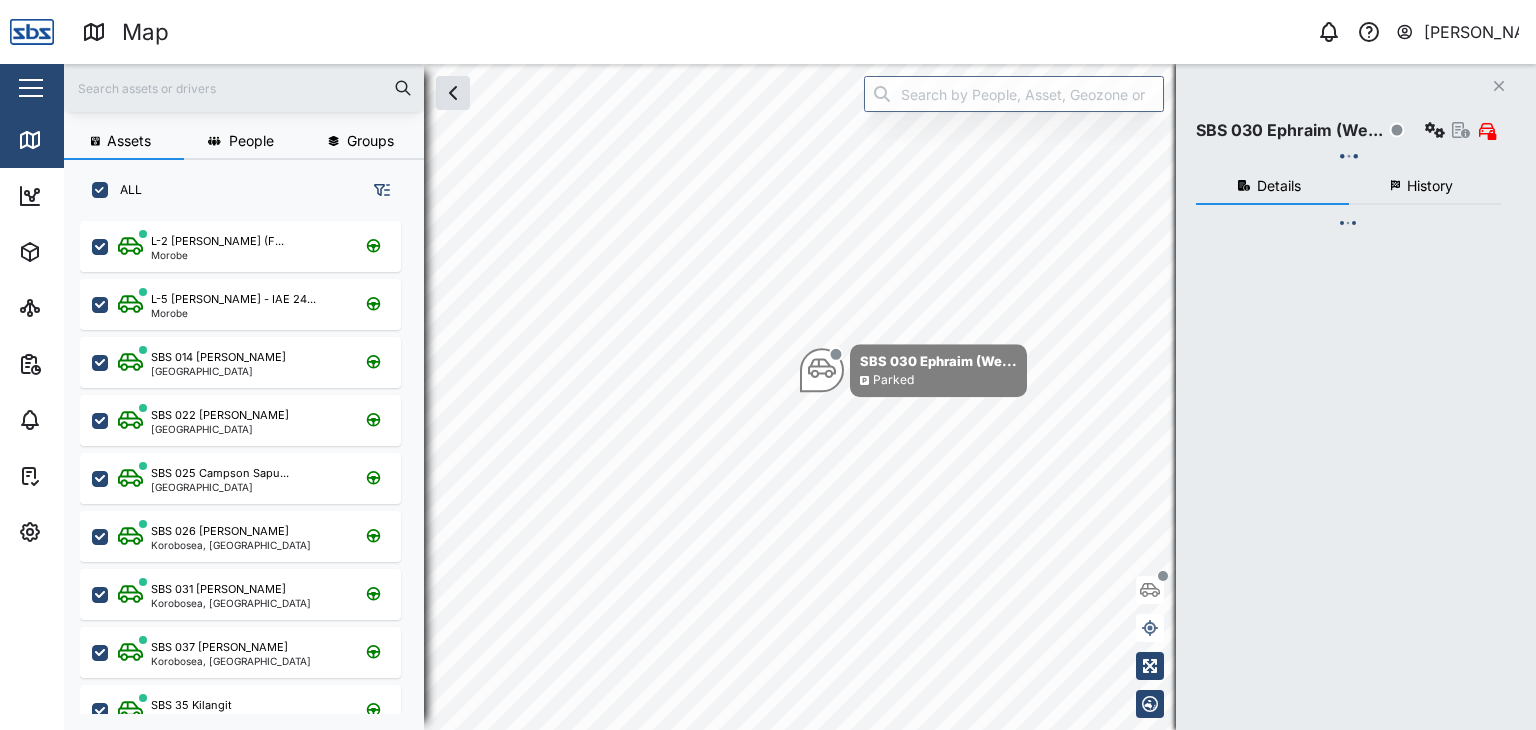 checkbox on "true" 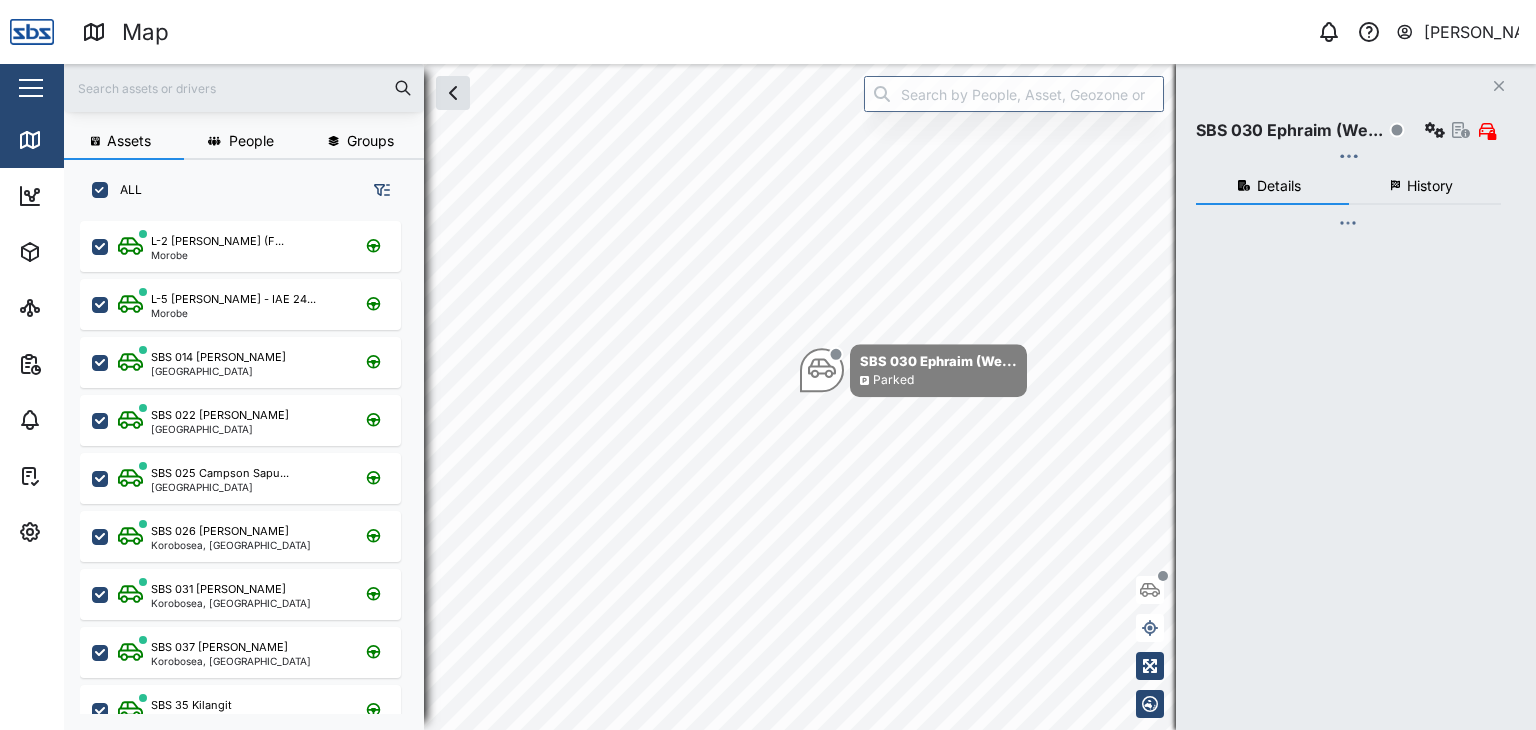 checkbox on "true" 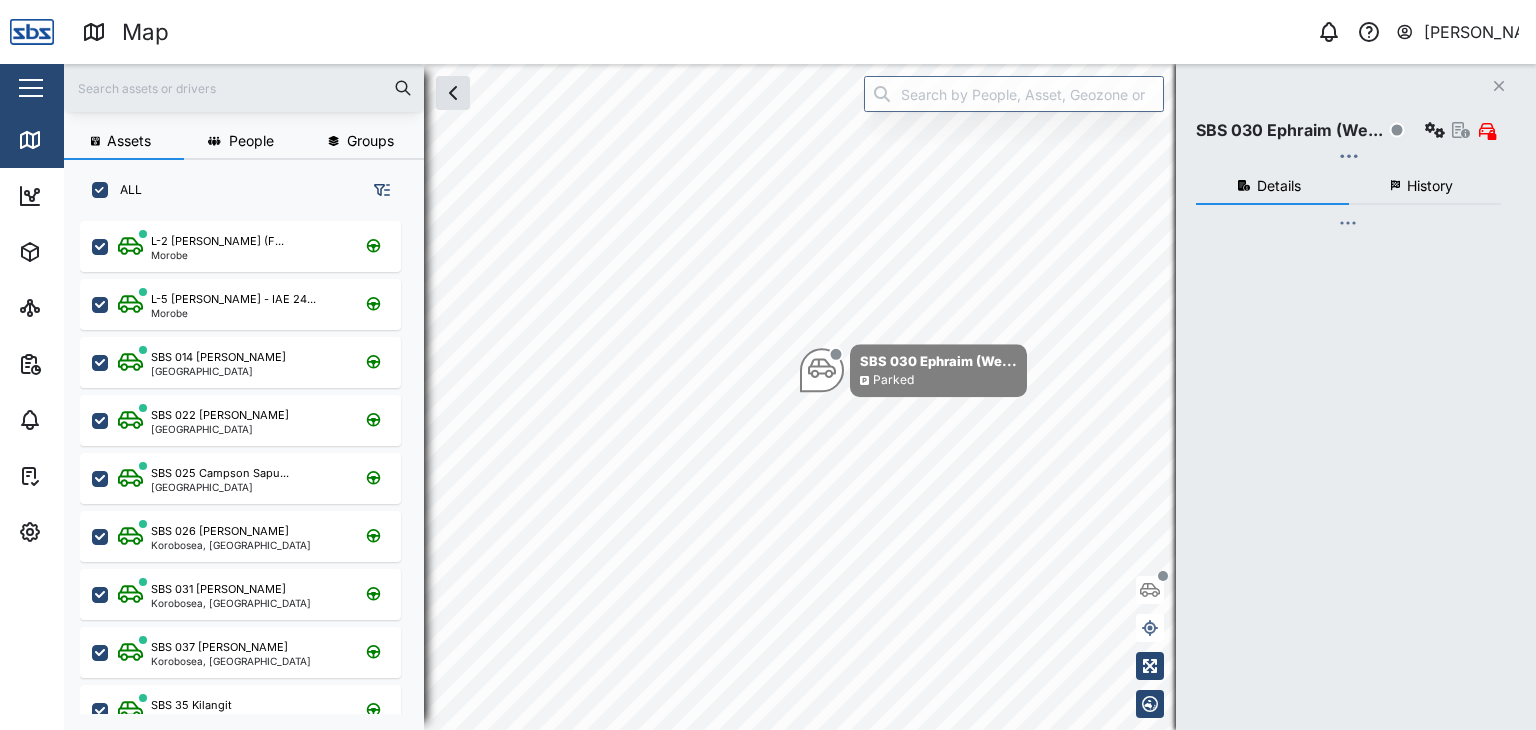 checkbox on "true" 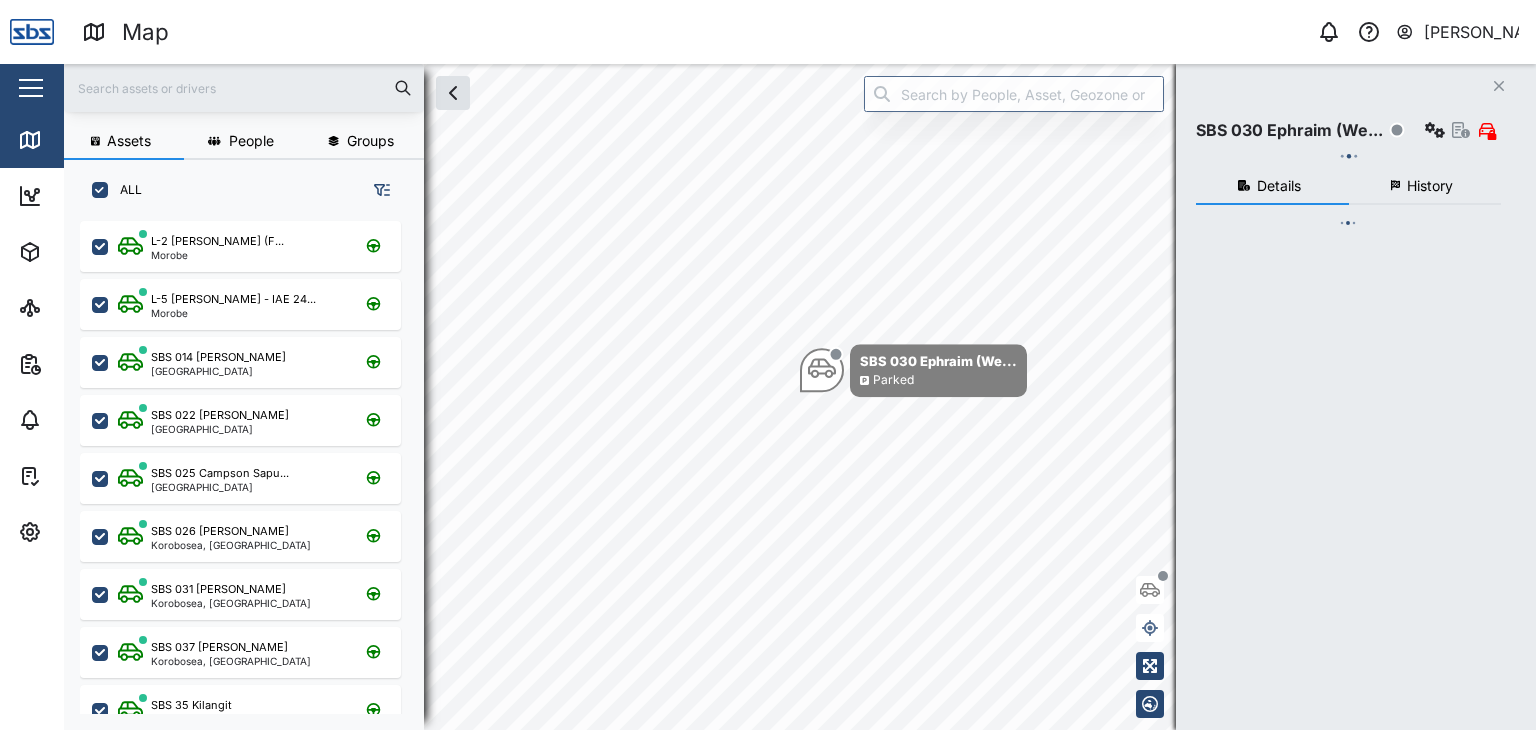 checkbox on "true" 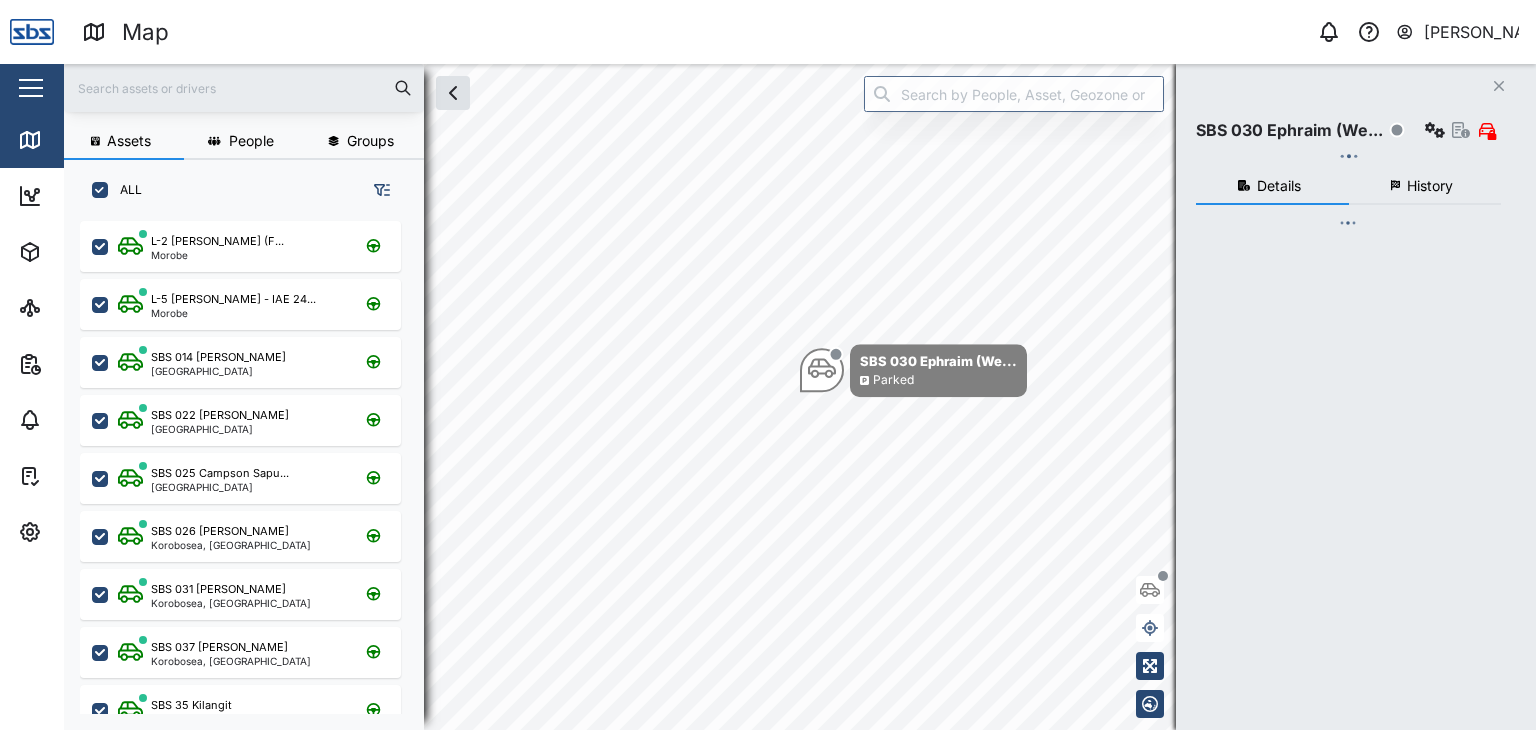 checkbox on "true" 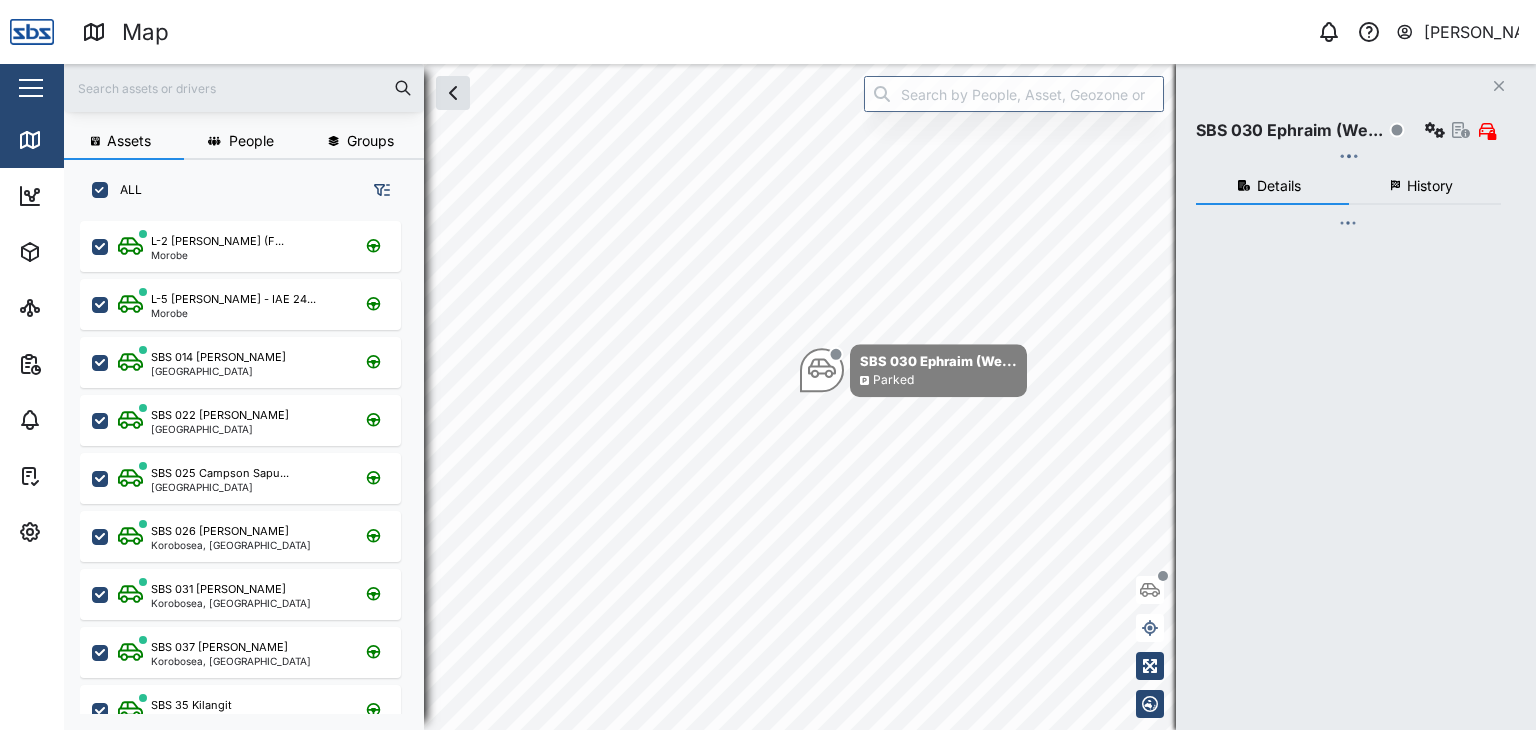 checkbox on "true" 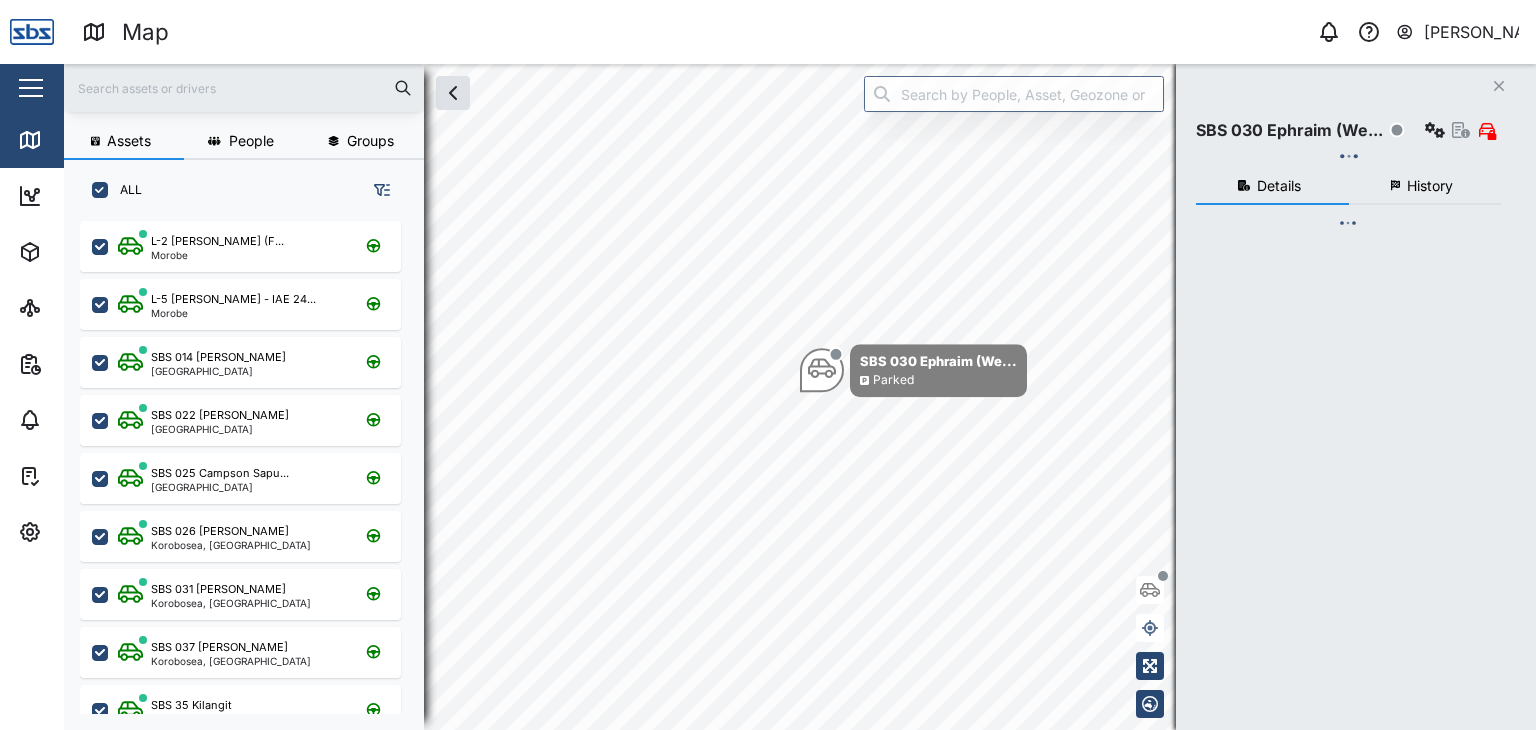 checkbox on "true" 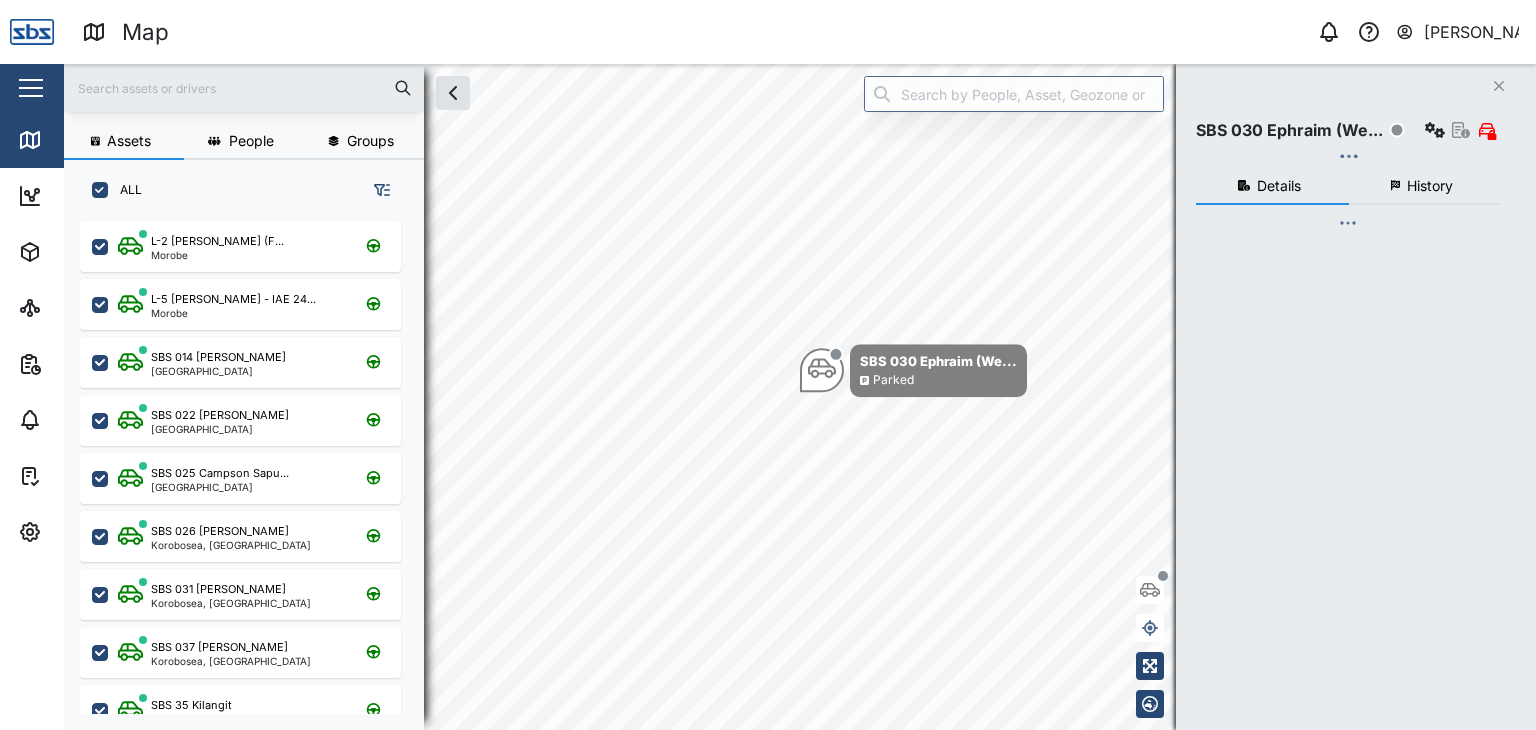 checkbox on "true" 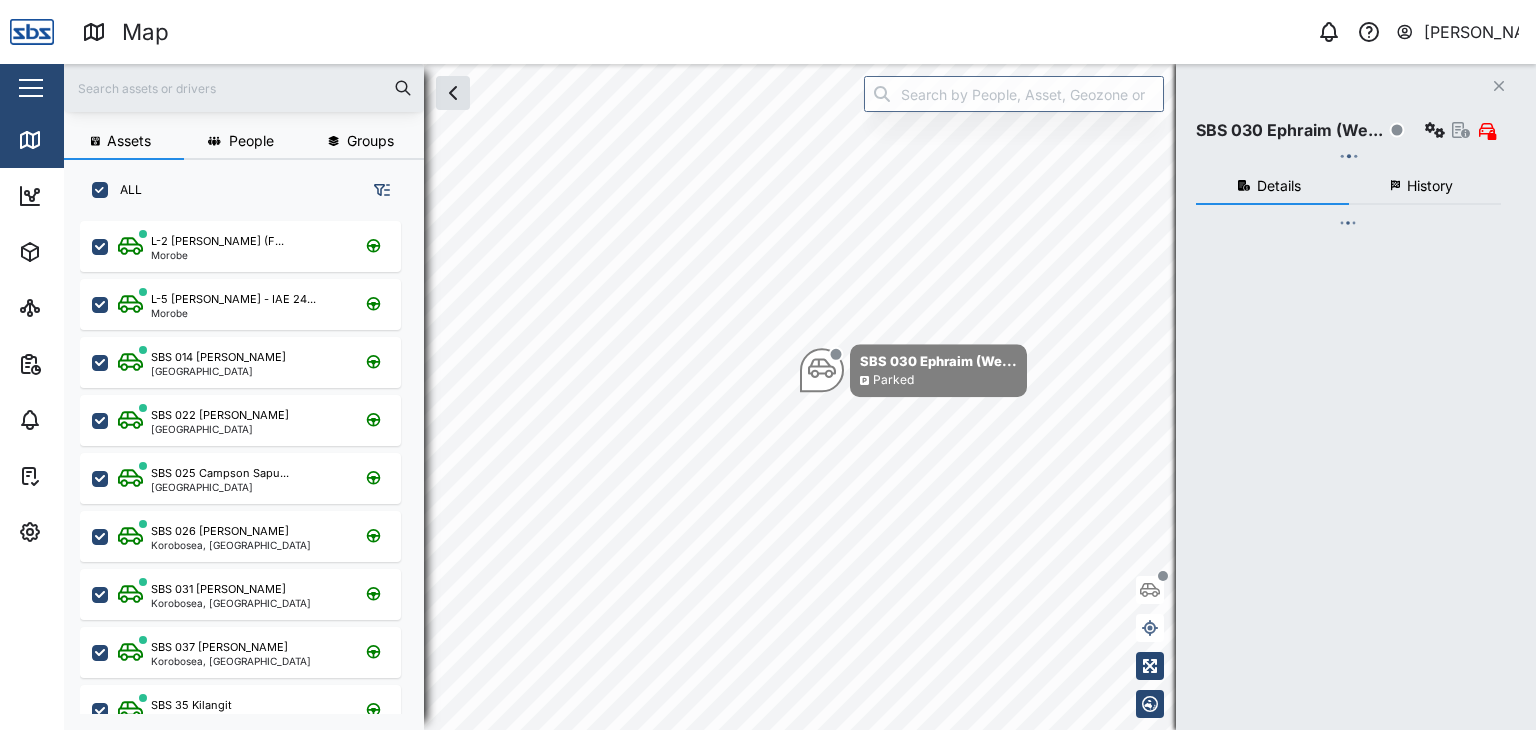 checkbox on "true" 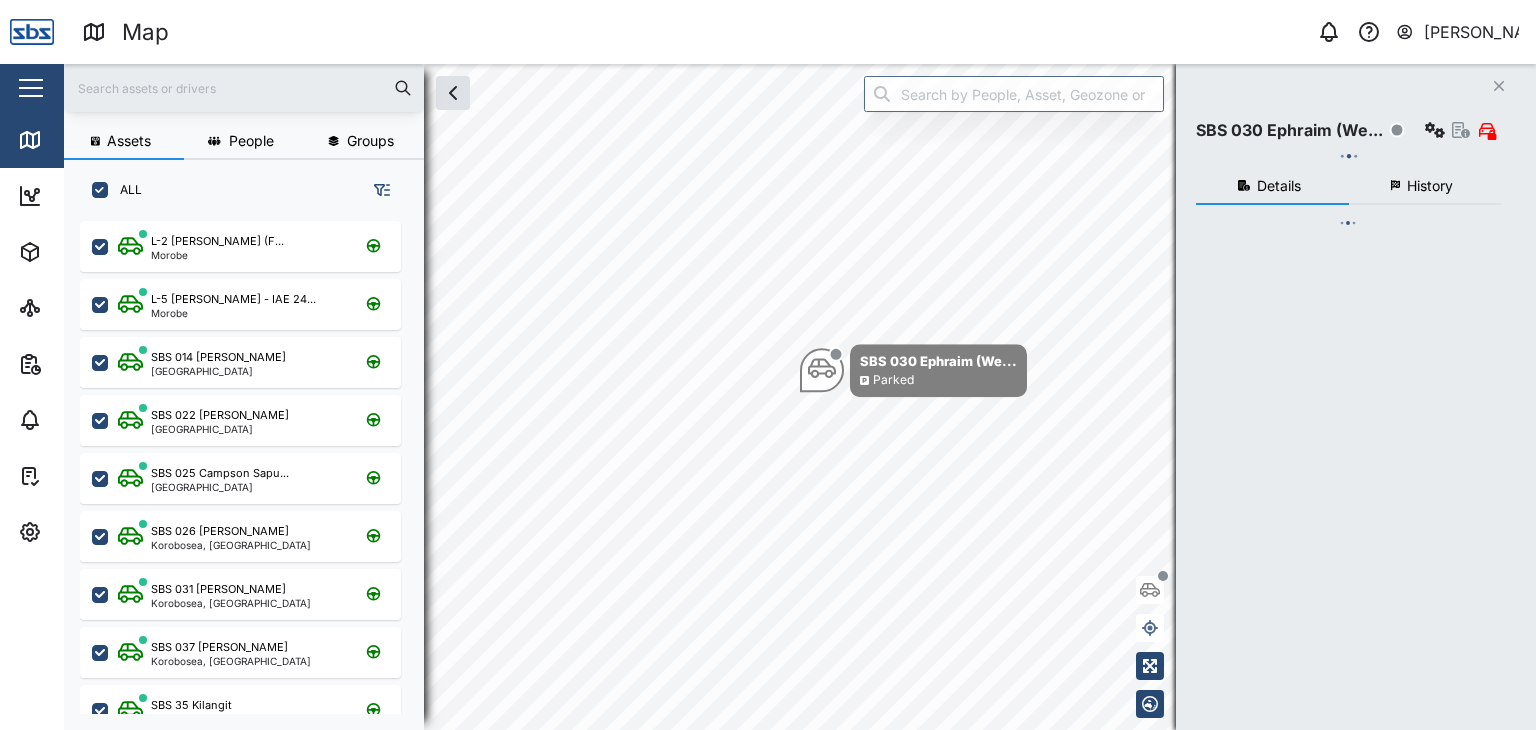 checkbox on "true" 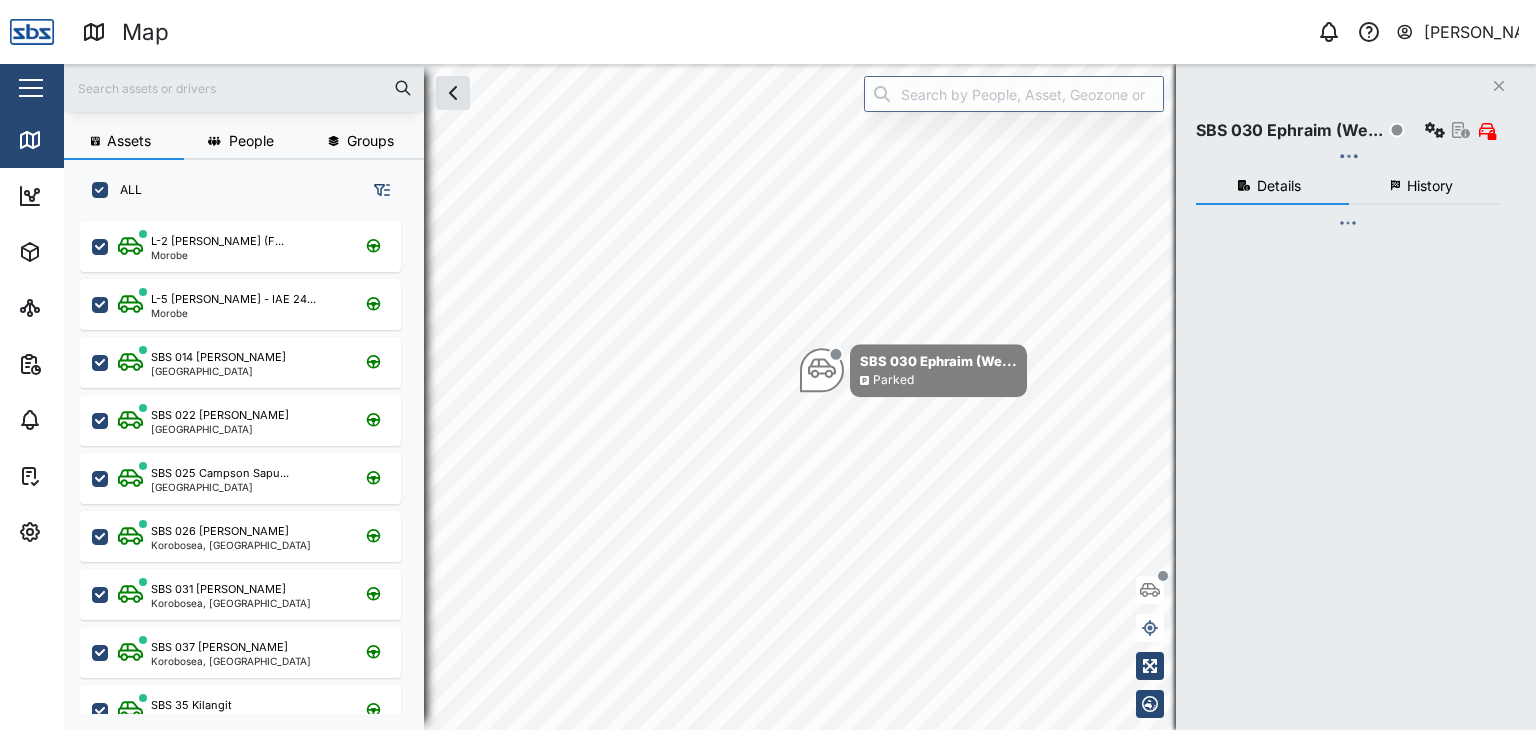 checkbox on "true" 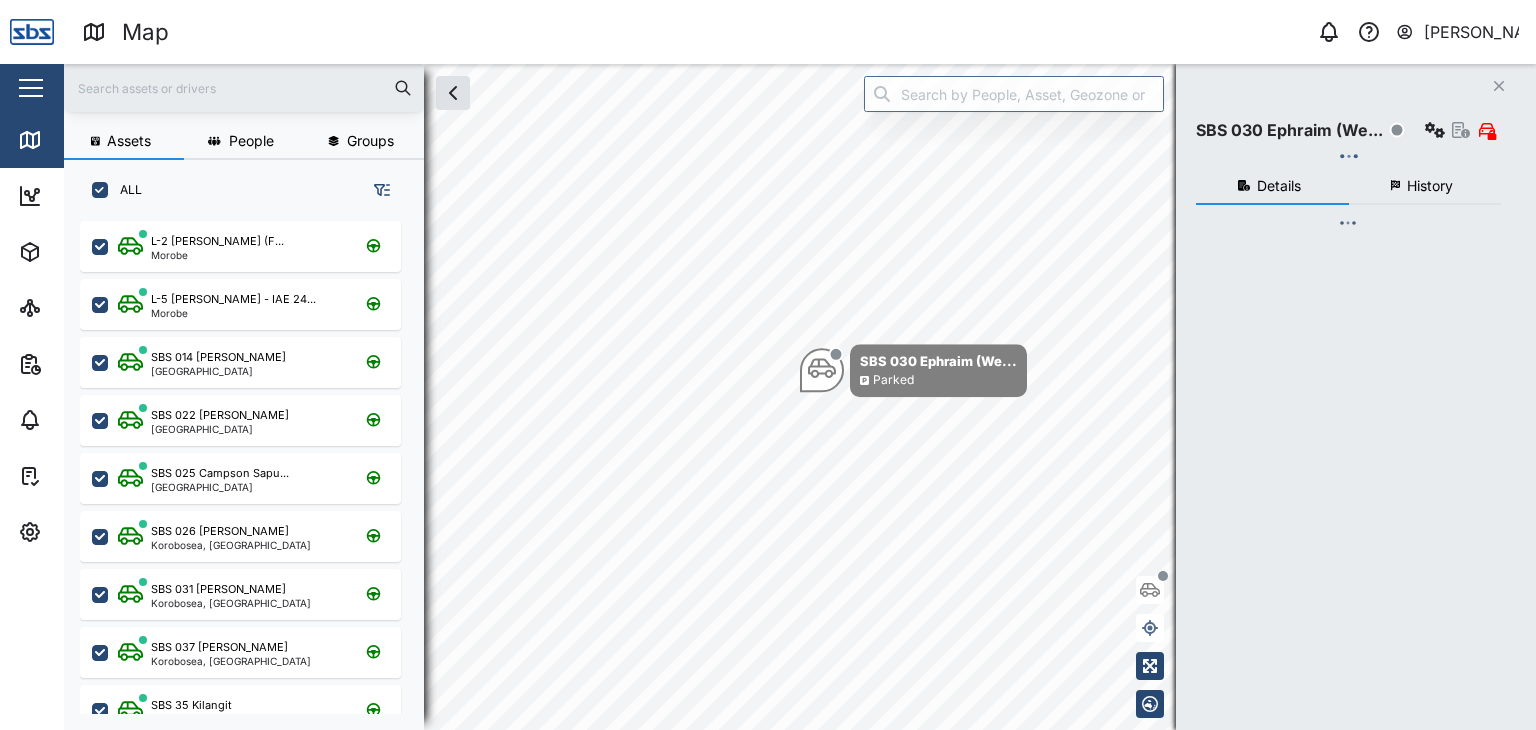 checkbox on "true" 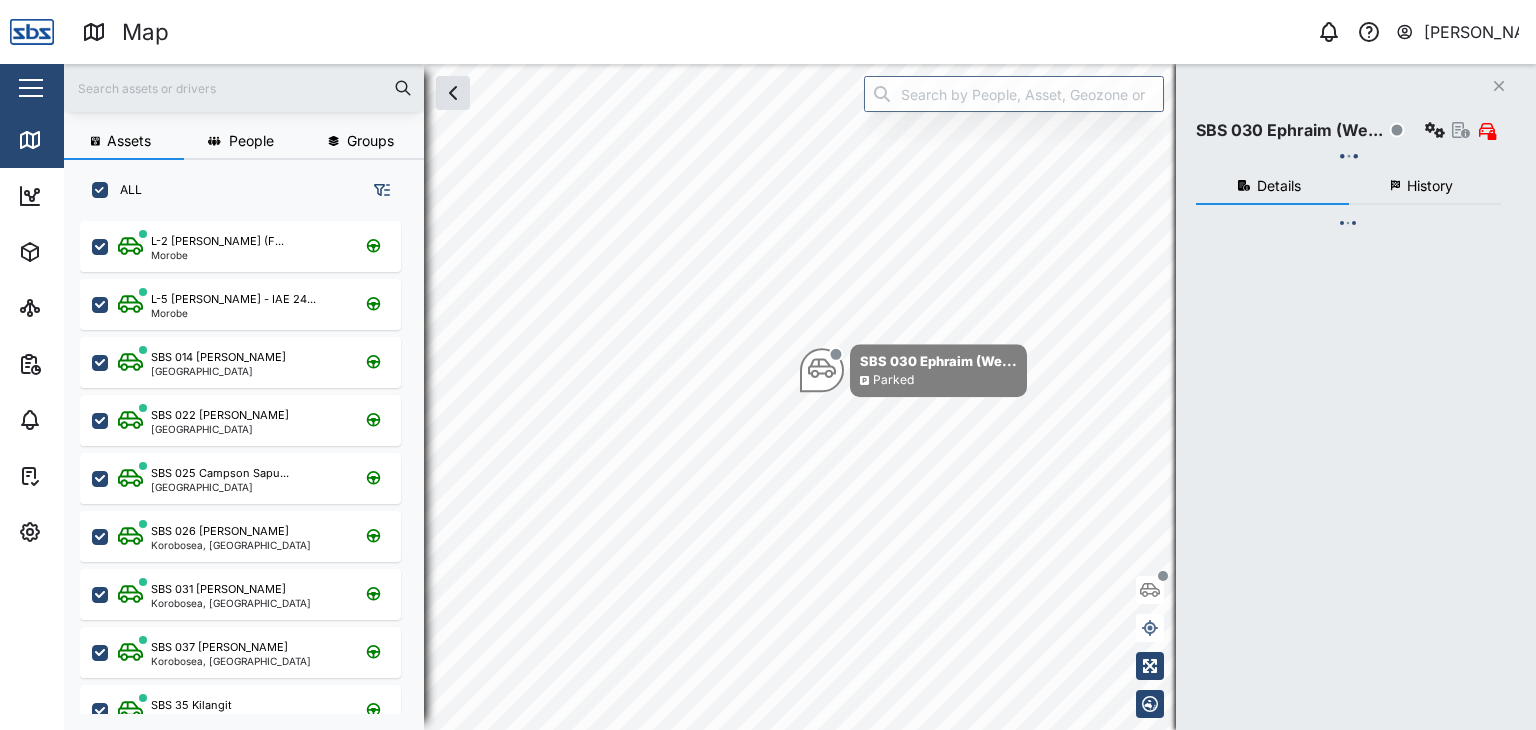 checkbox on "true" 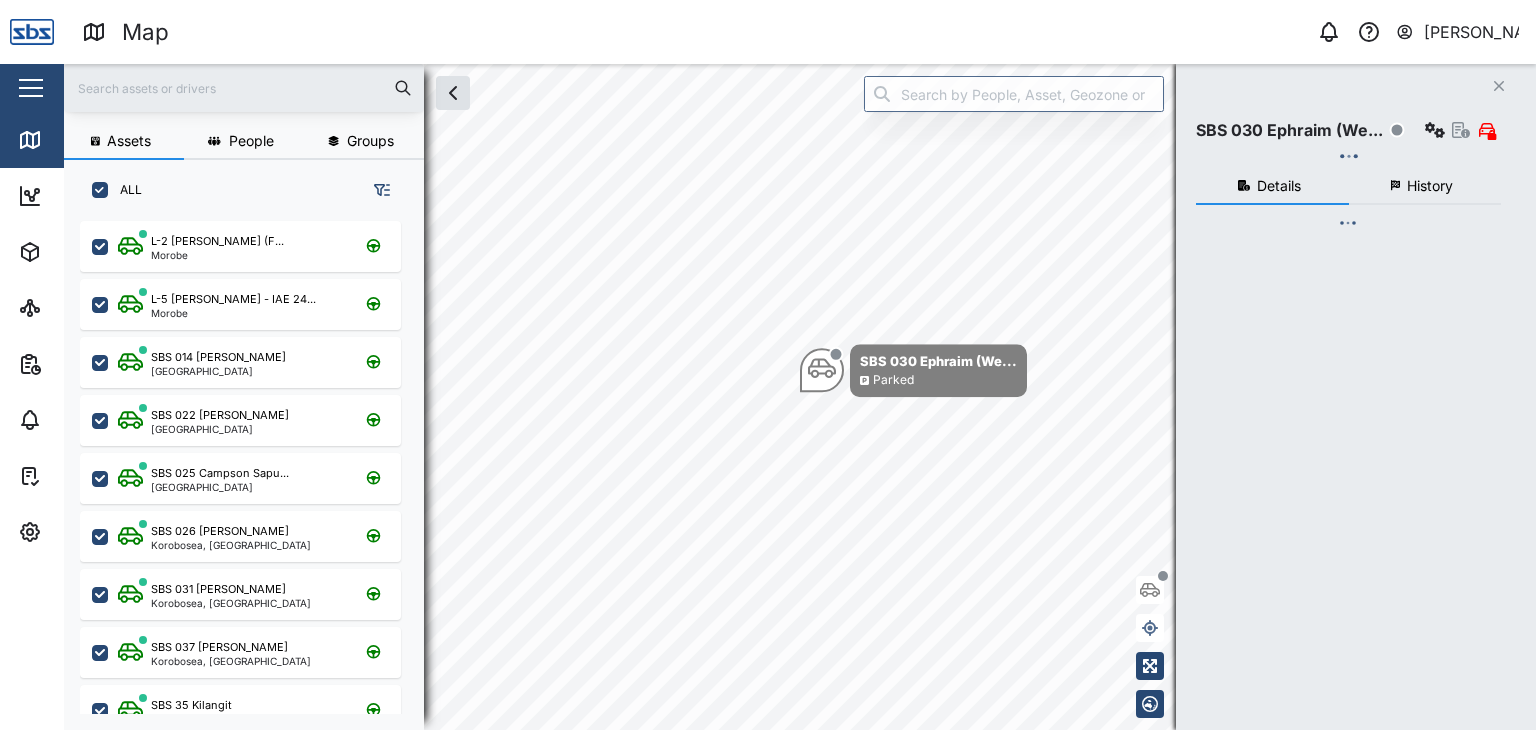 checkbox on "true" 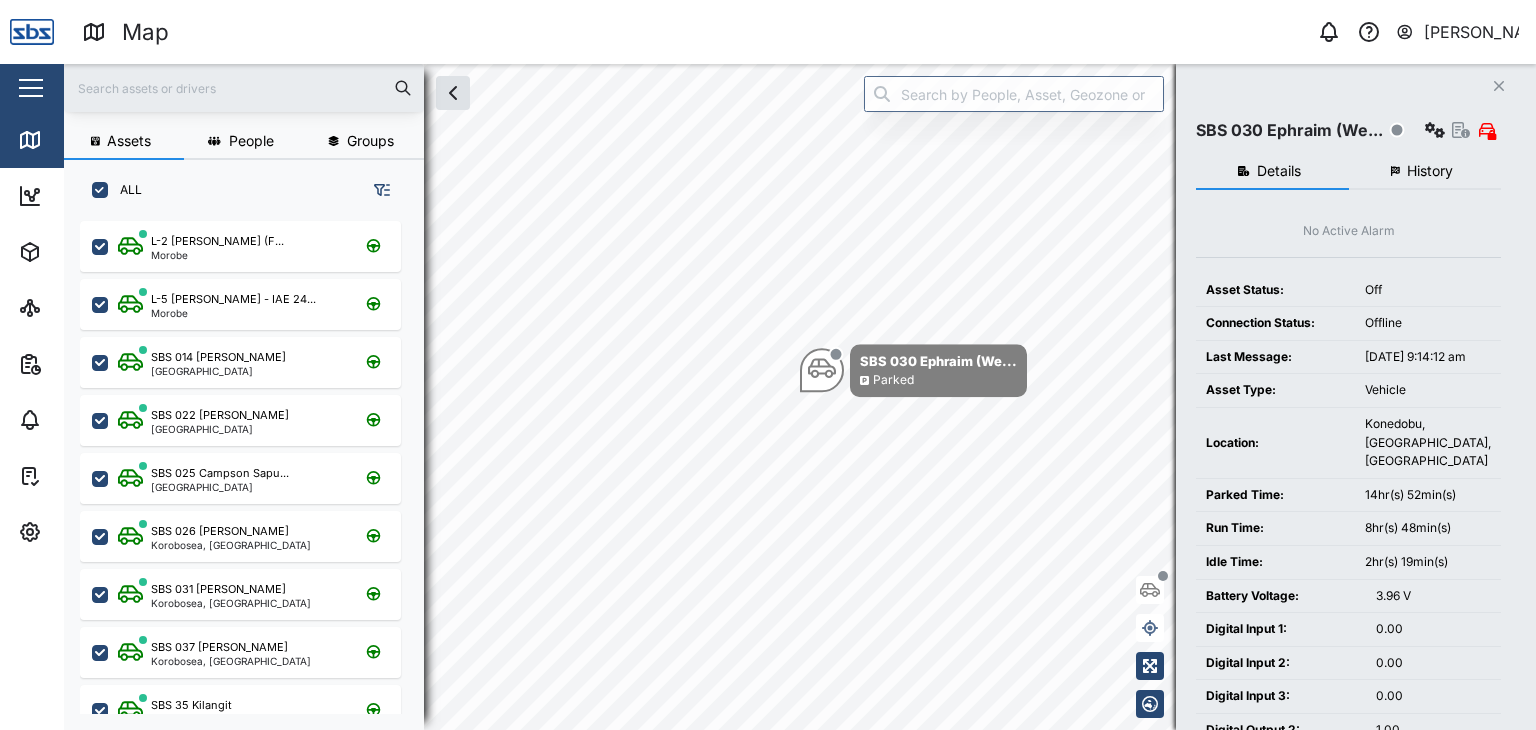 click at bounding box center (244, 88) 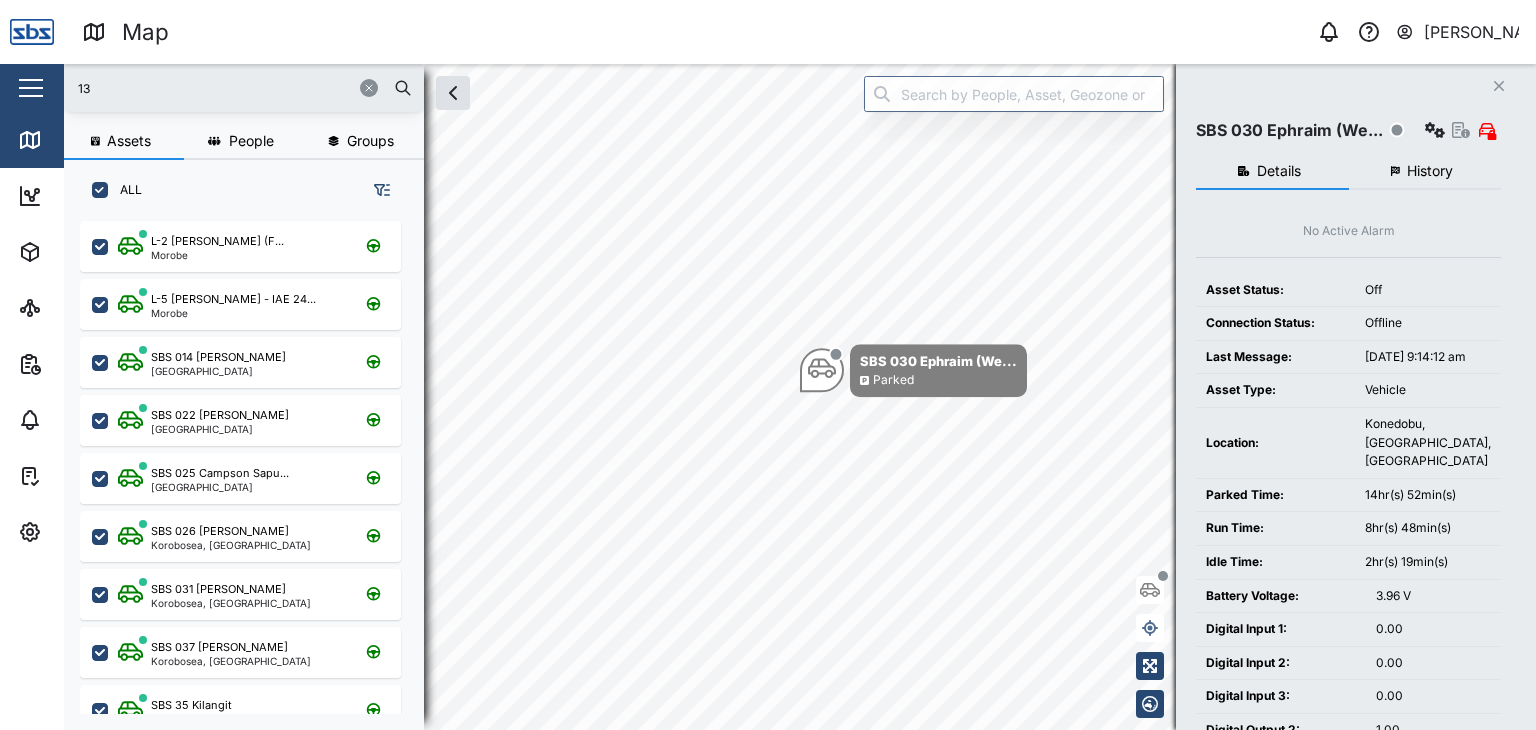 type on "13" 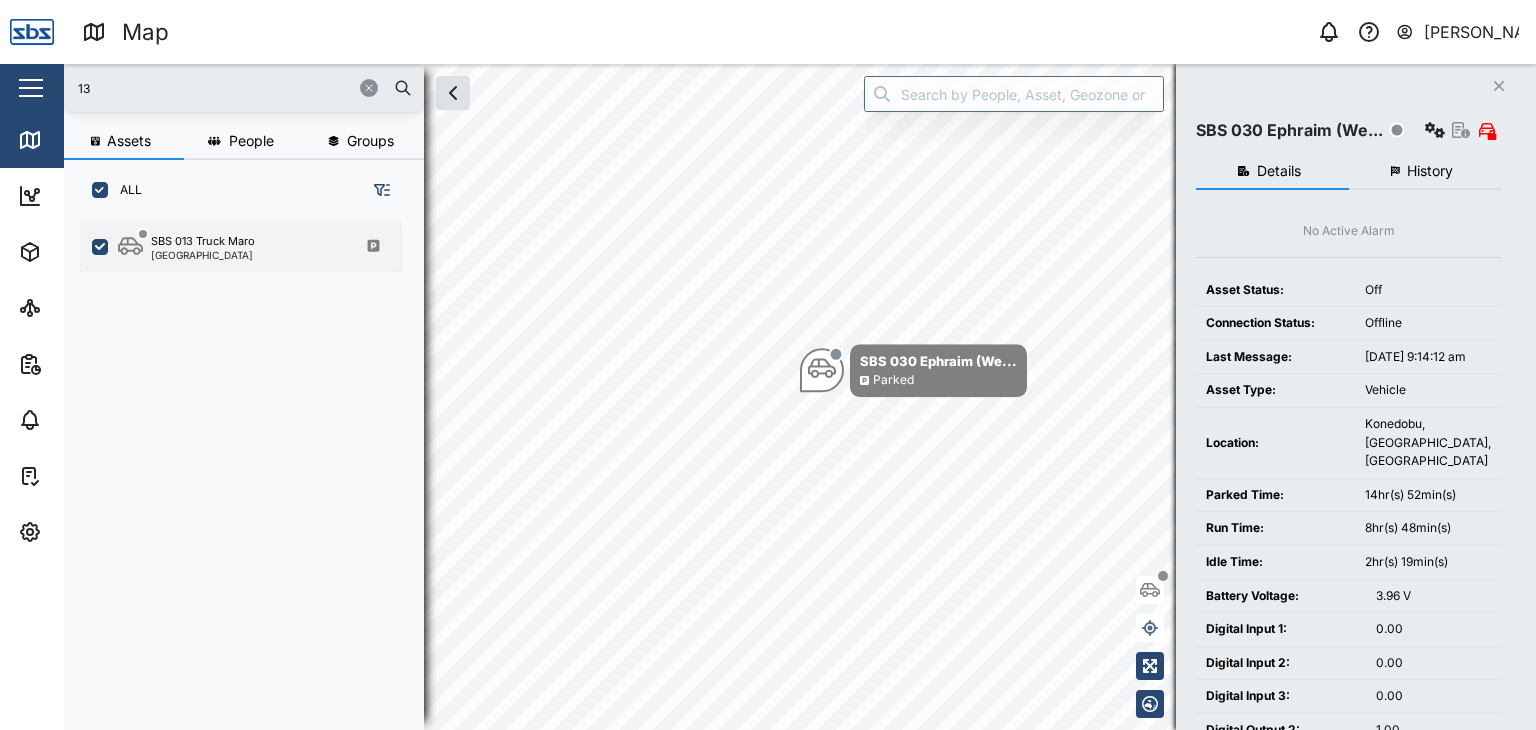 click on "SBS 013 Truck Maro
[GEOGRAPHIC_DATA]" at bounding box center [240, 246] 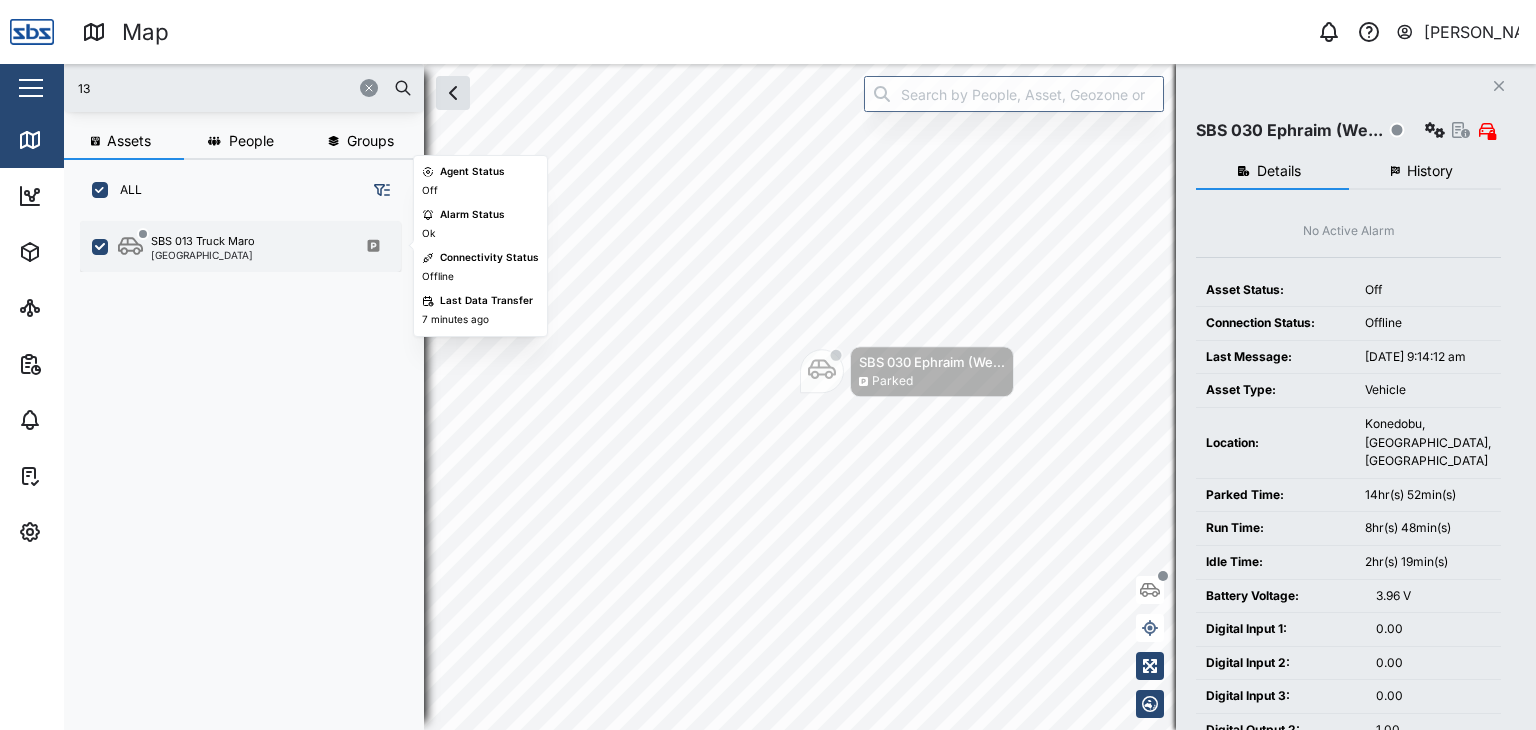 click on "[GEOGRAPHIC_DATA]" at bounding box center [203, 255] 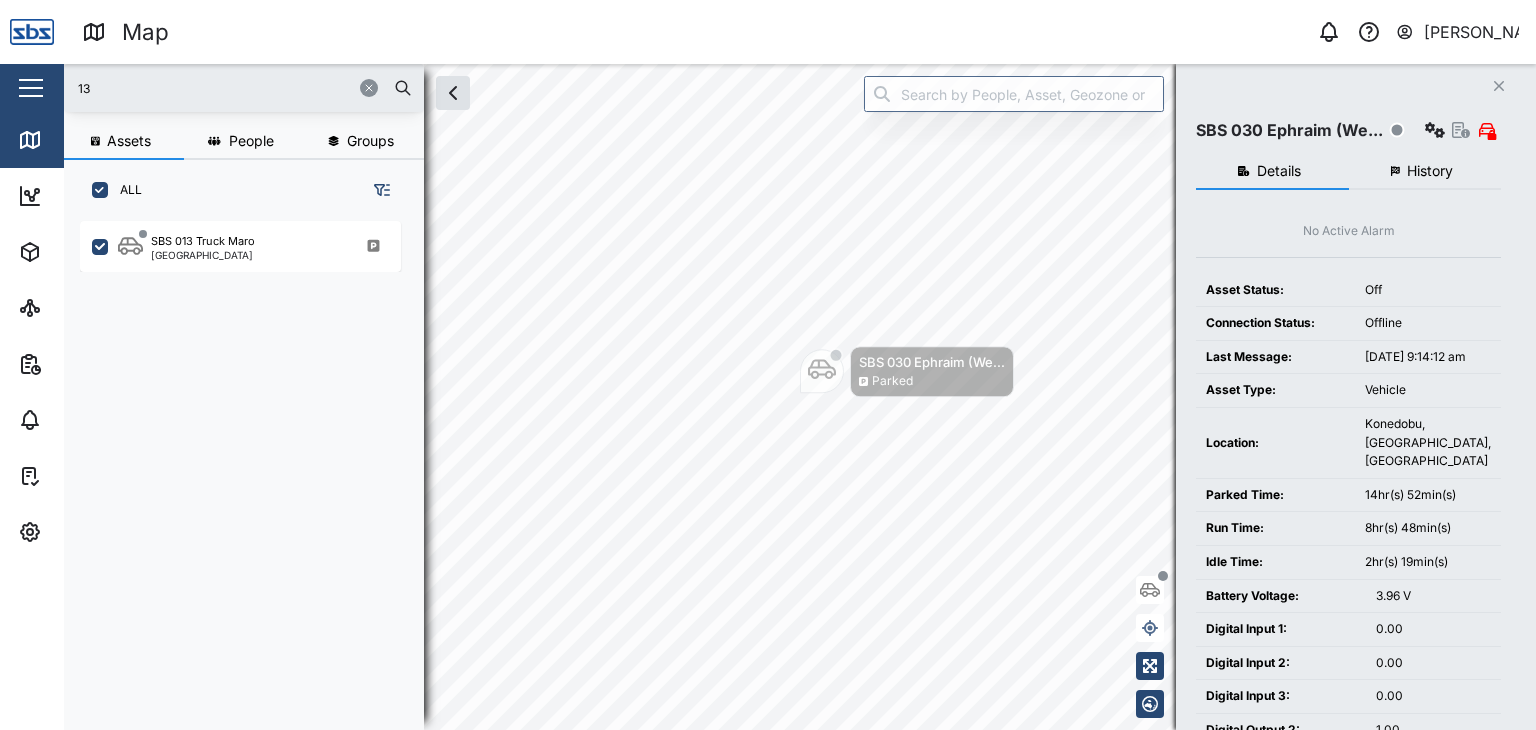 click on "13" at bounding box center (244, 88) 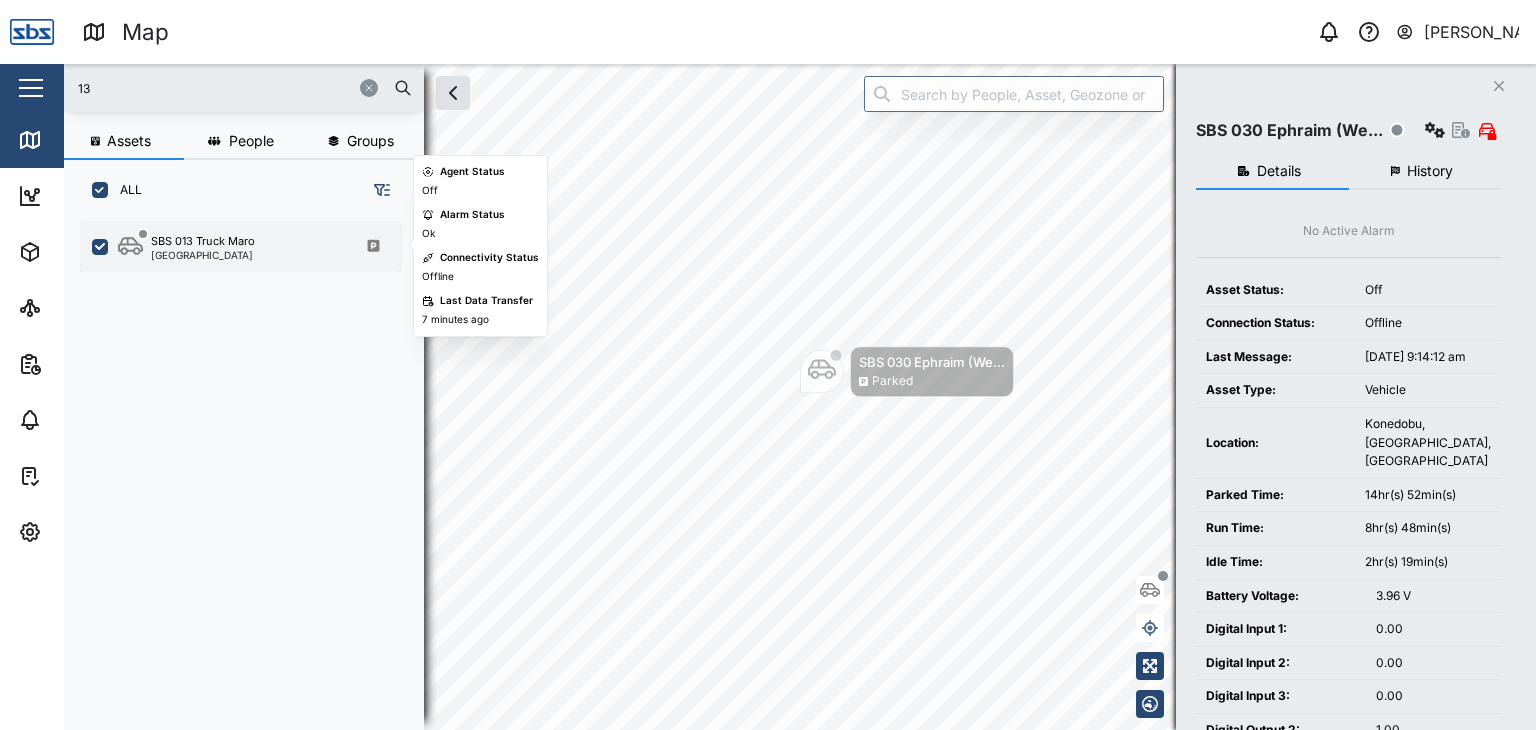 click on "[GEOGRAPHIC_DATA]" at bounding box center (203, 255) 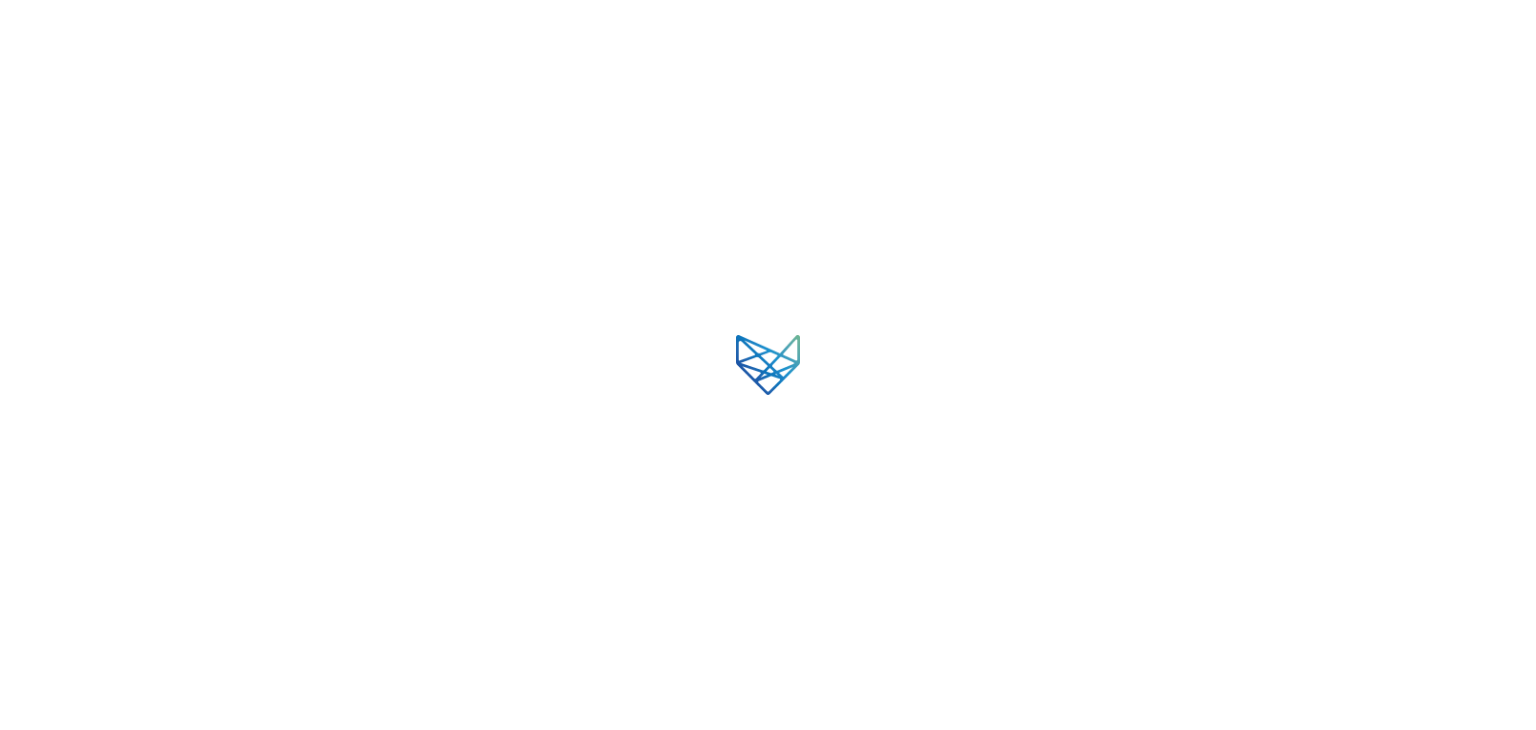 scroll, scrollTop: 0, scrollLeft: 0, axis: both 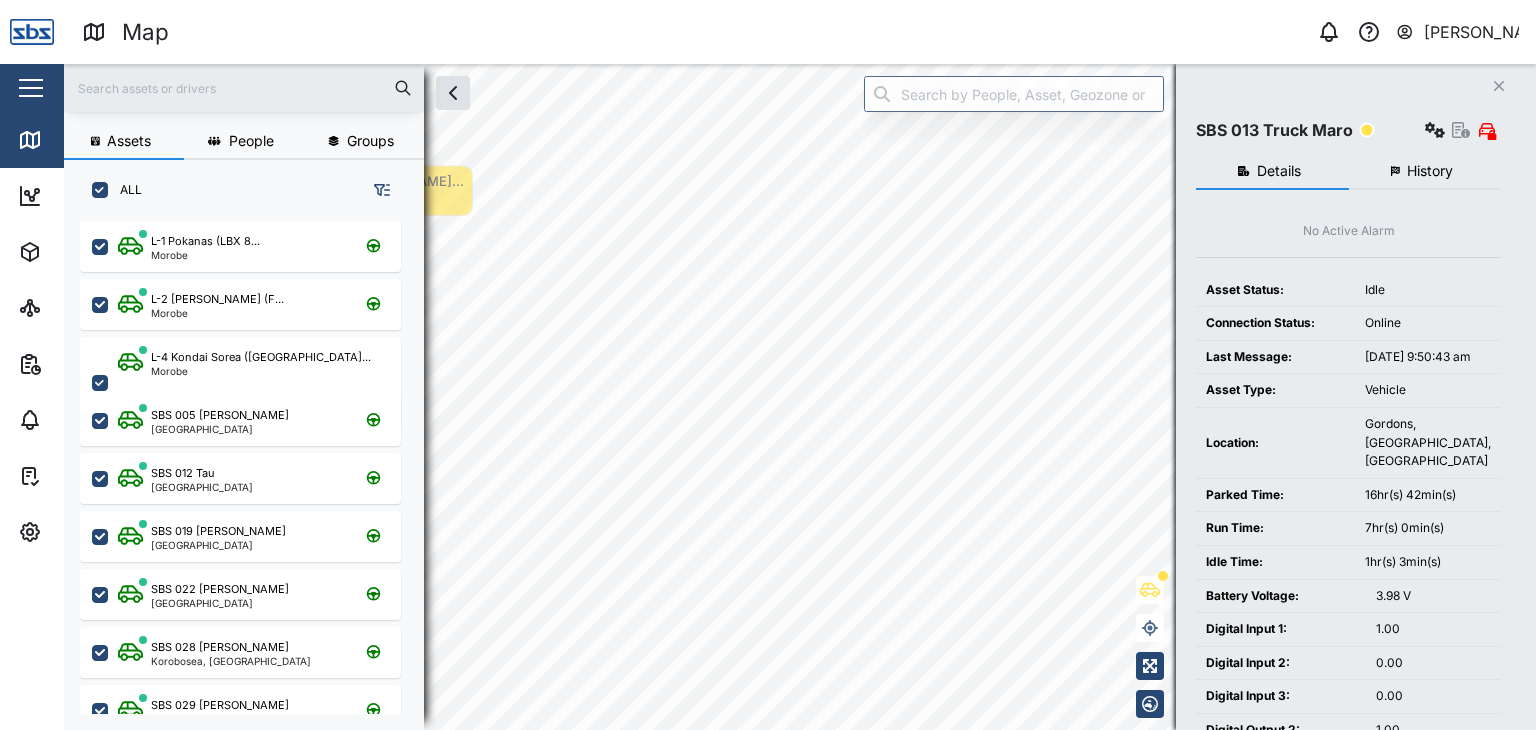 click at bounding box center (244, 88) 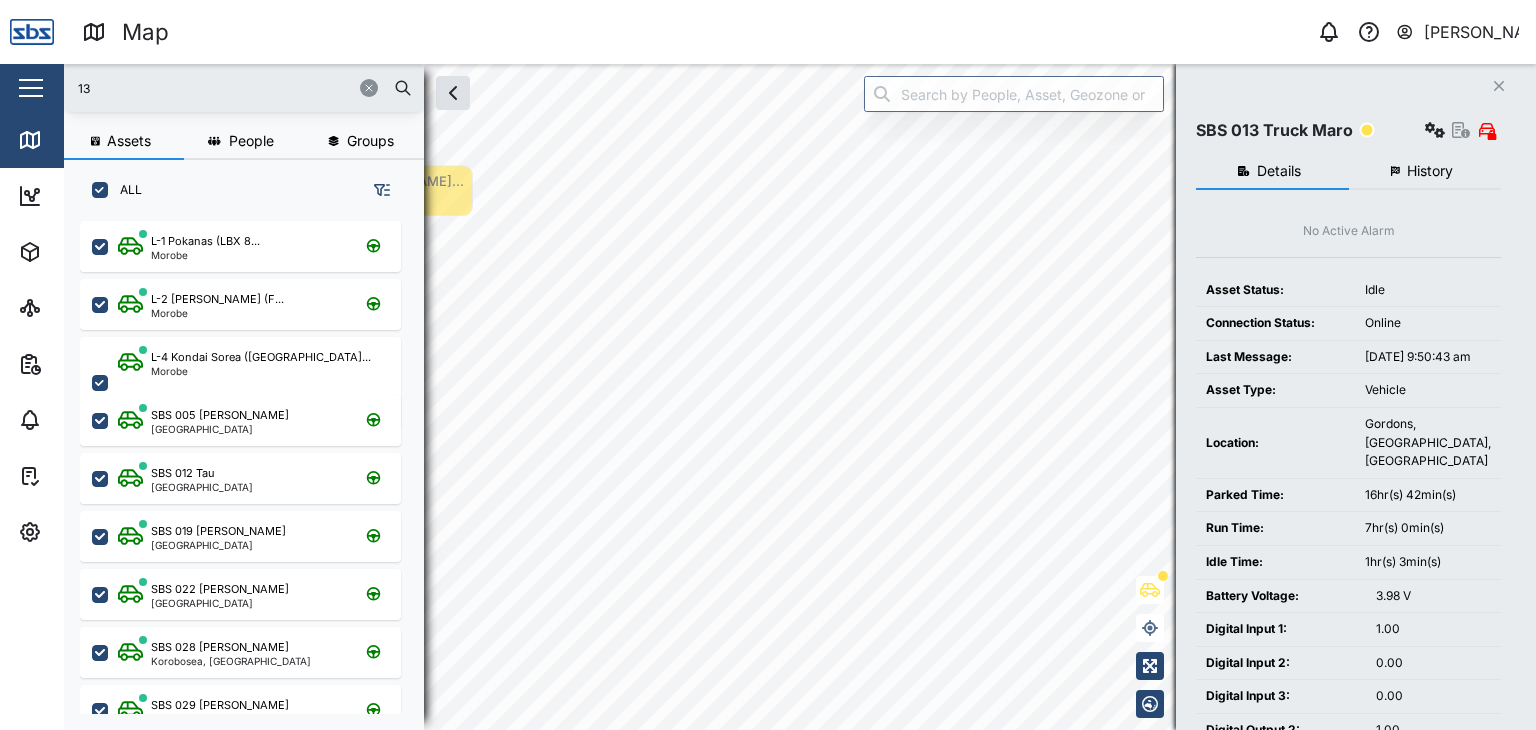 type on "13" 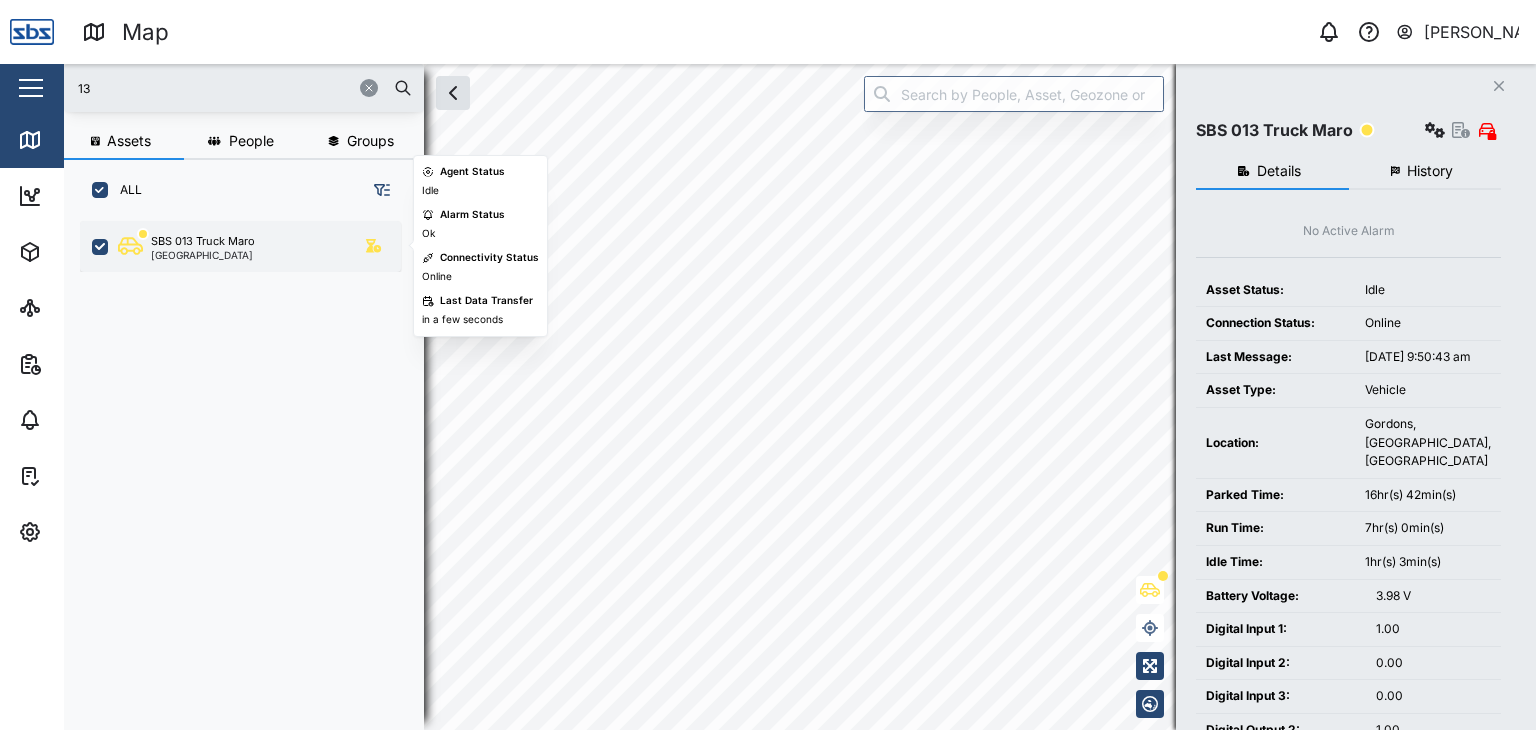 click on "[GEOGRAPHIC_DATA]" at bounding box center [203, 255] 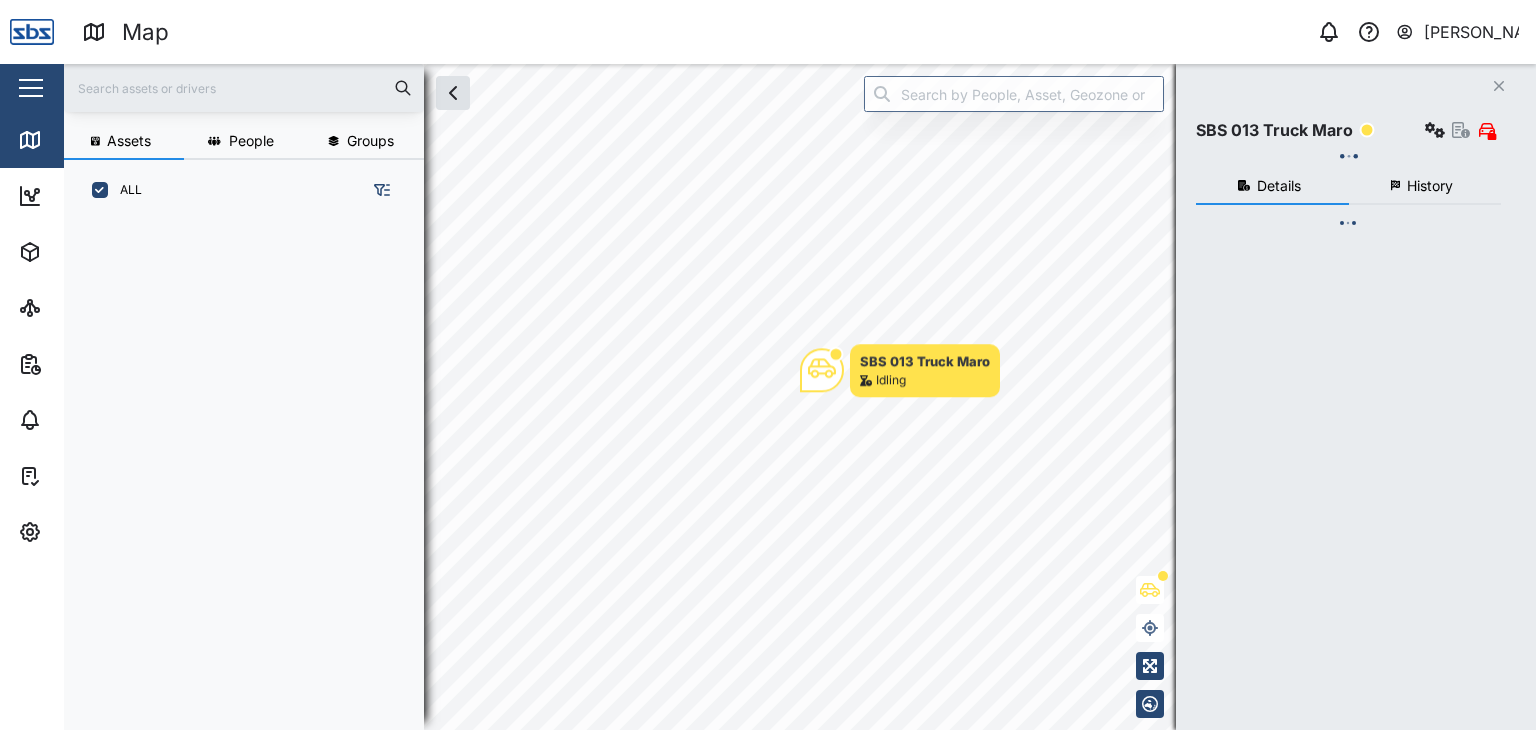 scroll, scrollTop: 0, scrollLeft: 0, axis: both 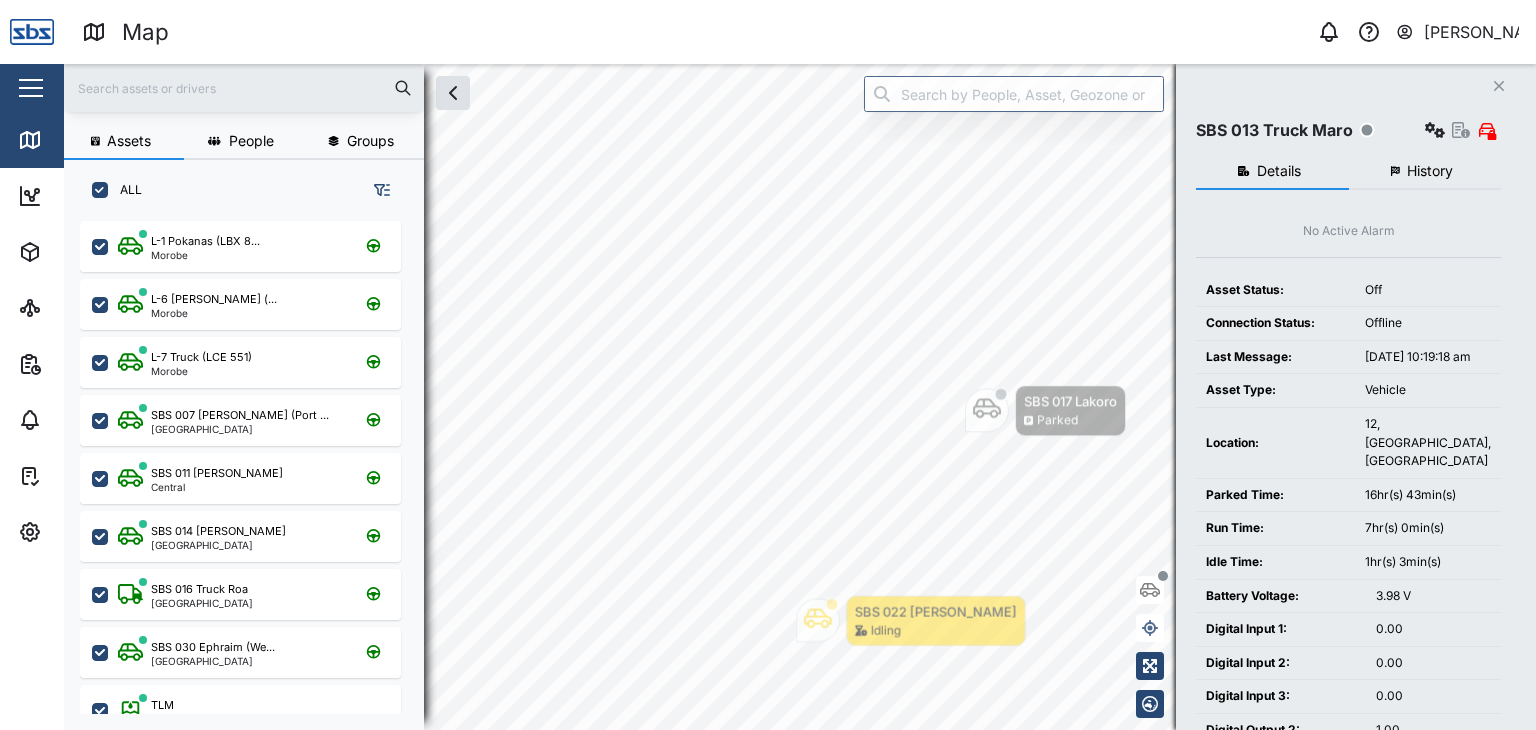 click at bounding box center [244, 88] 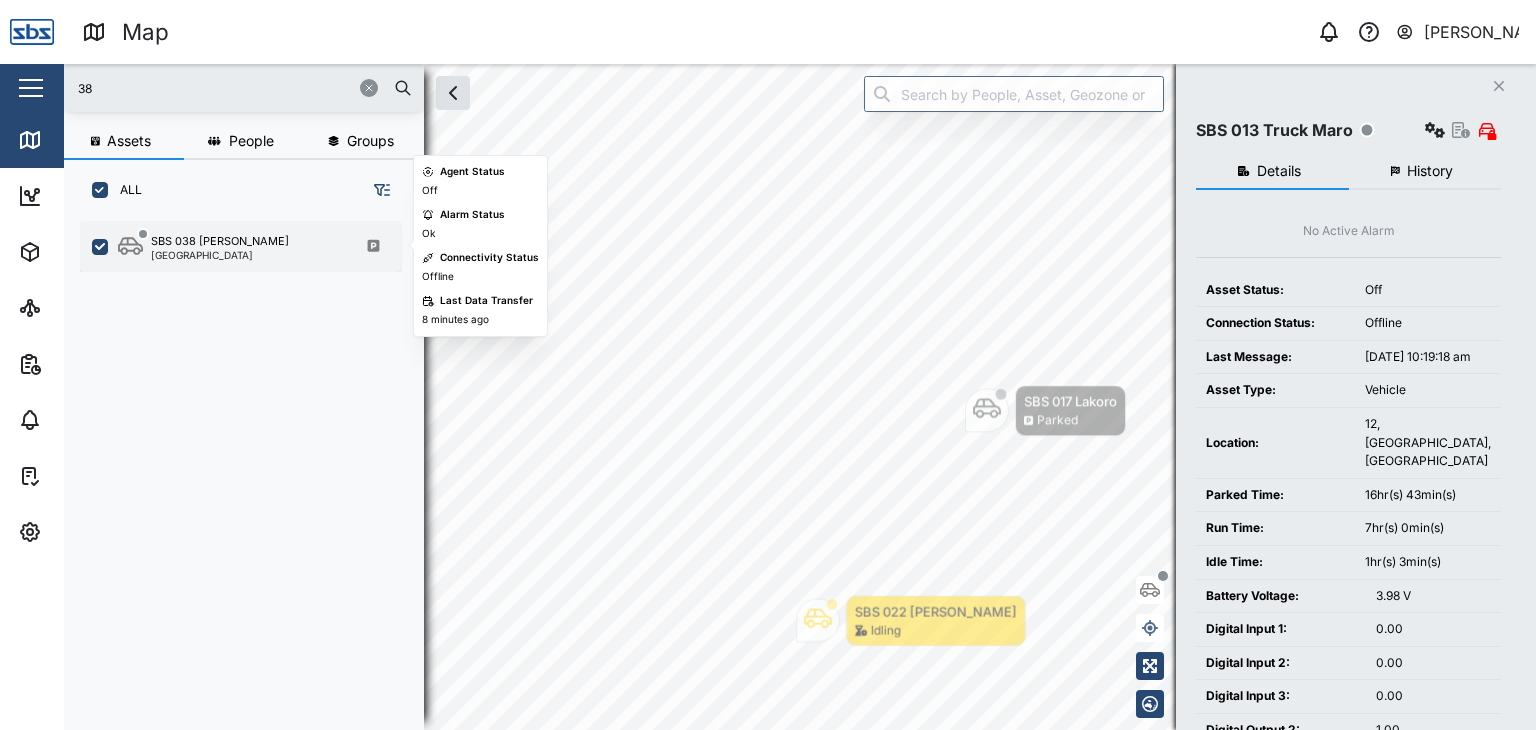 type on "38" 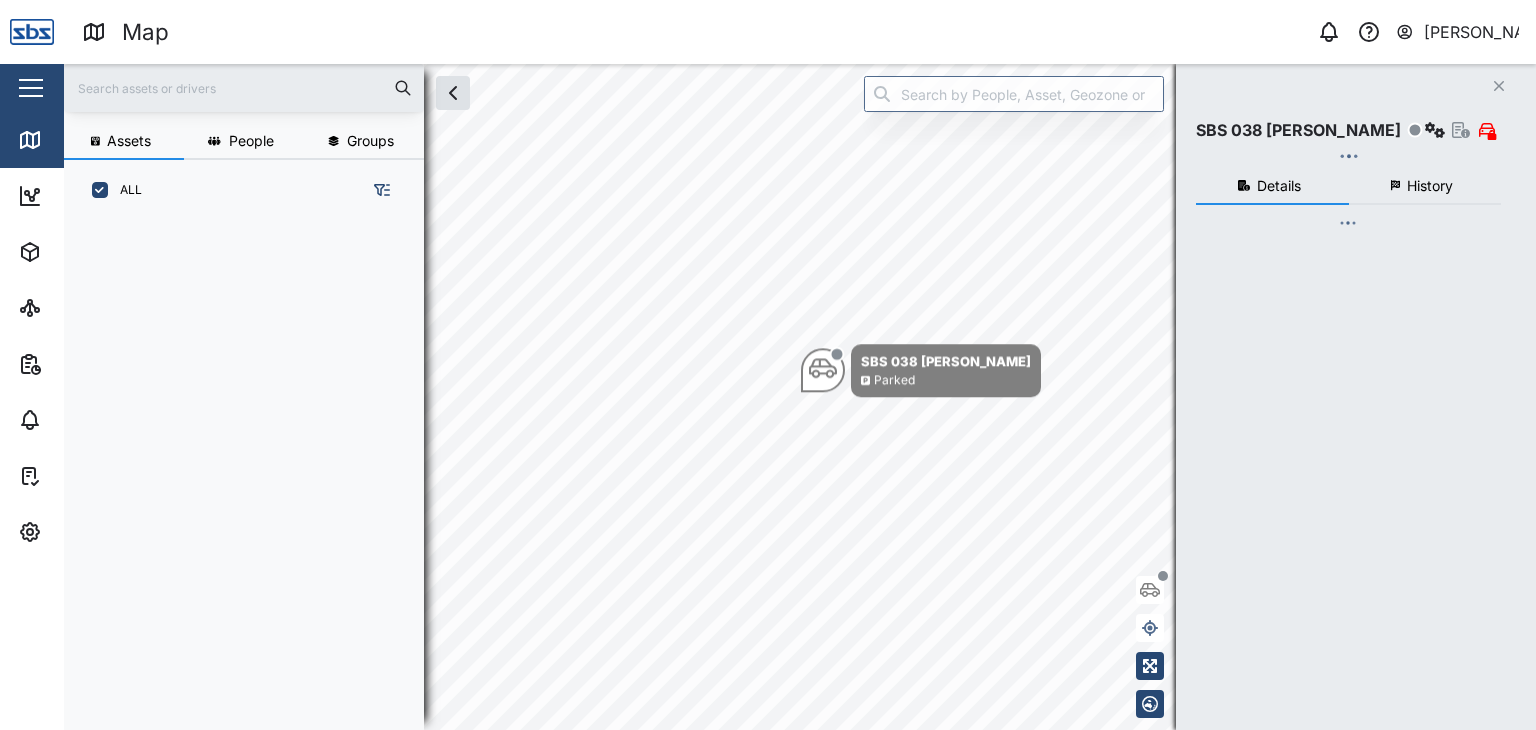 scroll, scrollTop: 0, scrollLeft: 0, axis: both 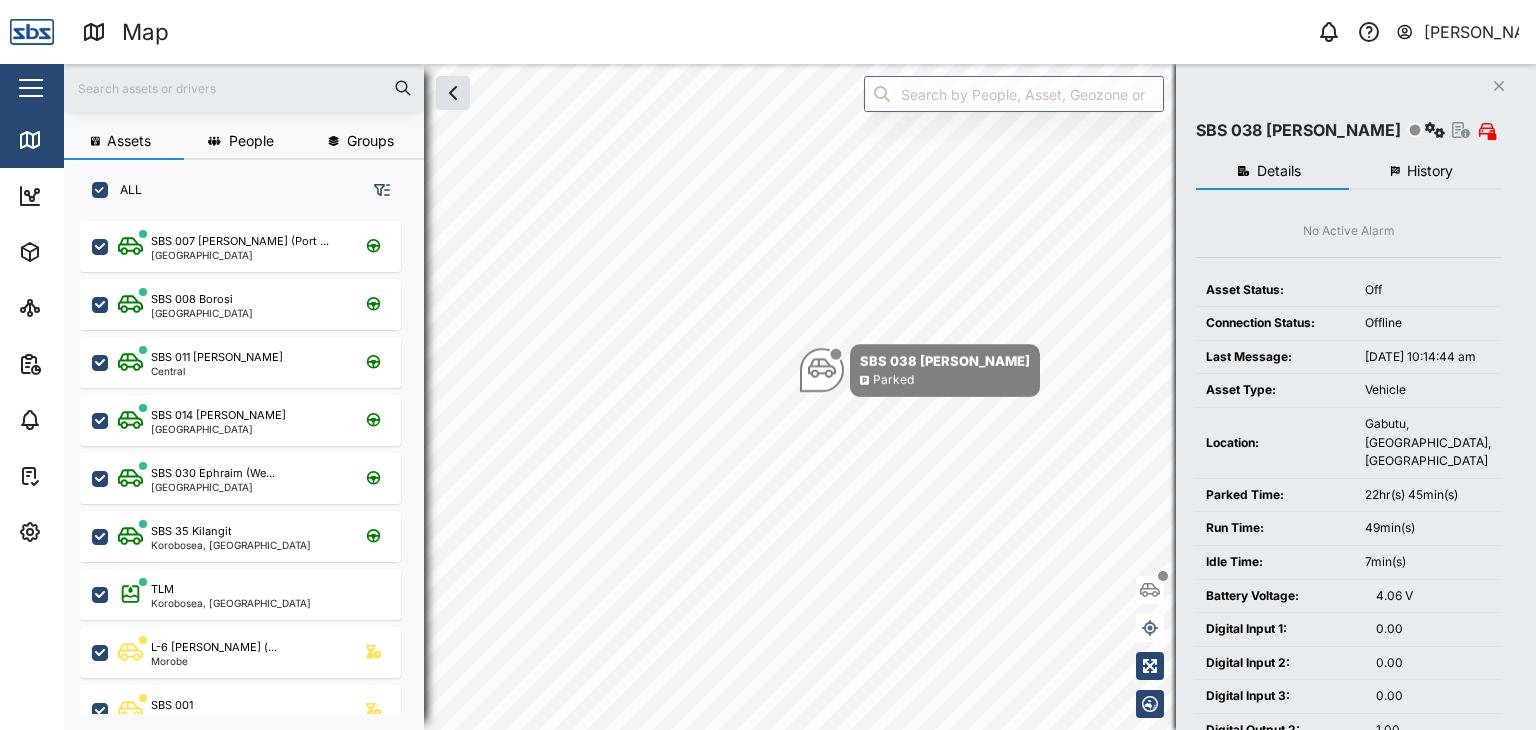 click at bounding box center (244, 88) 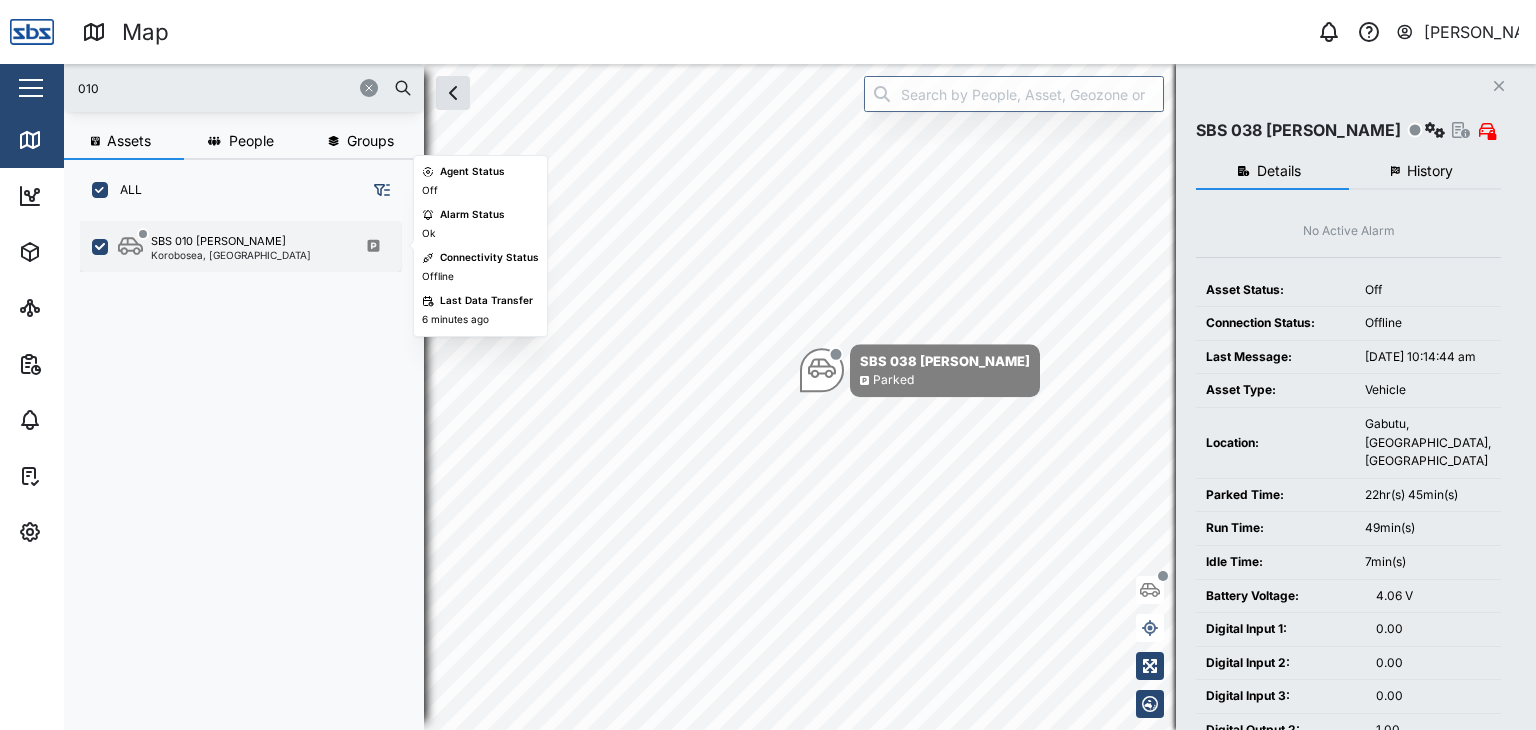 click on "Korobosea,
[GEOGRAPHIC_DATA]" at bounding box center (231, 255) 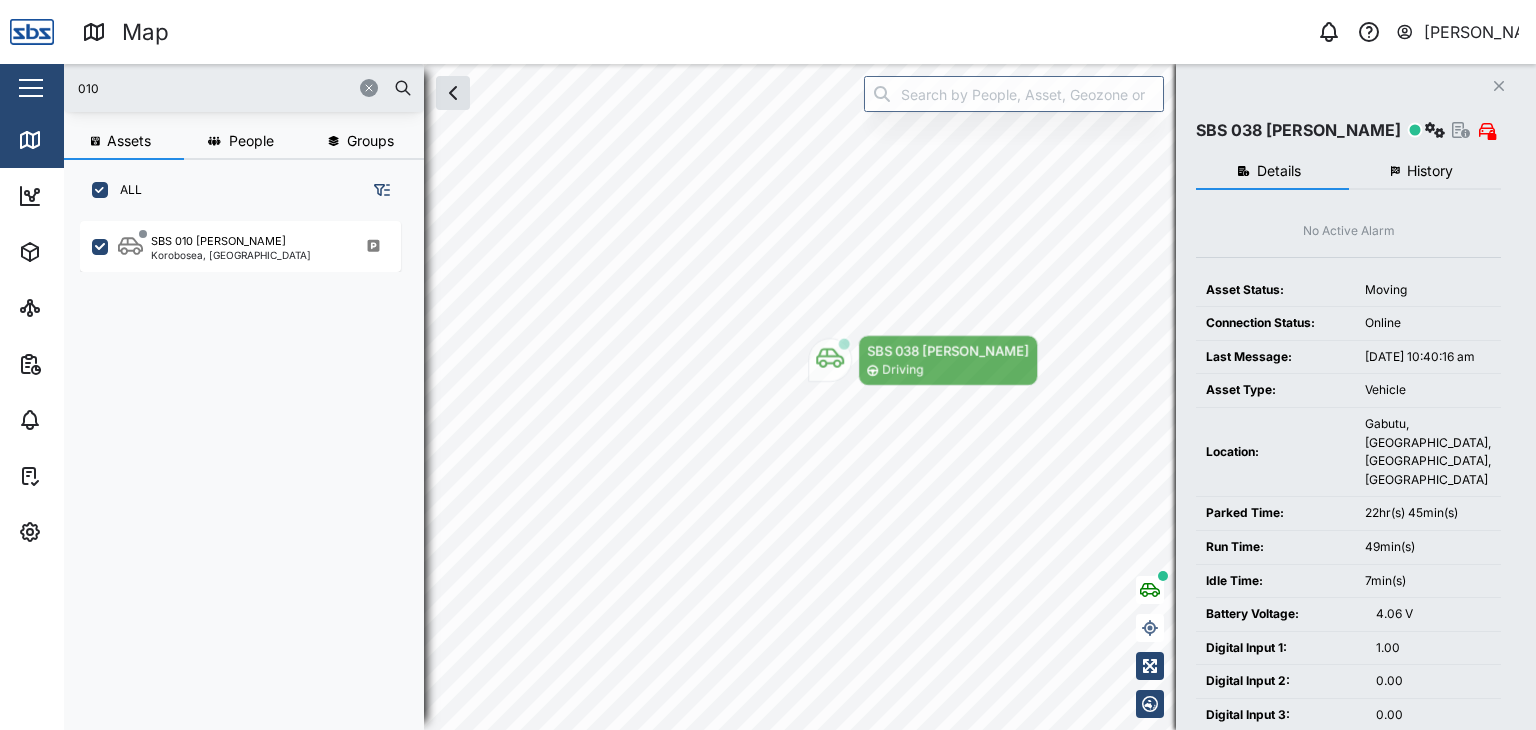 drag, startPoint x: 138, startPoint y: 88, endPoint x: 54, endPoint y: 69, distance: 86.12201 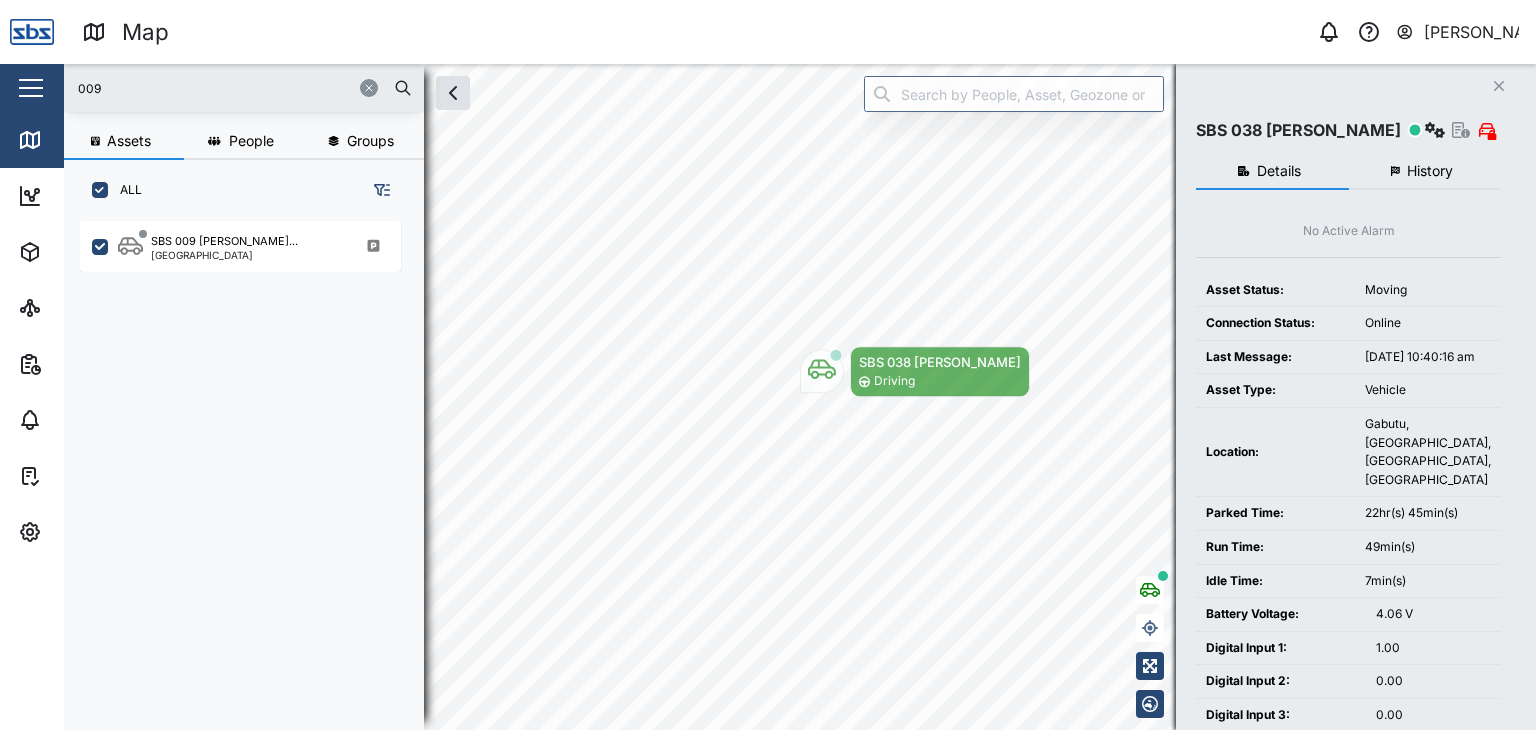 type on "009" 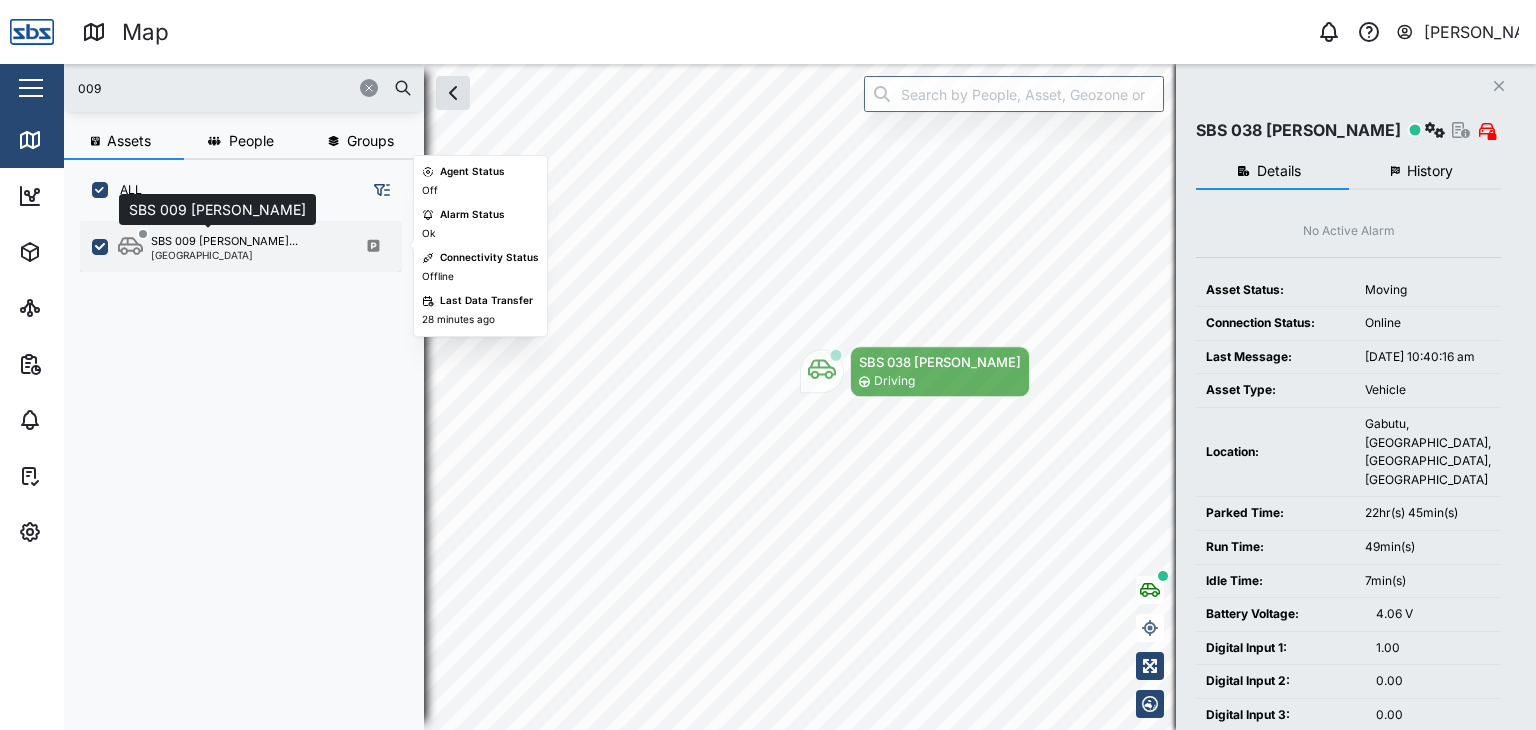 click on "SBS  009  [PERSON_NAME]..." at bounding box center (224, 241) 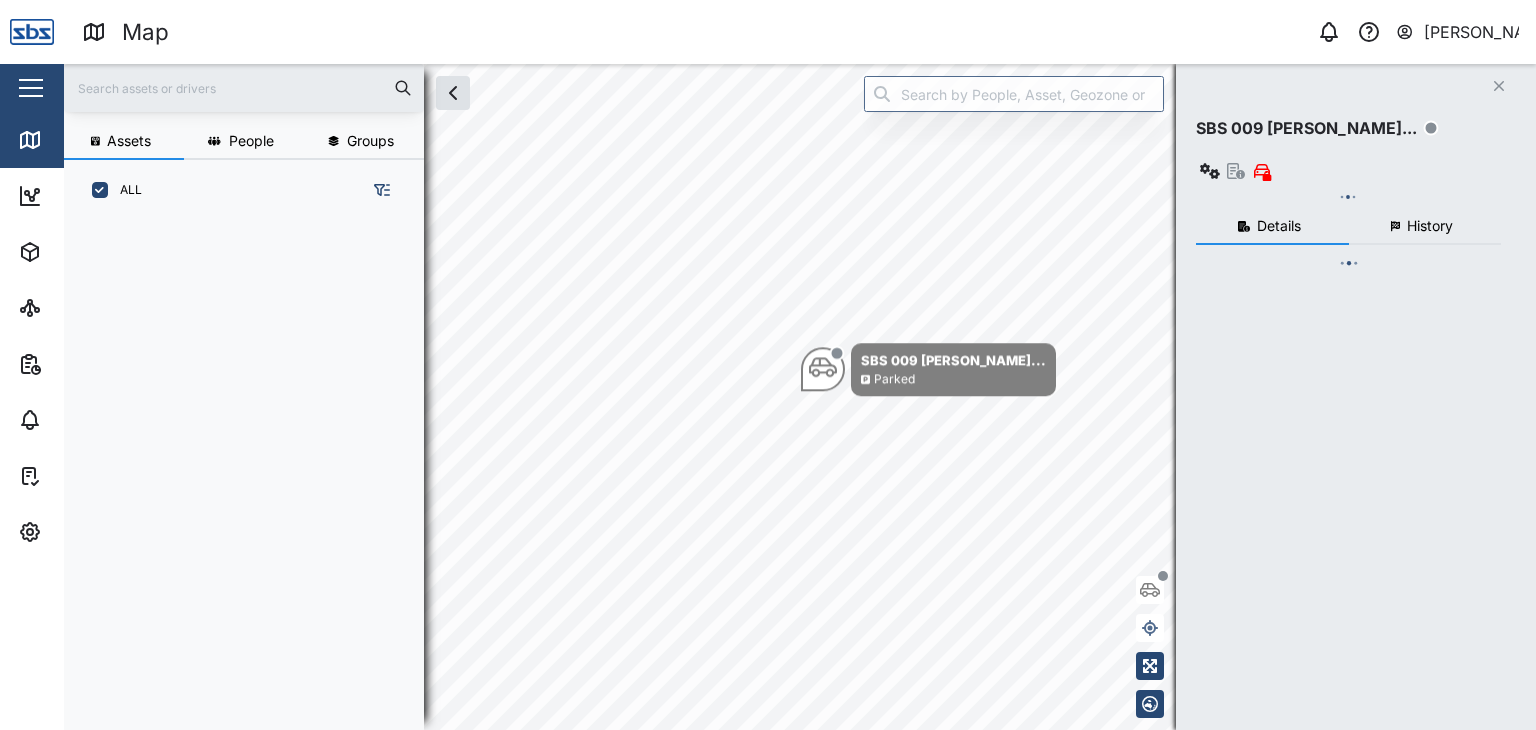scroll, scrollTop: 0, scrollLeft: 0, axis: both 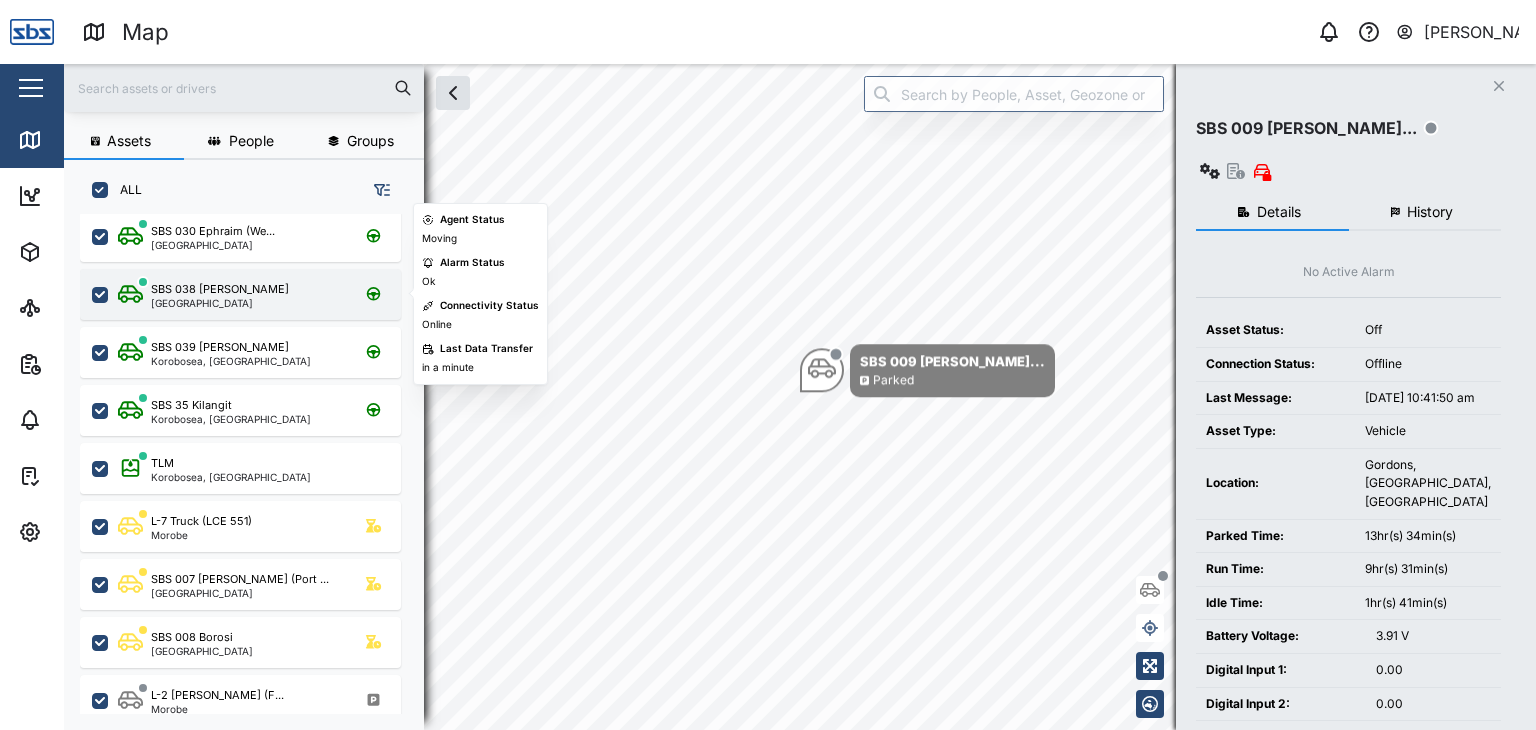 click on "SBS 038 [PERSON_NAME]" at bounding box center [220, 289] 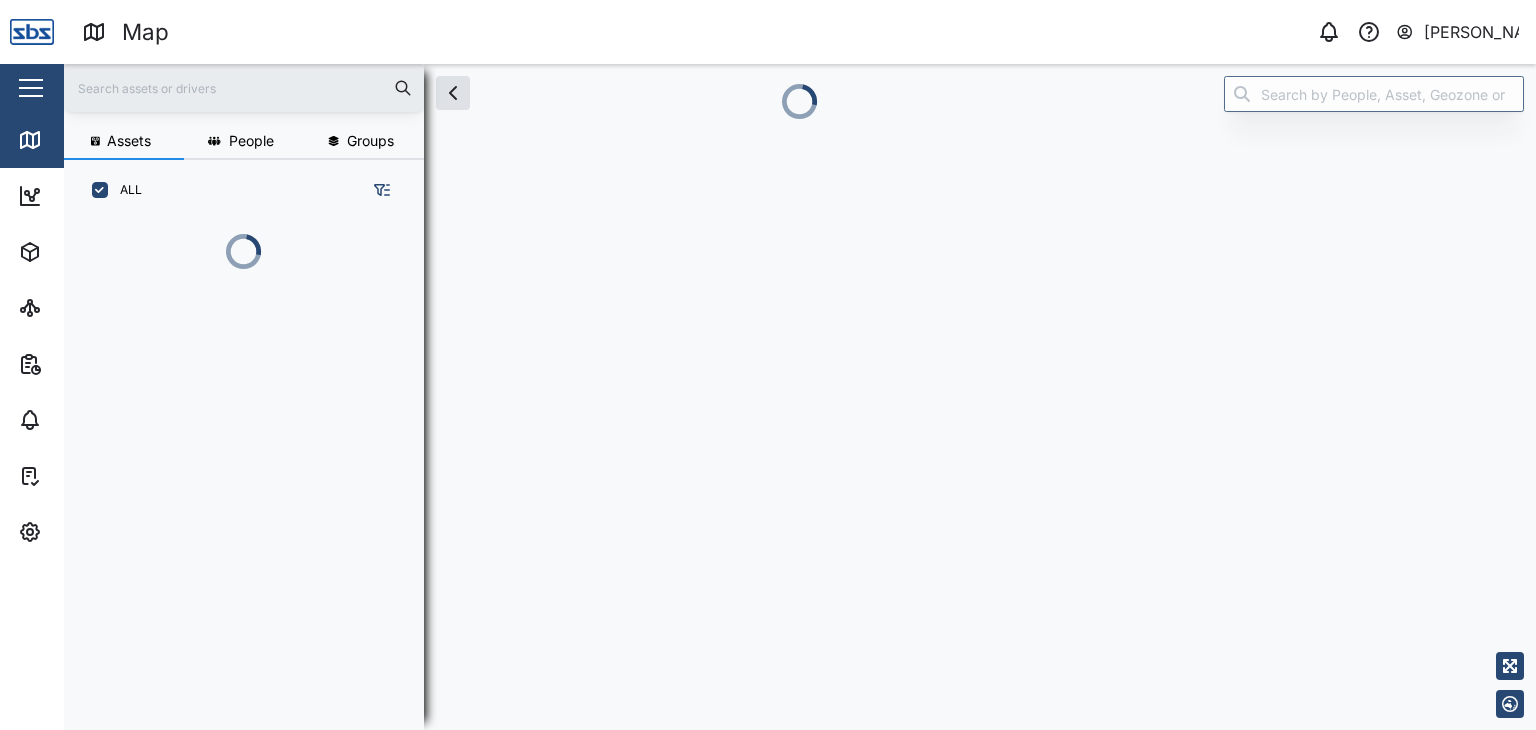 scroll, scrollTop: 0, scrollLeft: 0, axis: both 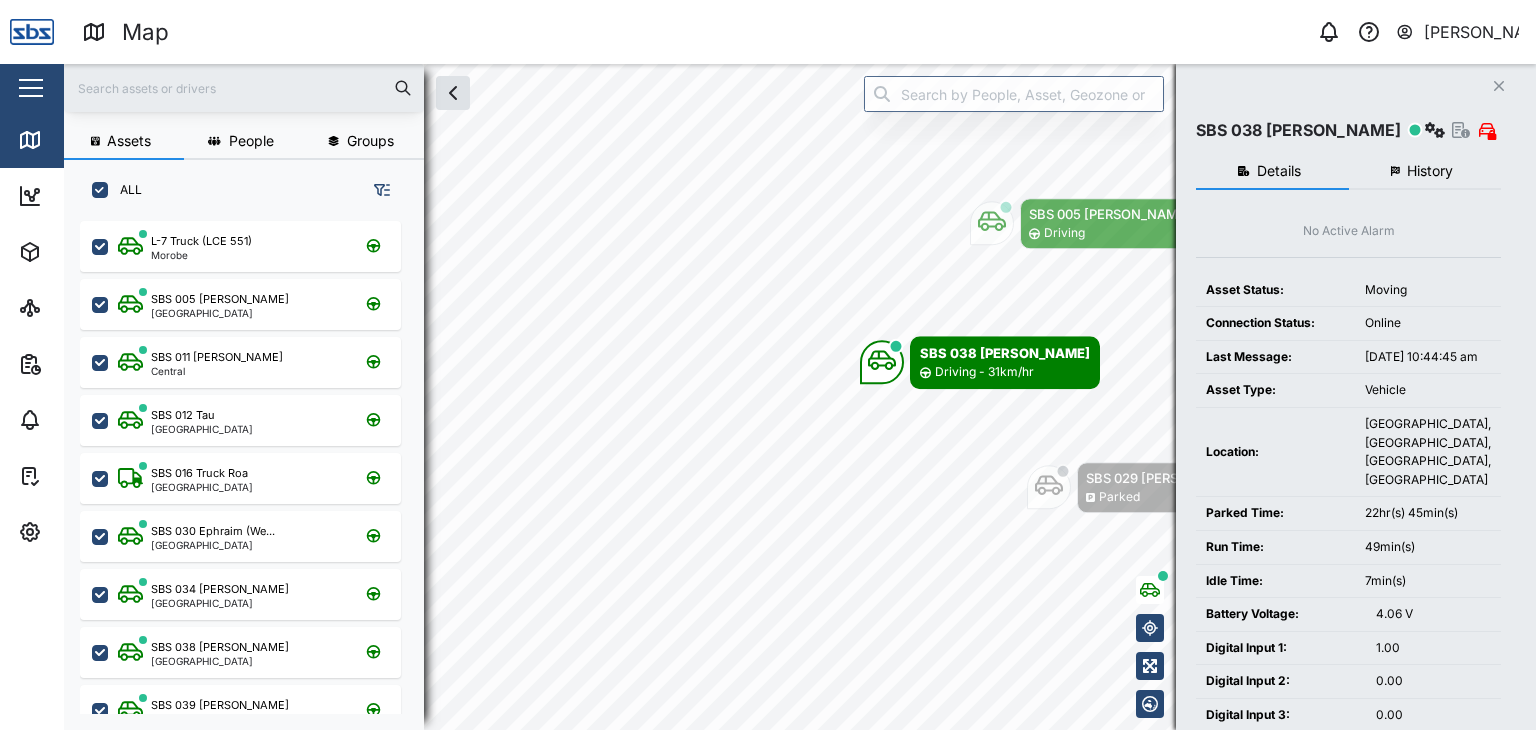 click at bounding box center [244, 88] 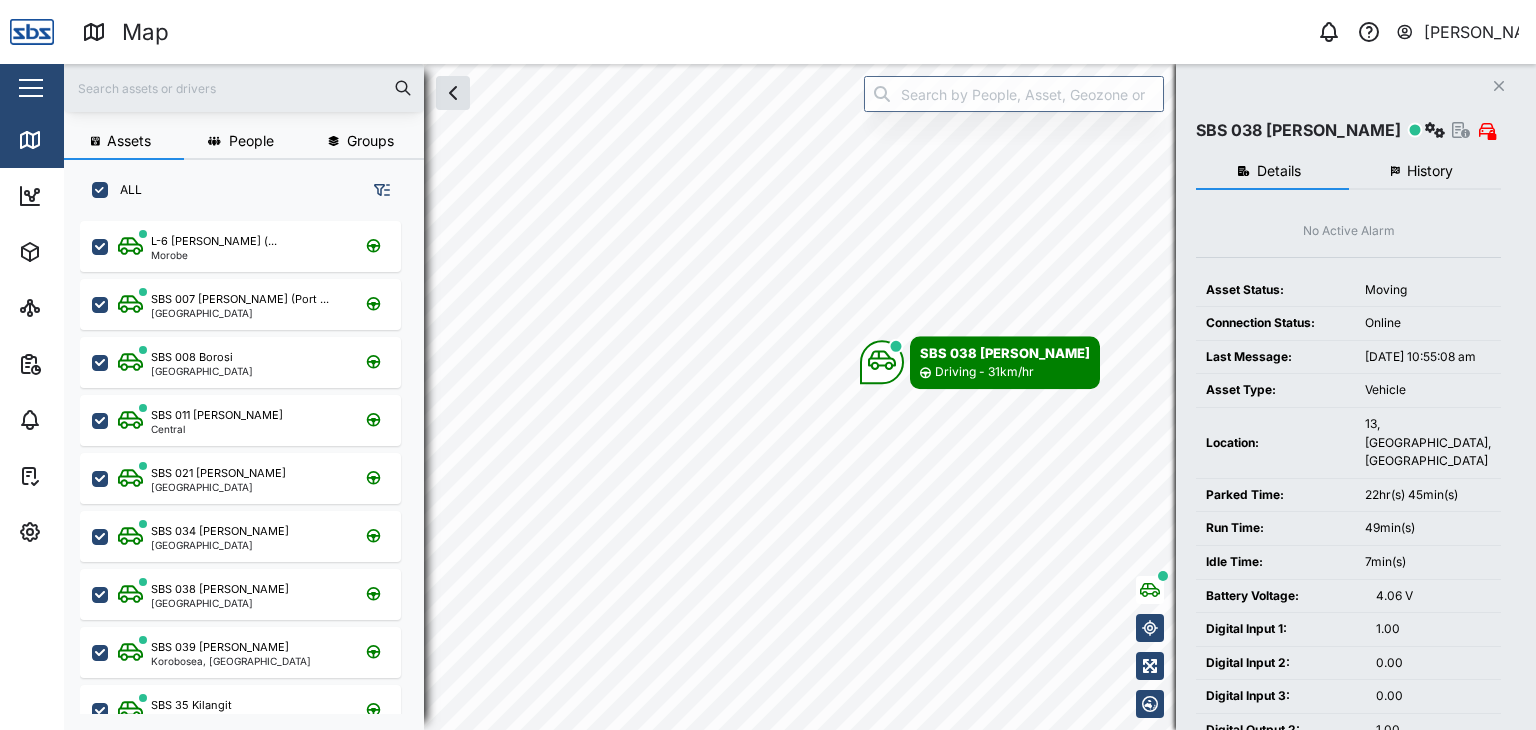 click at bounding box center (244, 88) 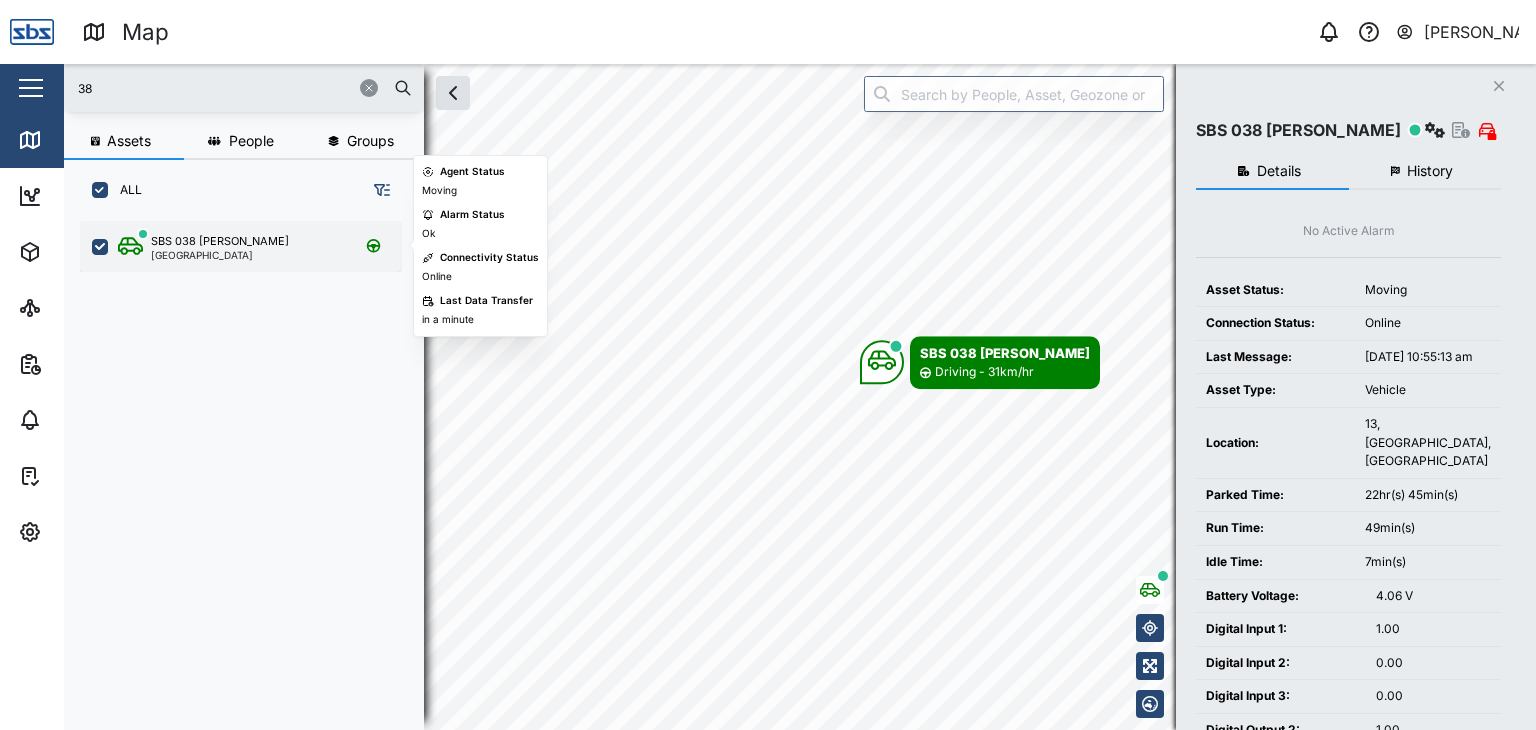 type on "38" 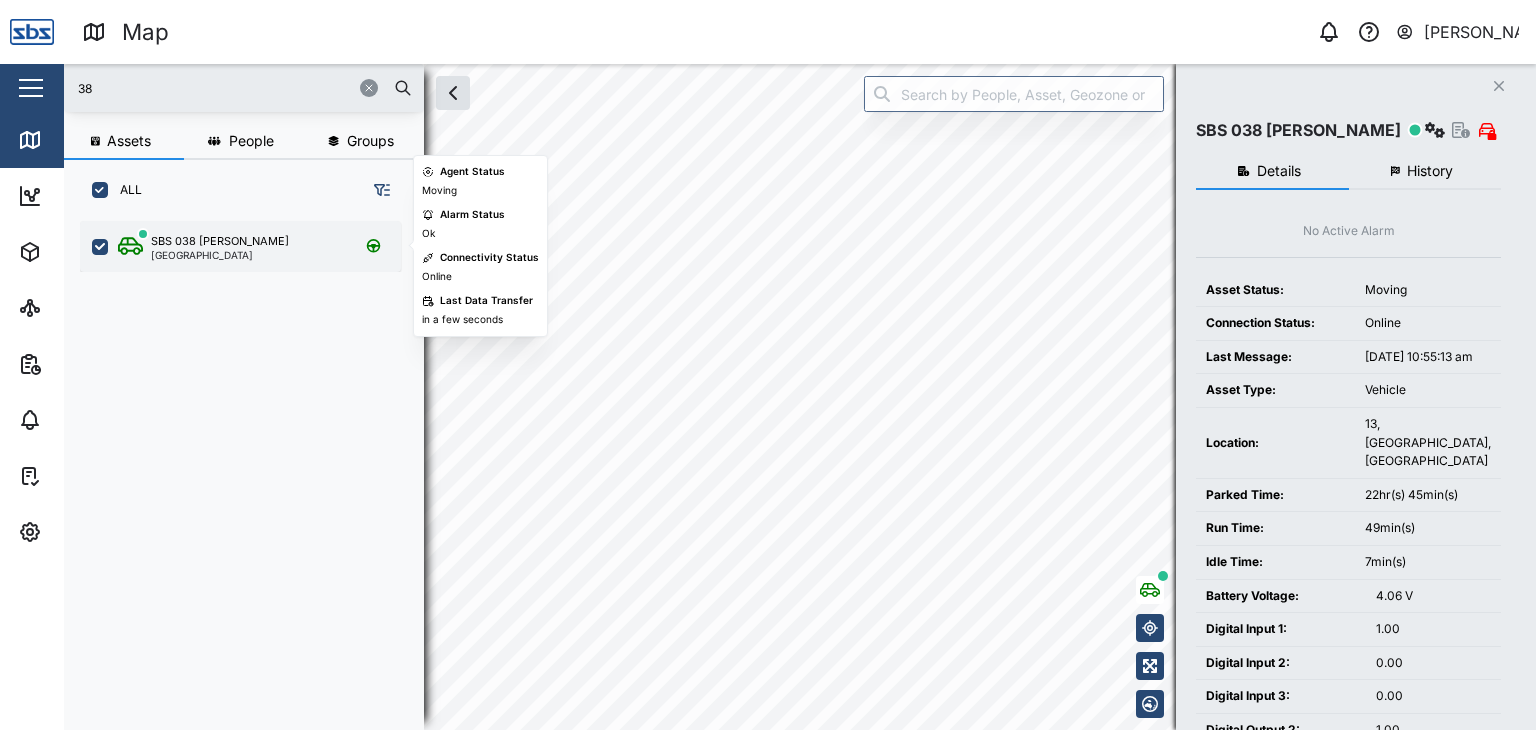 click on "[GEOGRAPHIC_DATA]" at bounding box center (220, 255) 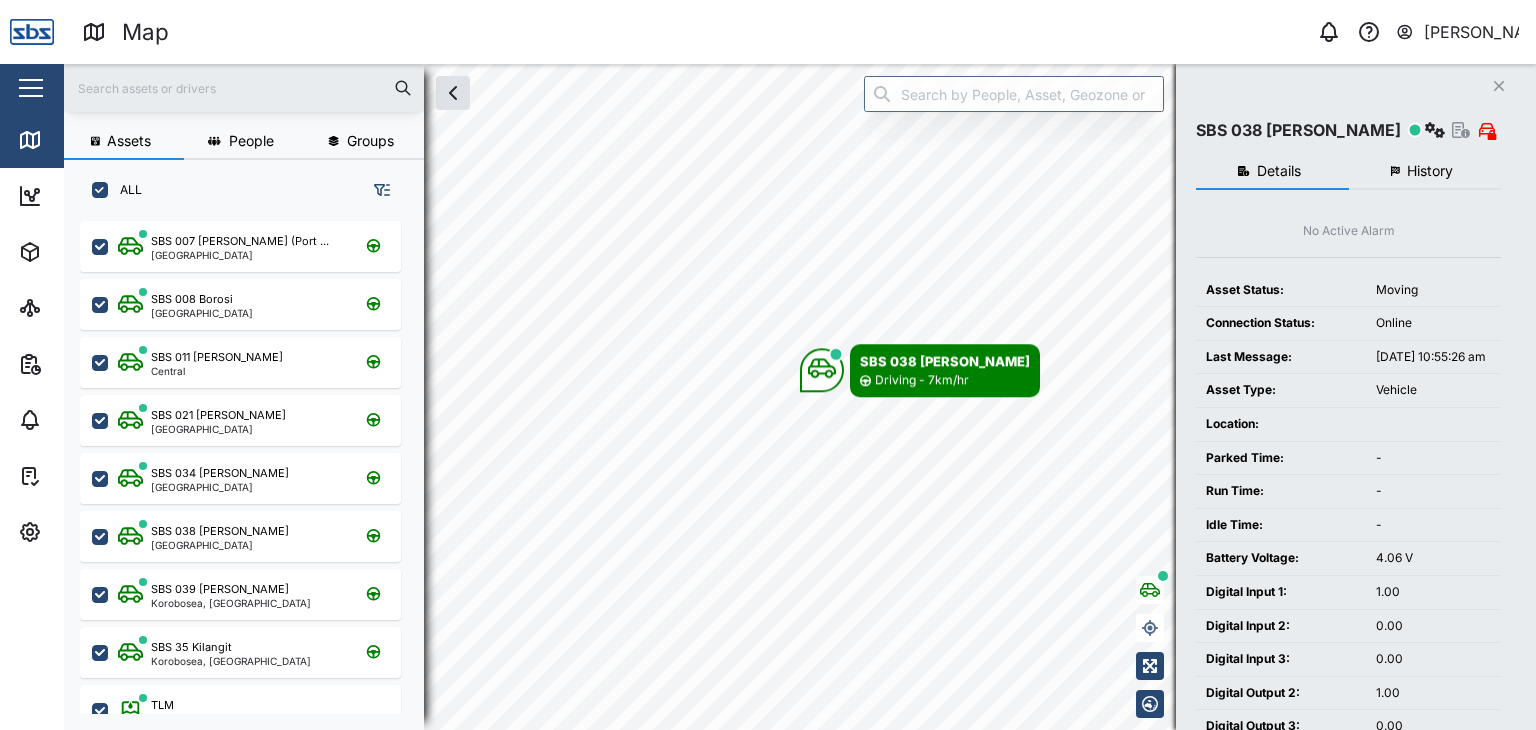 scroll, scrollTop: 0, scrollLeft: 0, axis: both 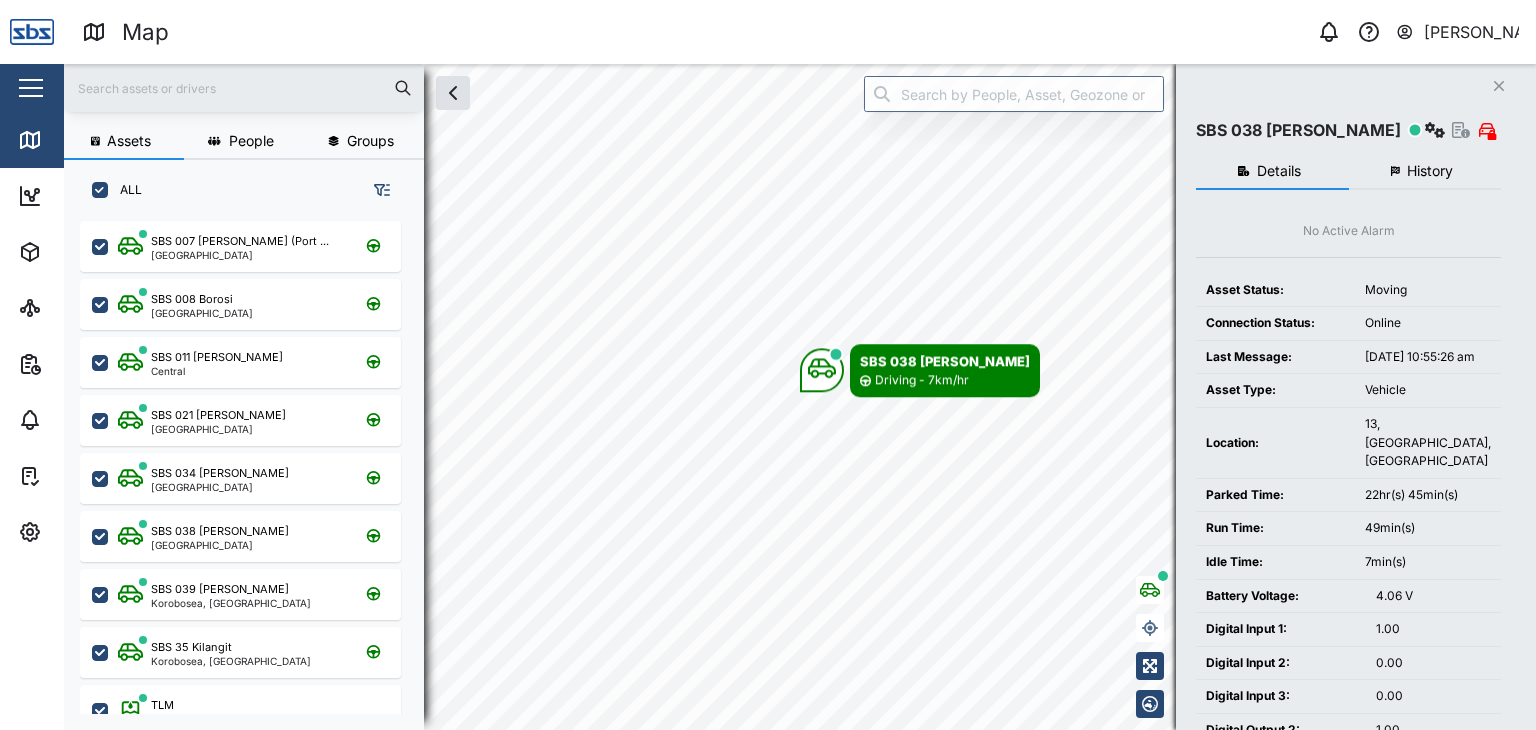 click at bounding box center [244, 88] 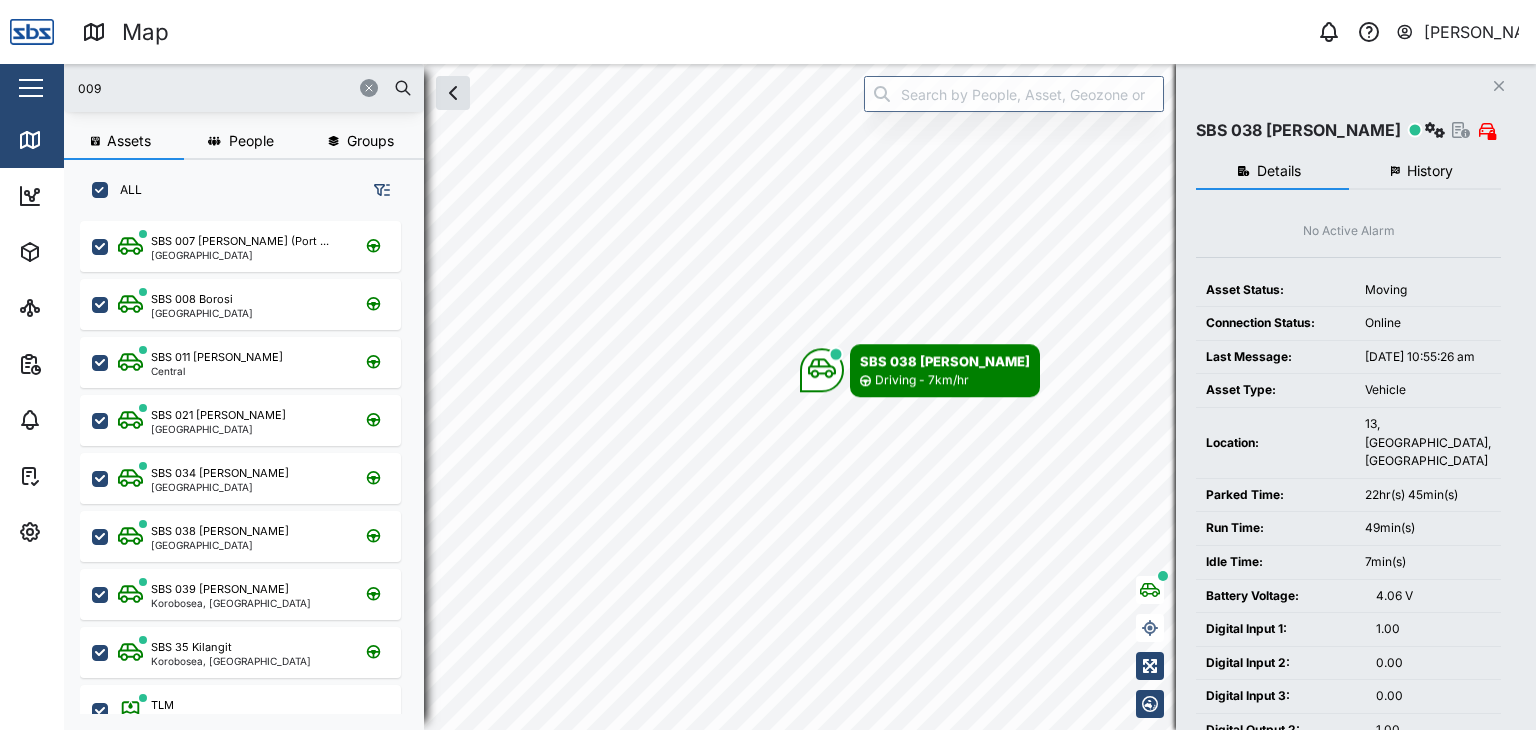type on "009" 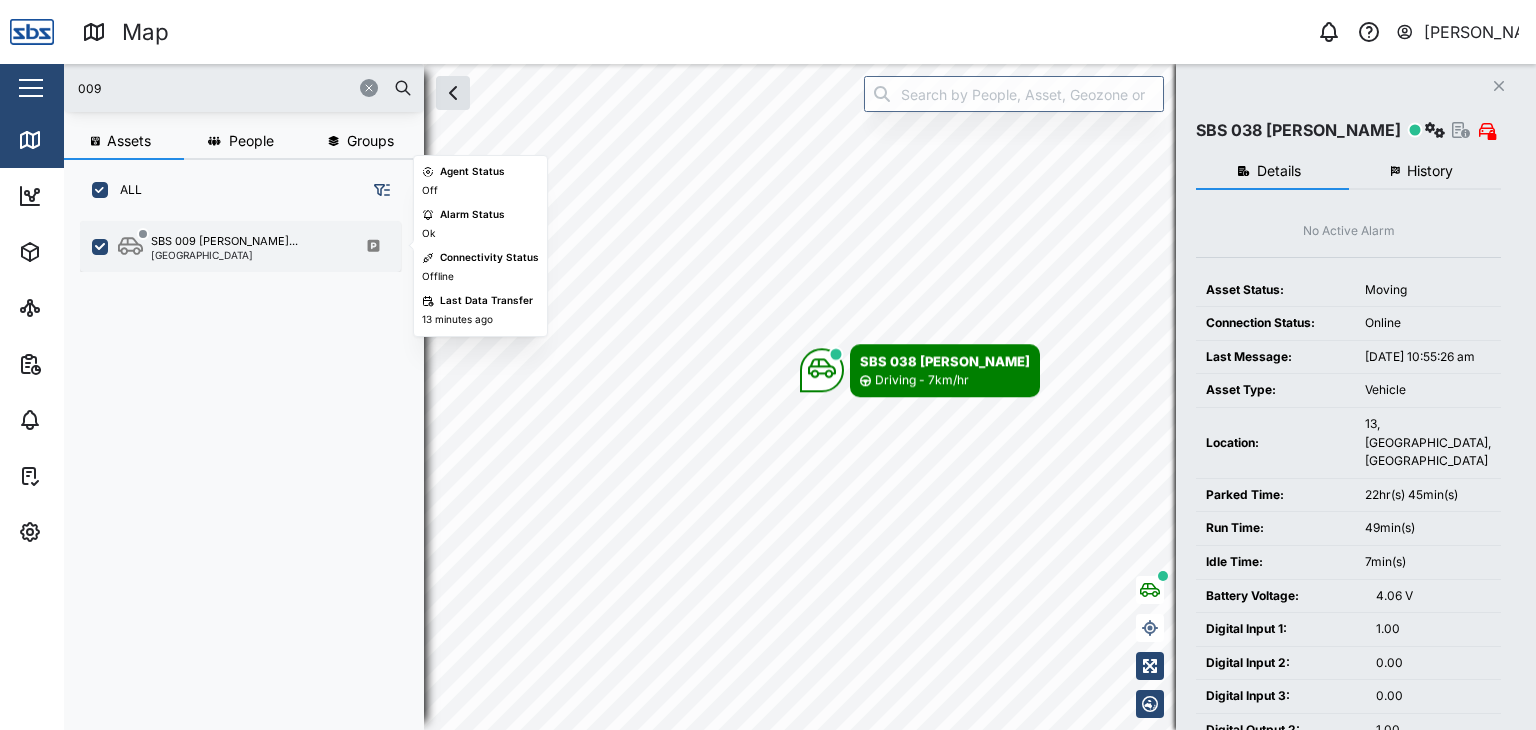 click on "[GEOGRAPHIC_DATA]" at bounding box center [224, 255] 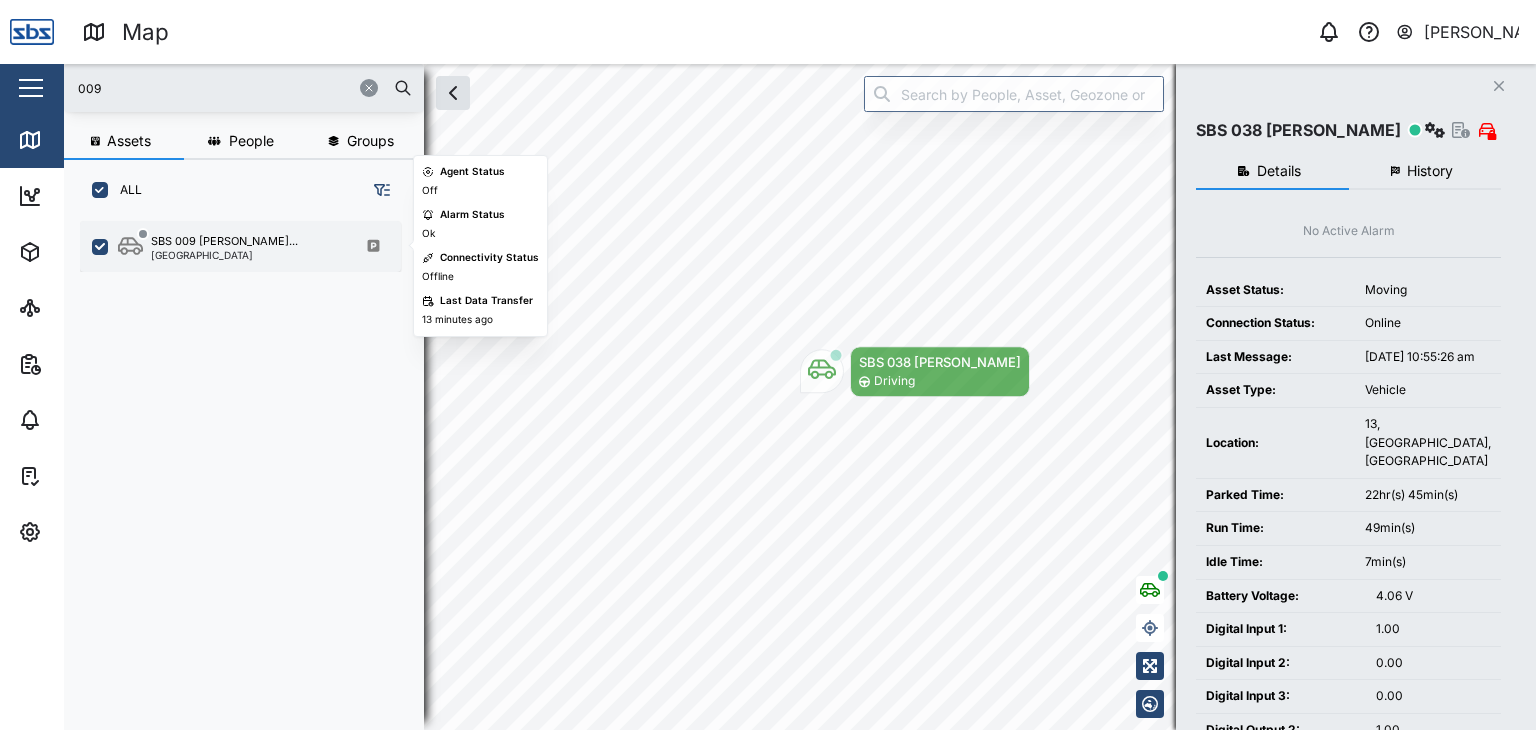 click on "[GEOGRAPHIC_DATA]" at bounding box center (224, 255) 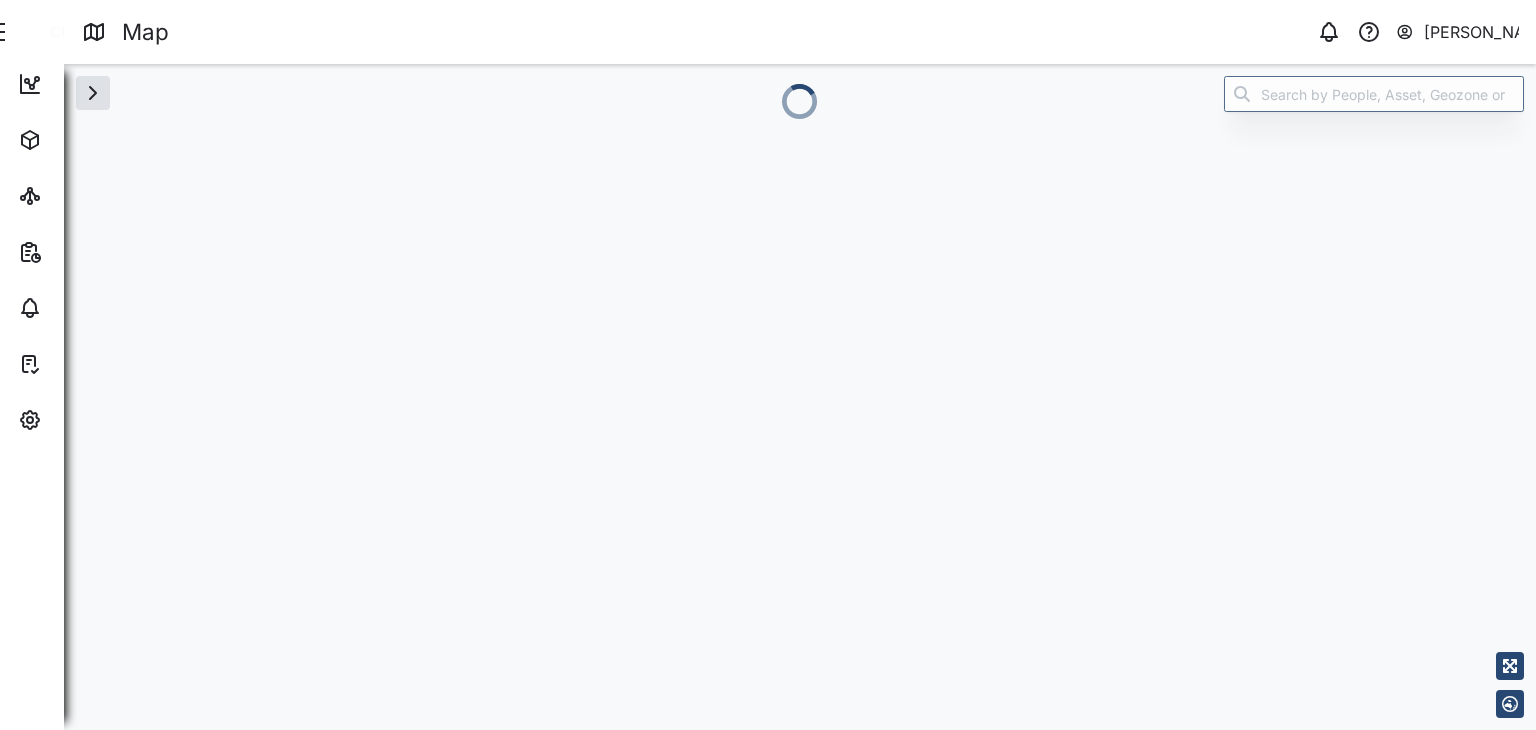 scroll, scrollTop: 0, scrollLeft: 0, axis: both 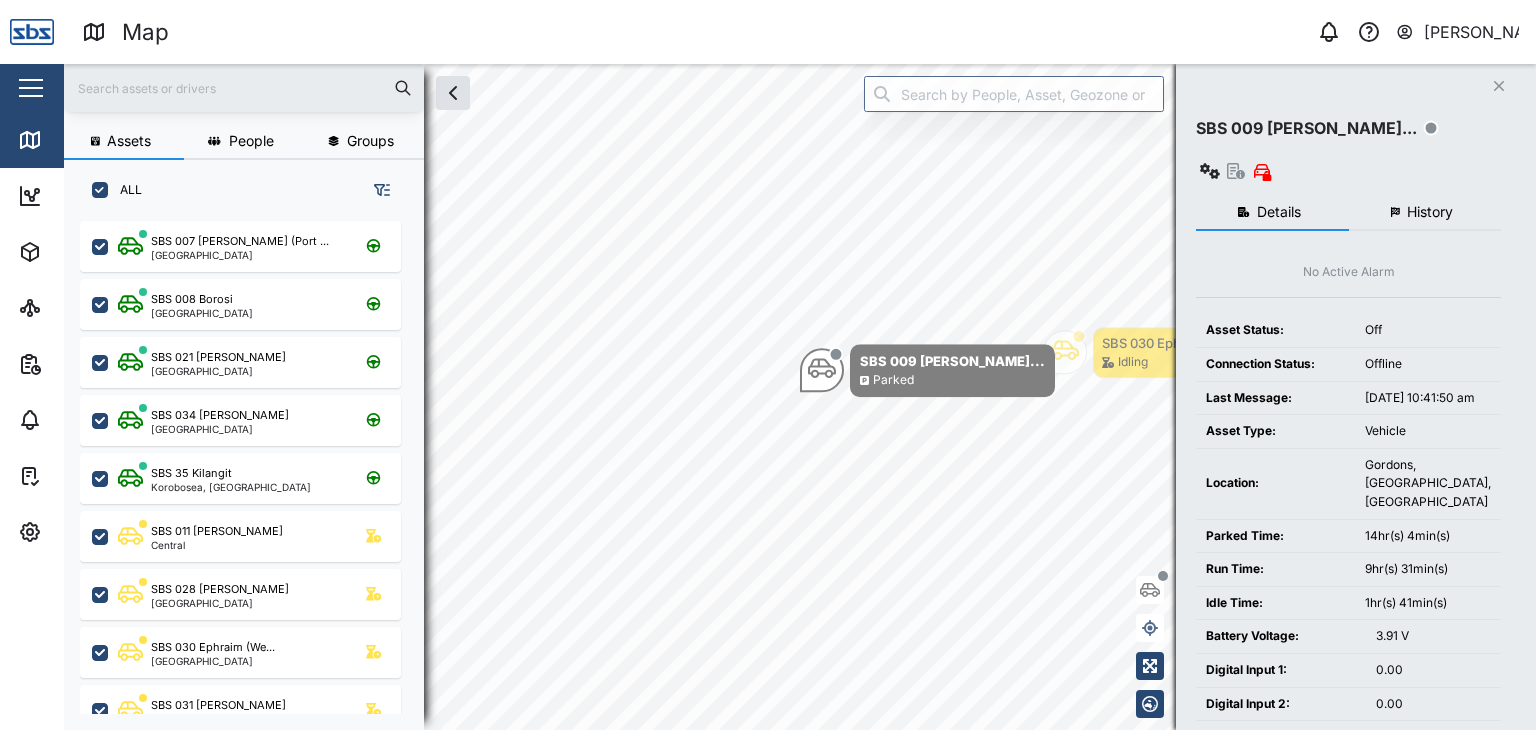 click at bounding box center [244, 88] 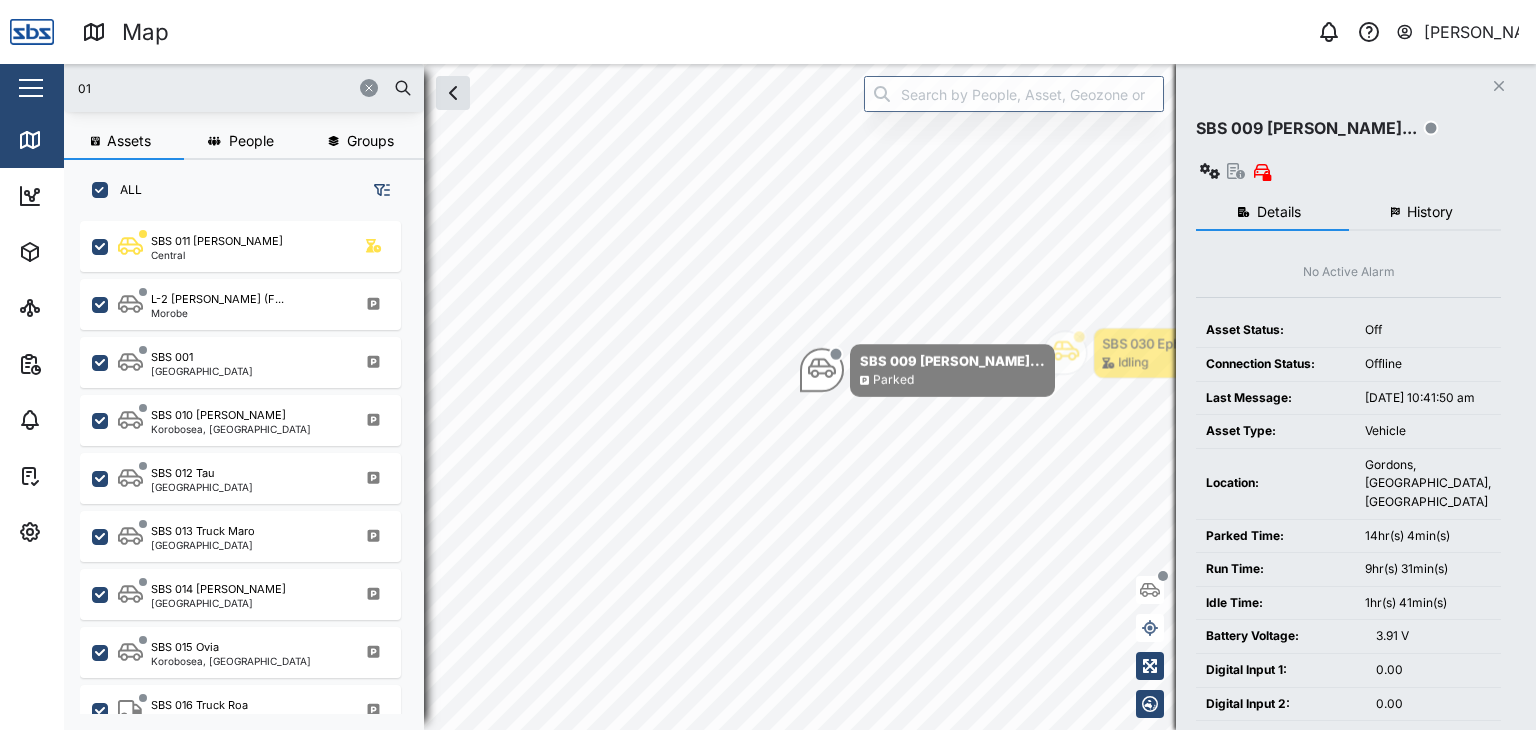 type on "0" 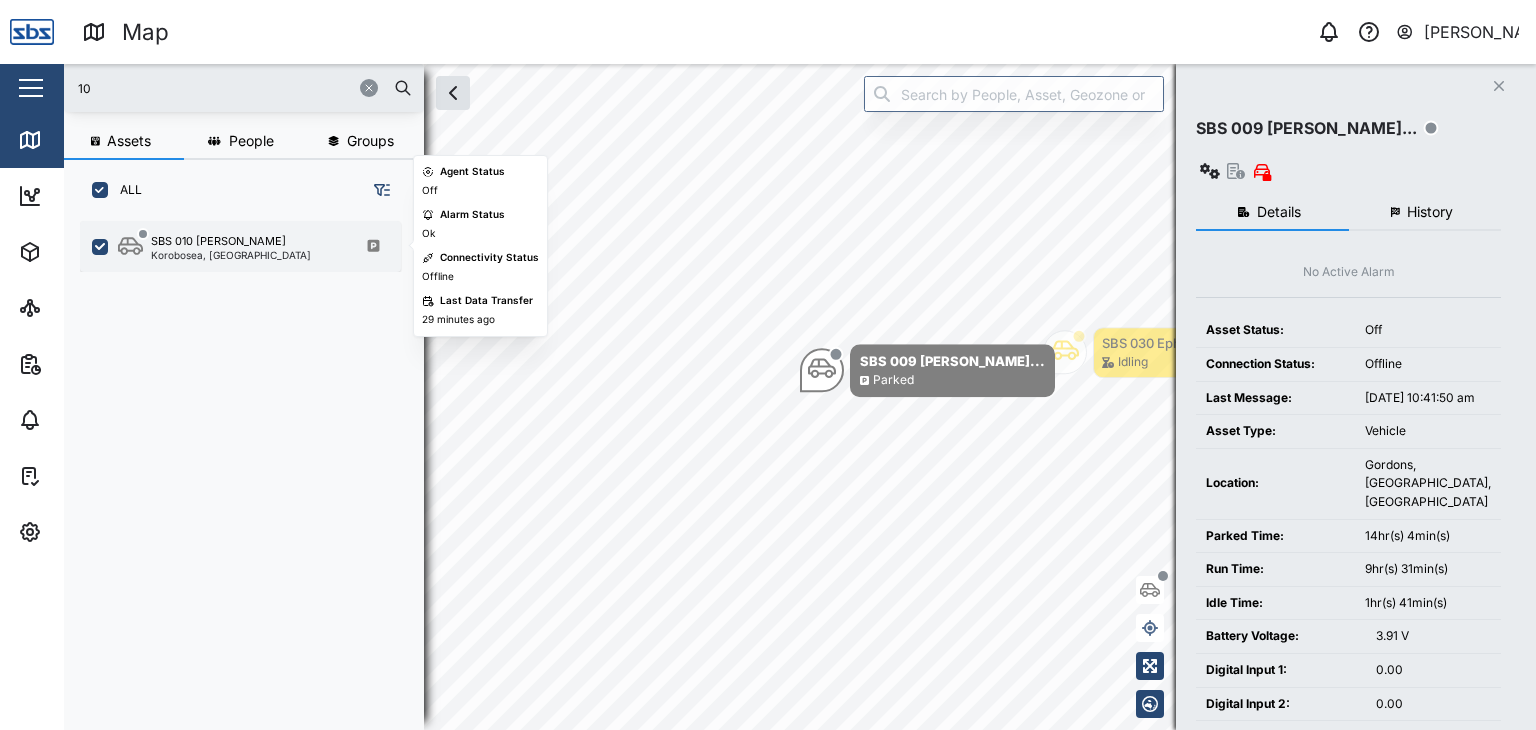 type on "10" 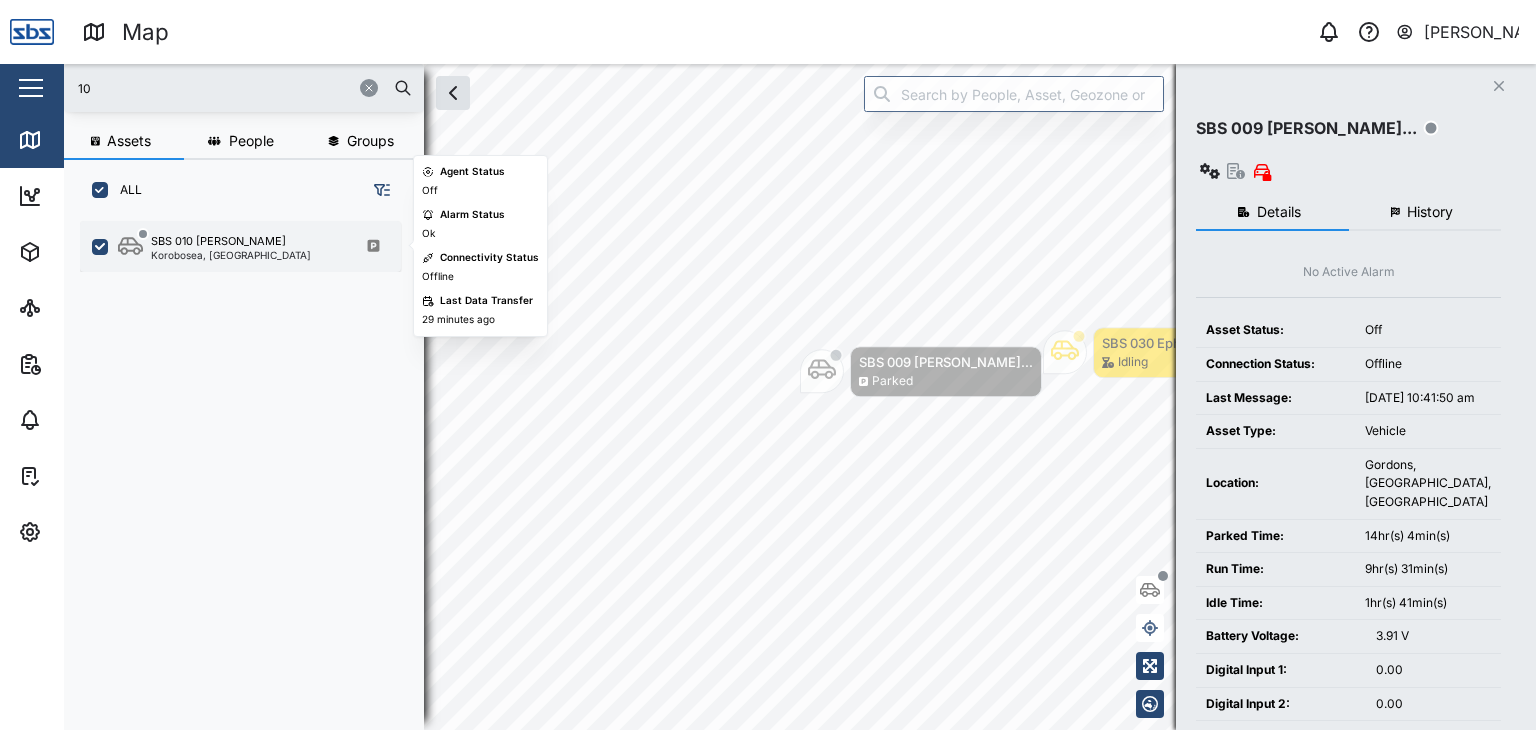 click on "Korobosea,
[GEOGRAPHIC_DATA]" at bounding box center (231, 255) 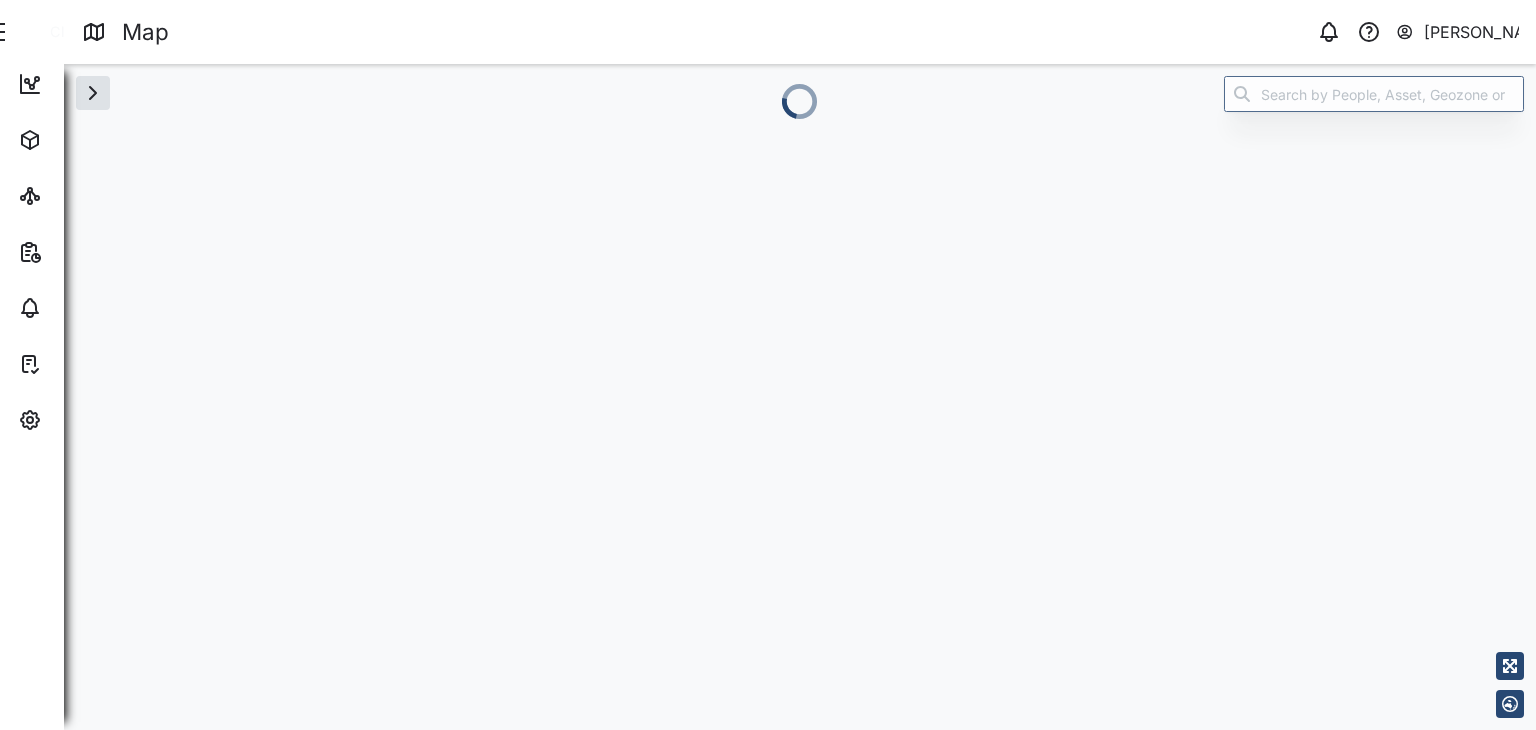 scroll, scrollTop: 0, scrollLeft: 0, axis: both 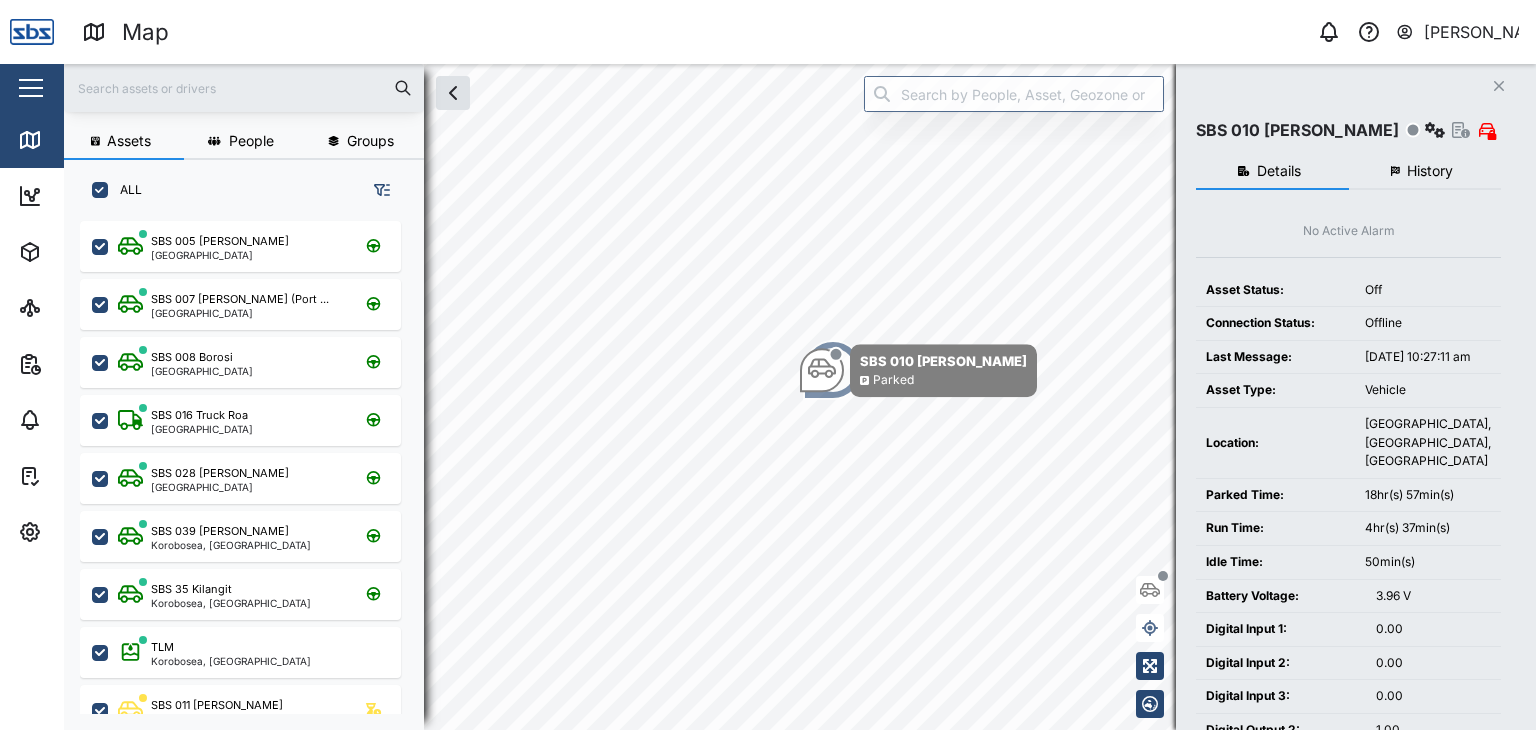 click at bounding box center [244, 88] 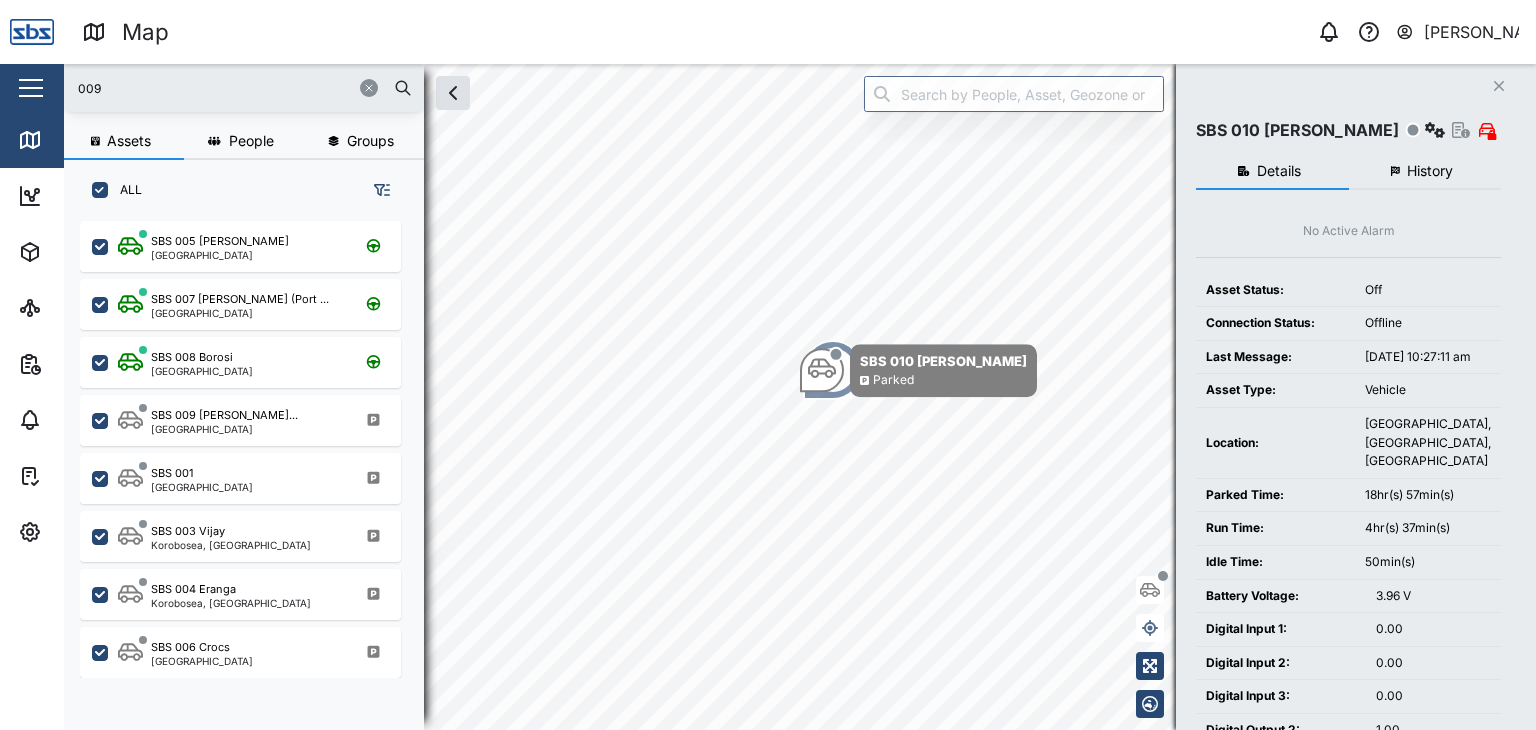 type on "009" 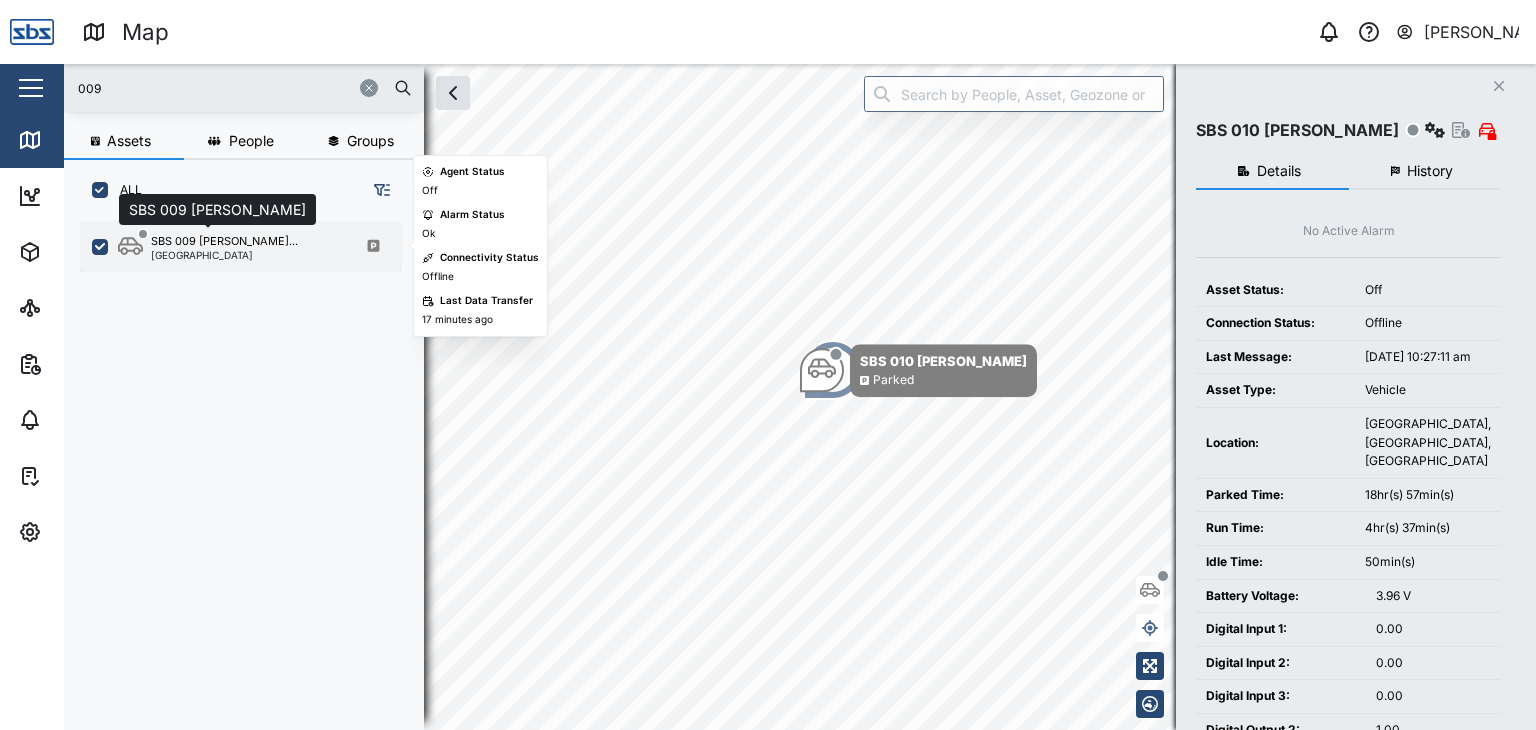click on "SBS  009  [PERSON_NAME]..." at bounding box center (224, 241) 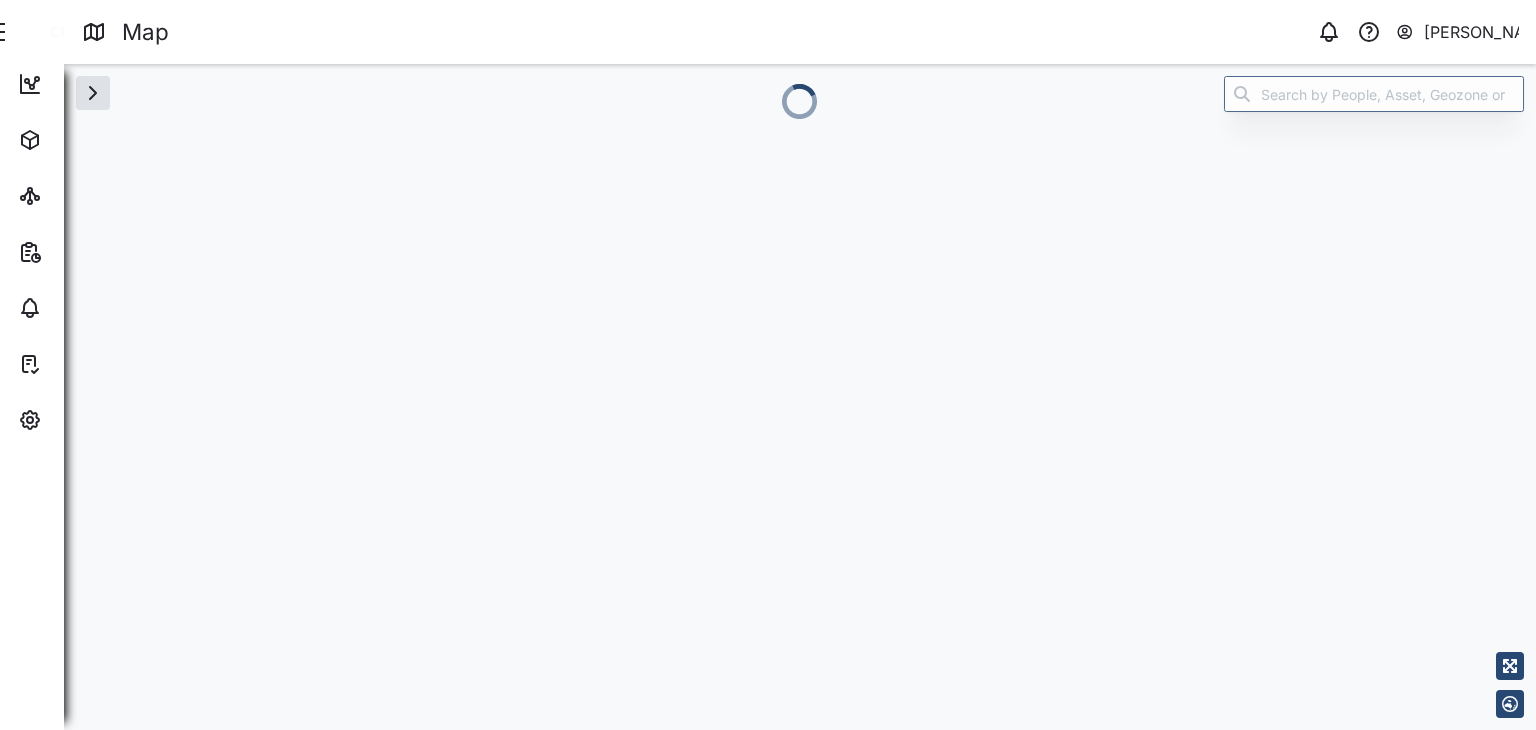 scroll, scrollTop: 0, scrollLeft: 0, axis: both 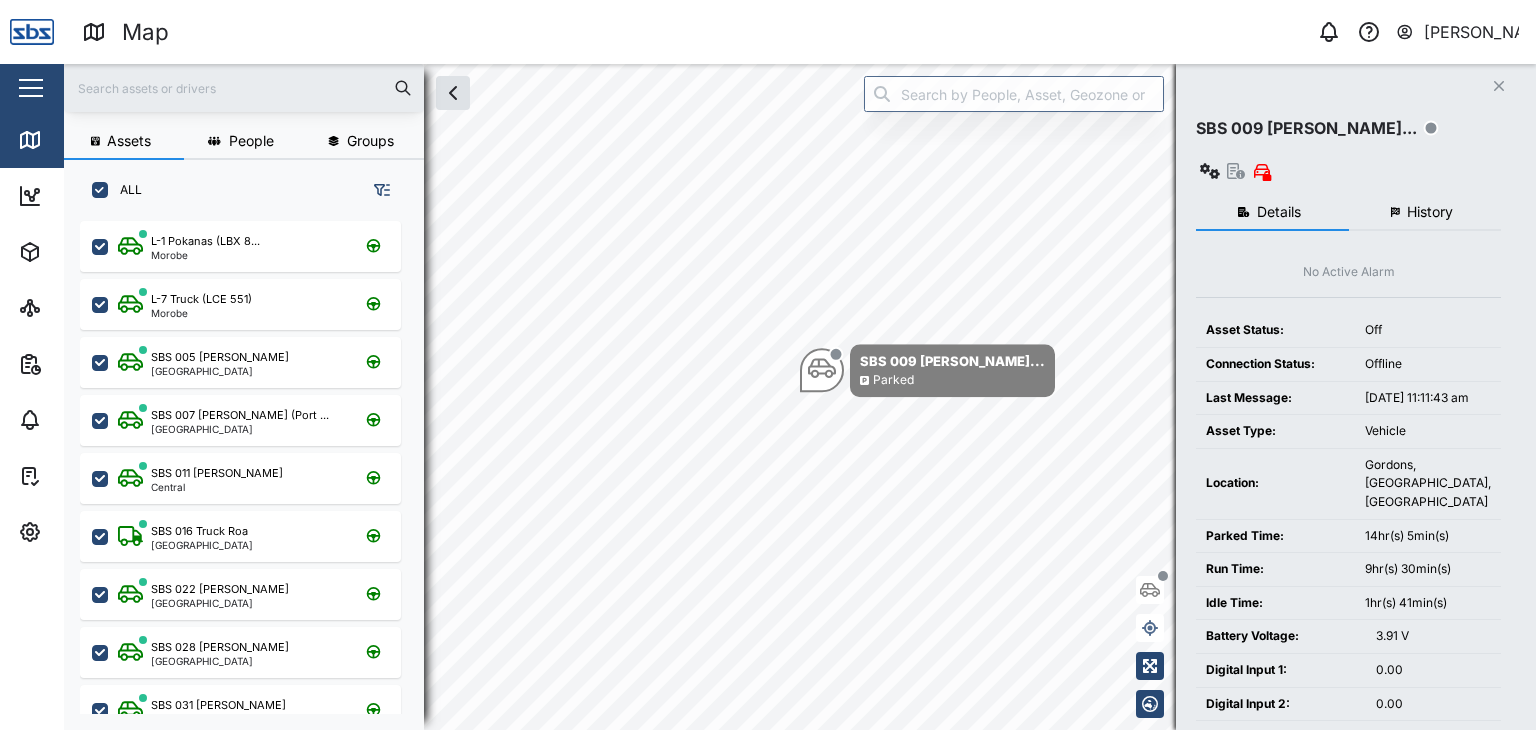 click at bounding box center [244, 88] 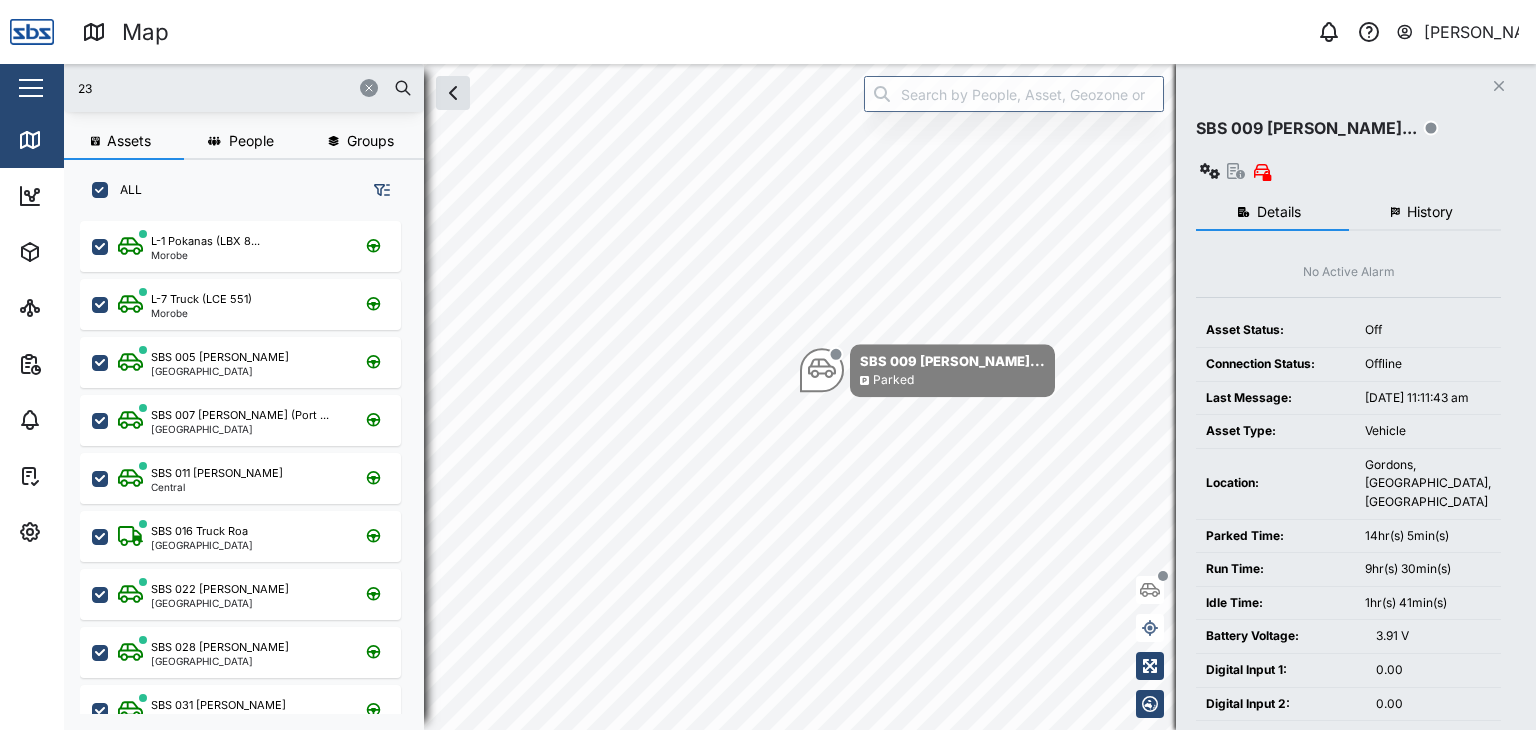 type on "23" 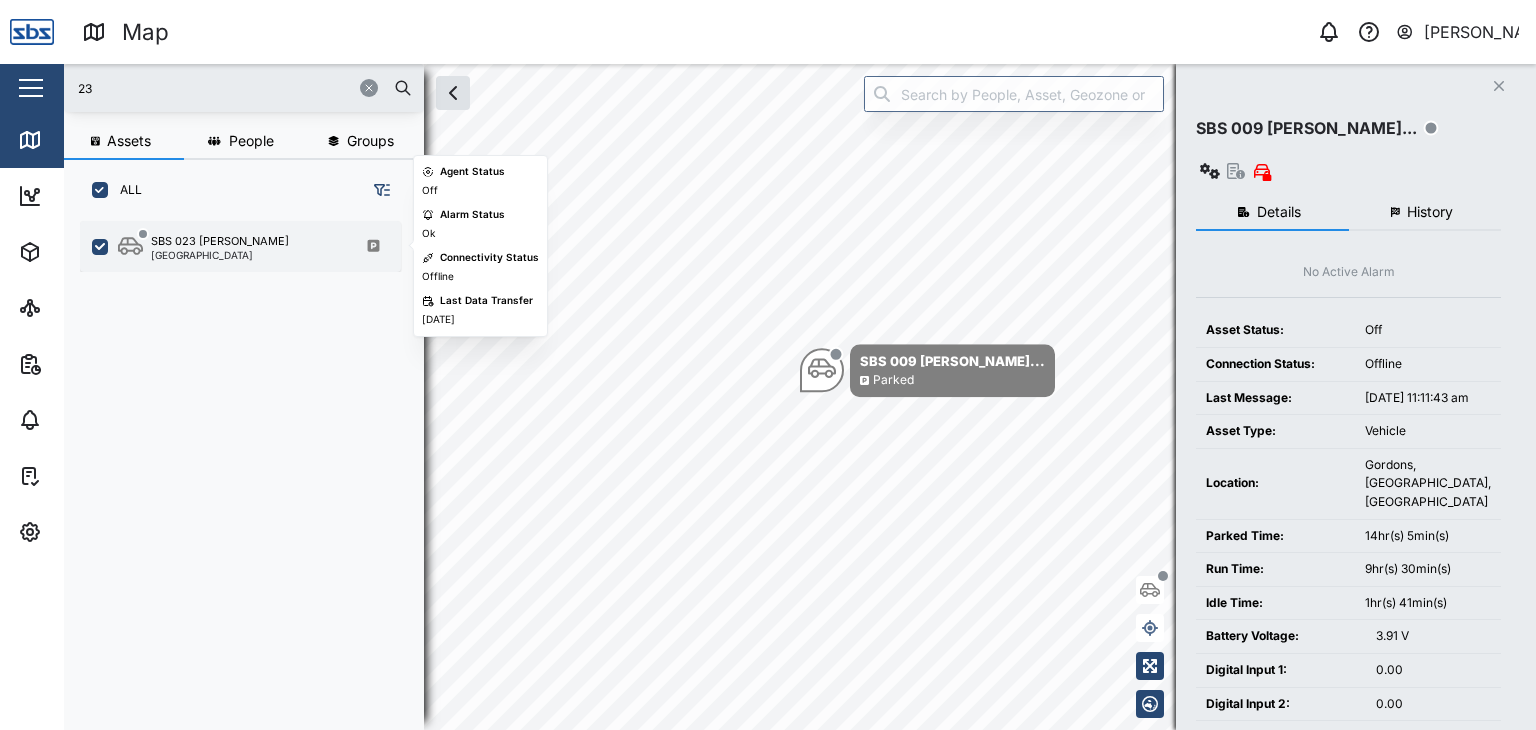 click on "[GEOGRAPHIC_DATA]" at bounding box center (220, 255) 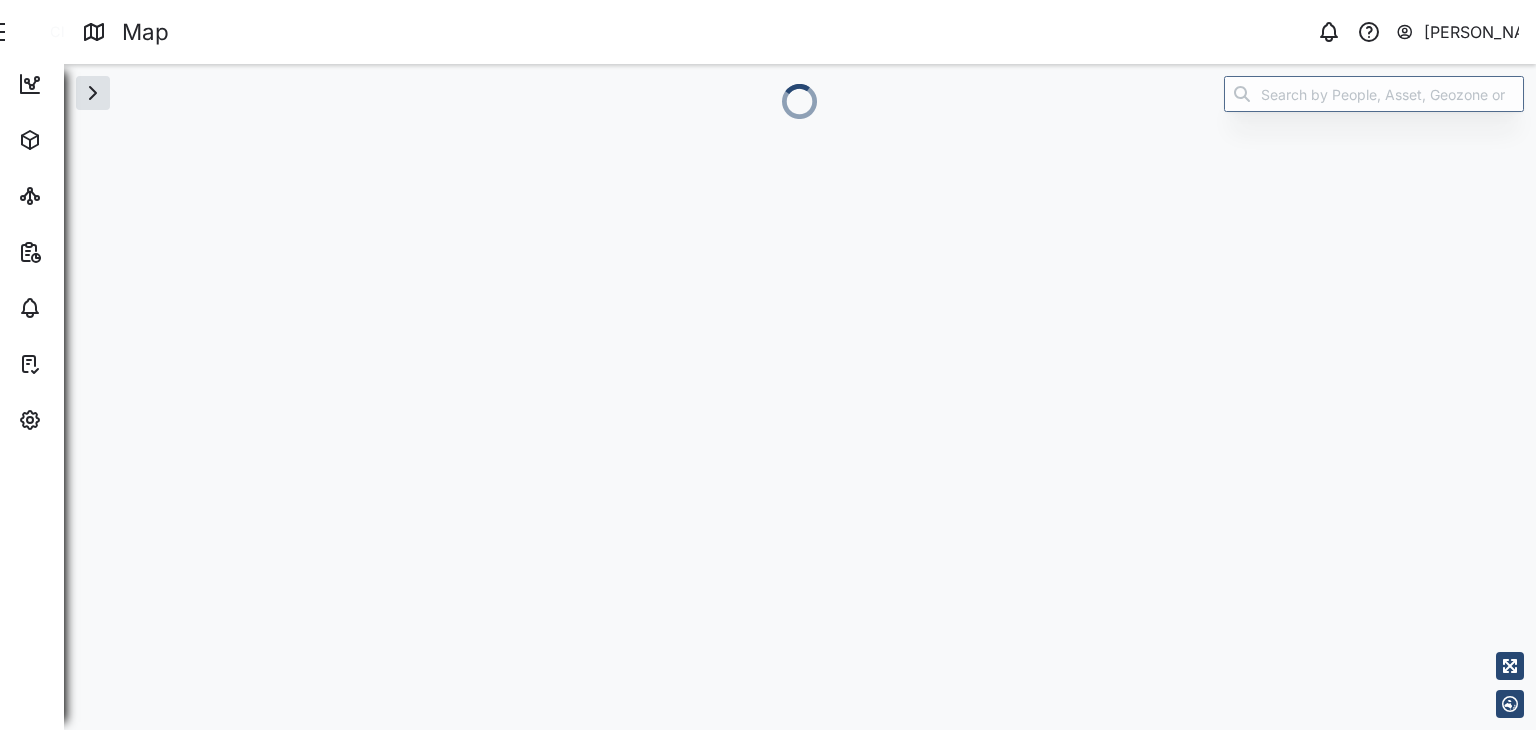 scroll, scrollTop: 0, scrollLeft: 0, axis: both 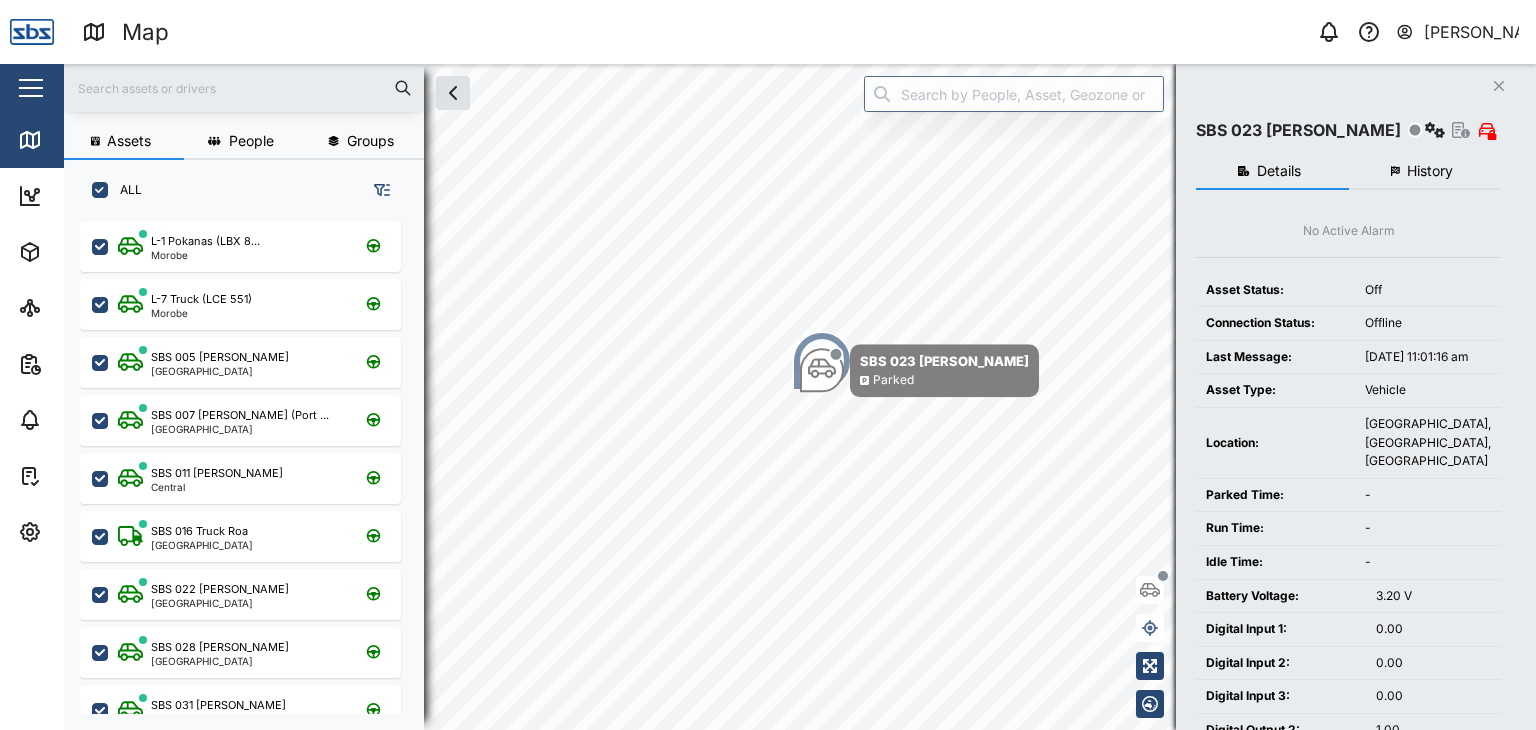 click at bounding box center (244, 88) 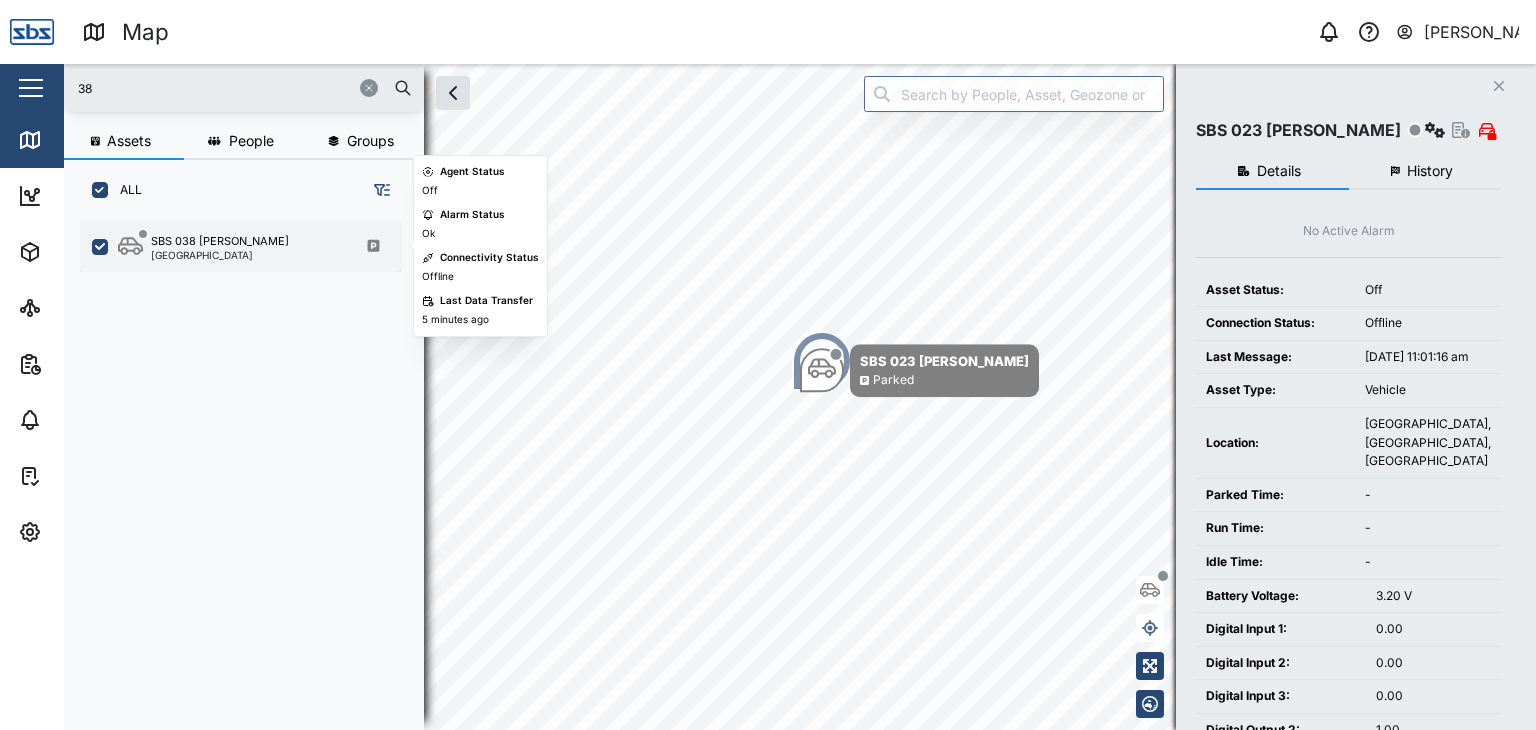 click on "[GEOGRAPHIC_DATA]" at bounding box center [220, 255] 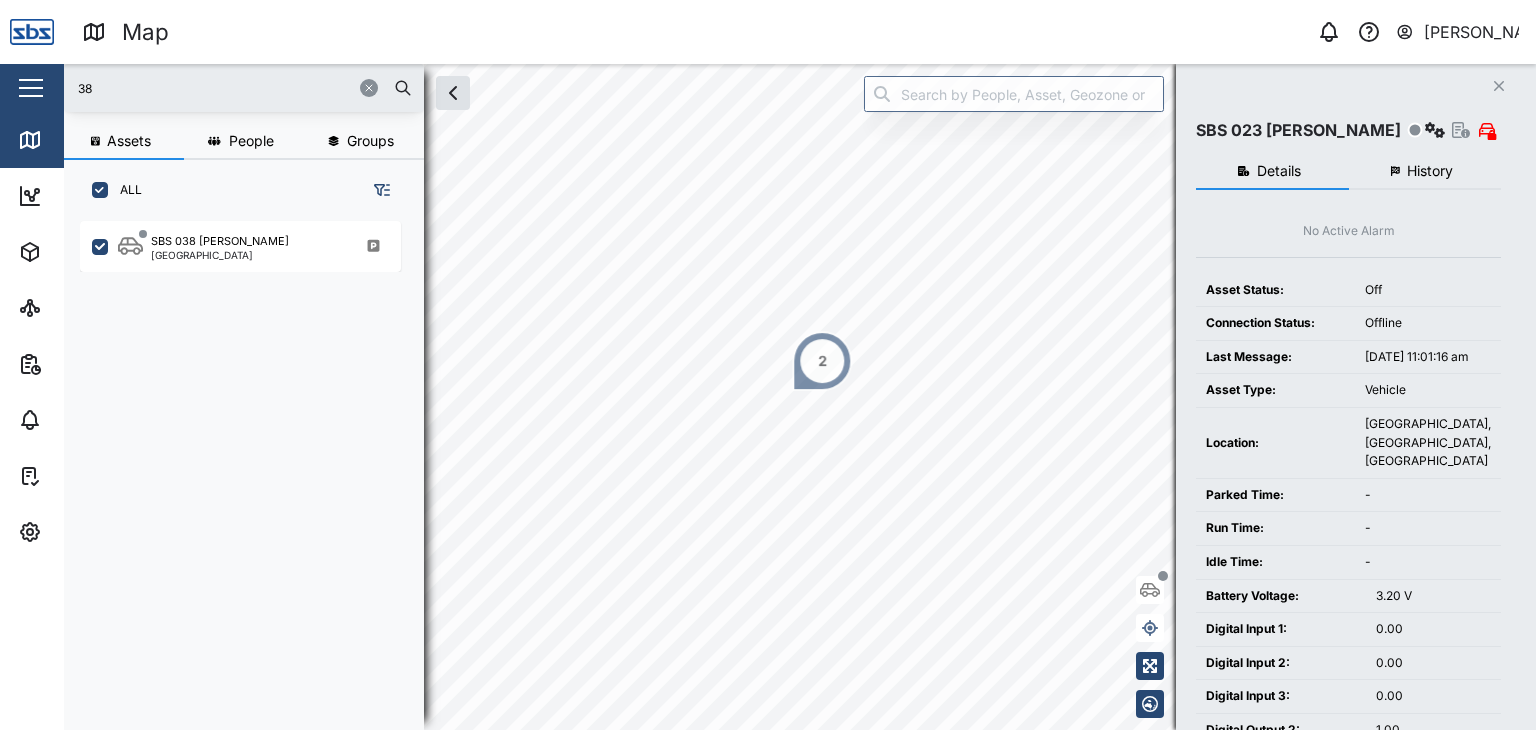 drag, startPoint x: 111, startPoint y: 94, endPoint x: 21, endPoint y: 97, distance: 90.04999 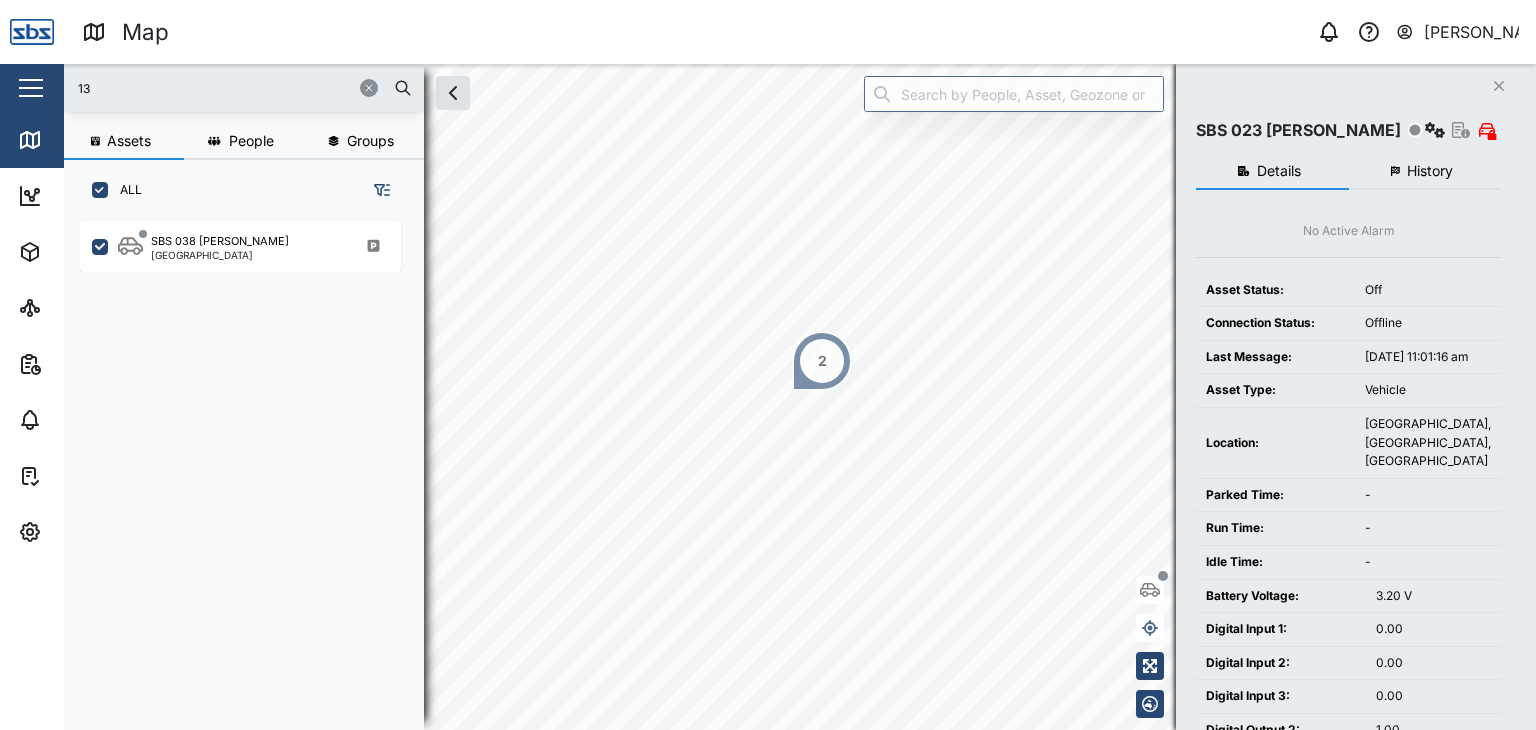 type on "13" 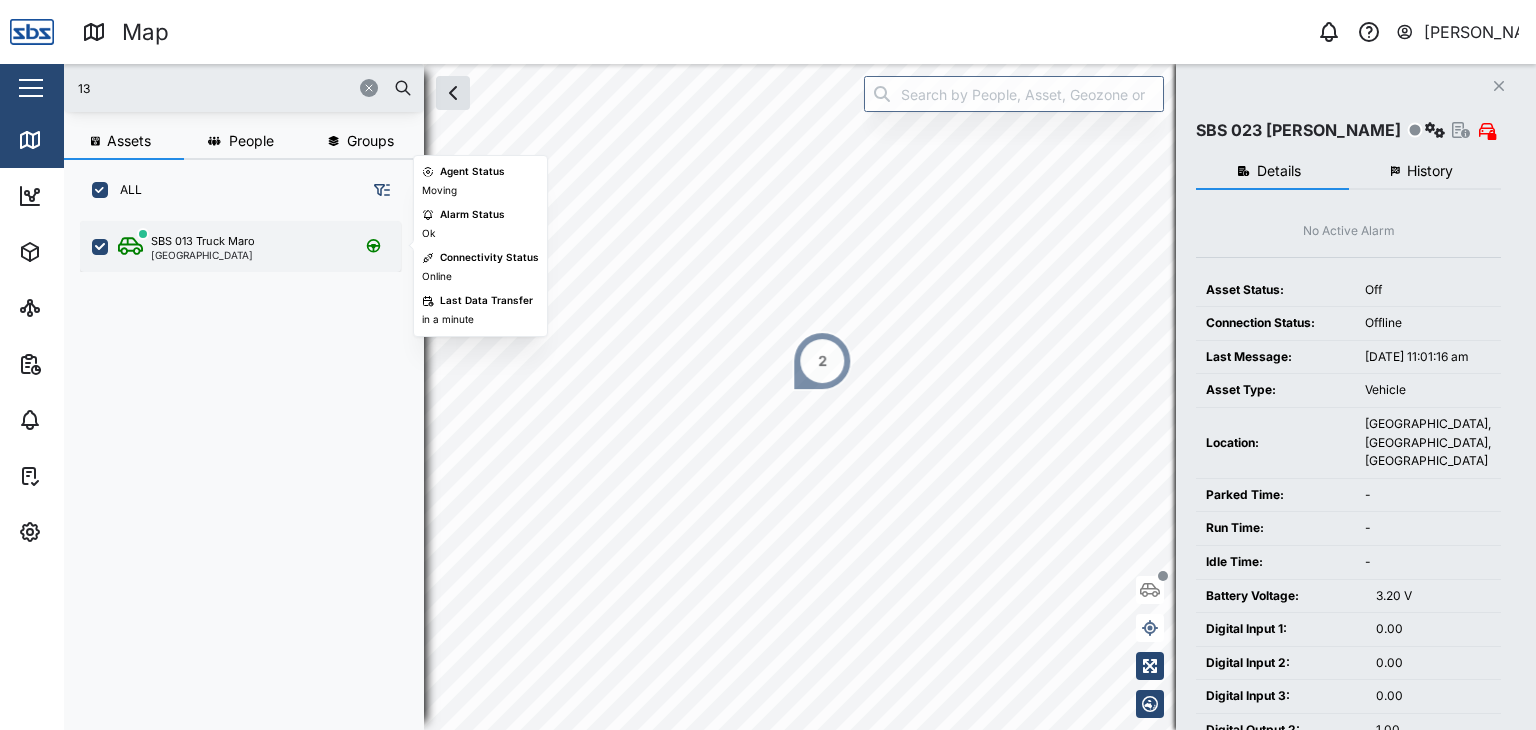 click on "SBS 013 Truck Maro
Port Moresby" at bounding box center (240, 246) 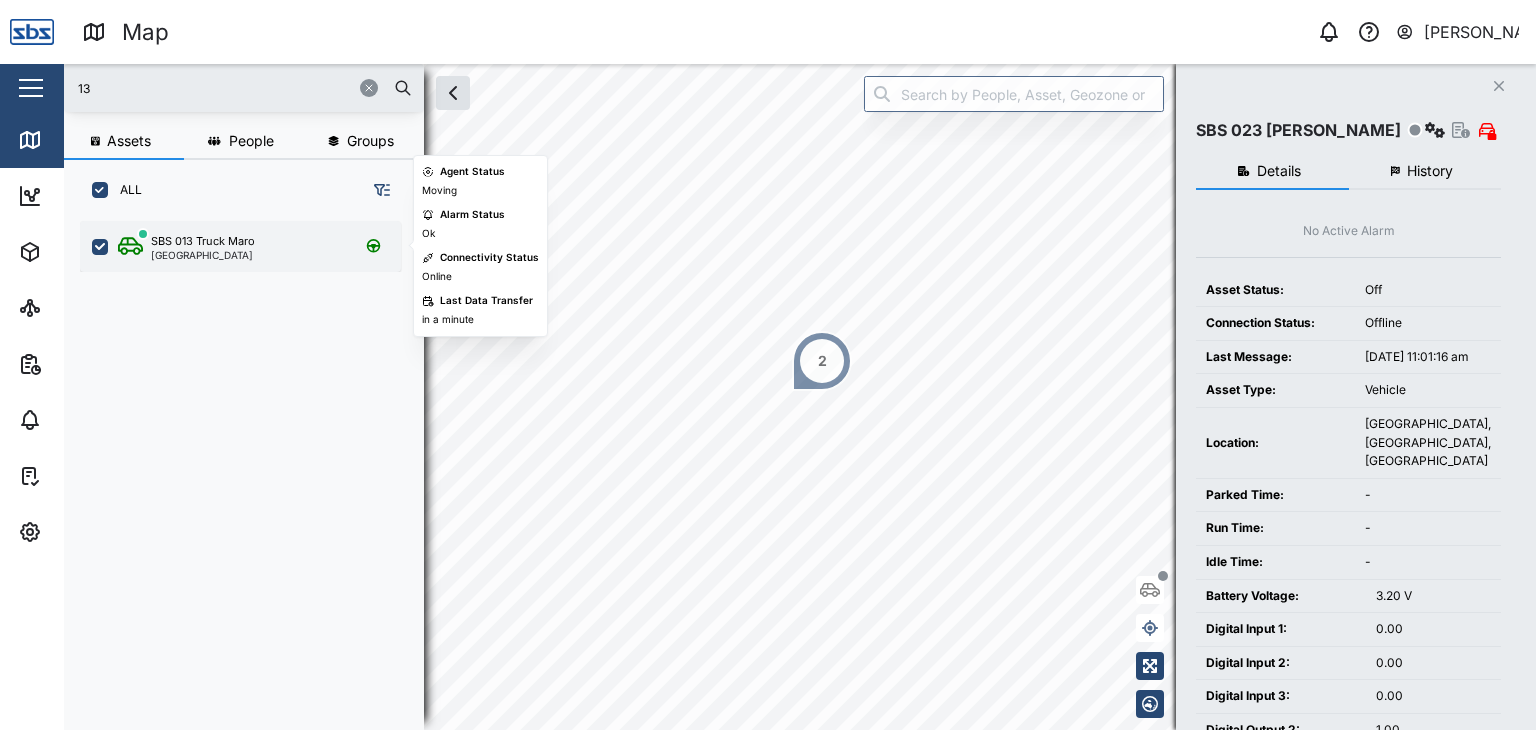 click on "[GEOGRAPHIC_DATA]" at bounding box center (203, 255) 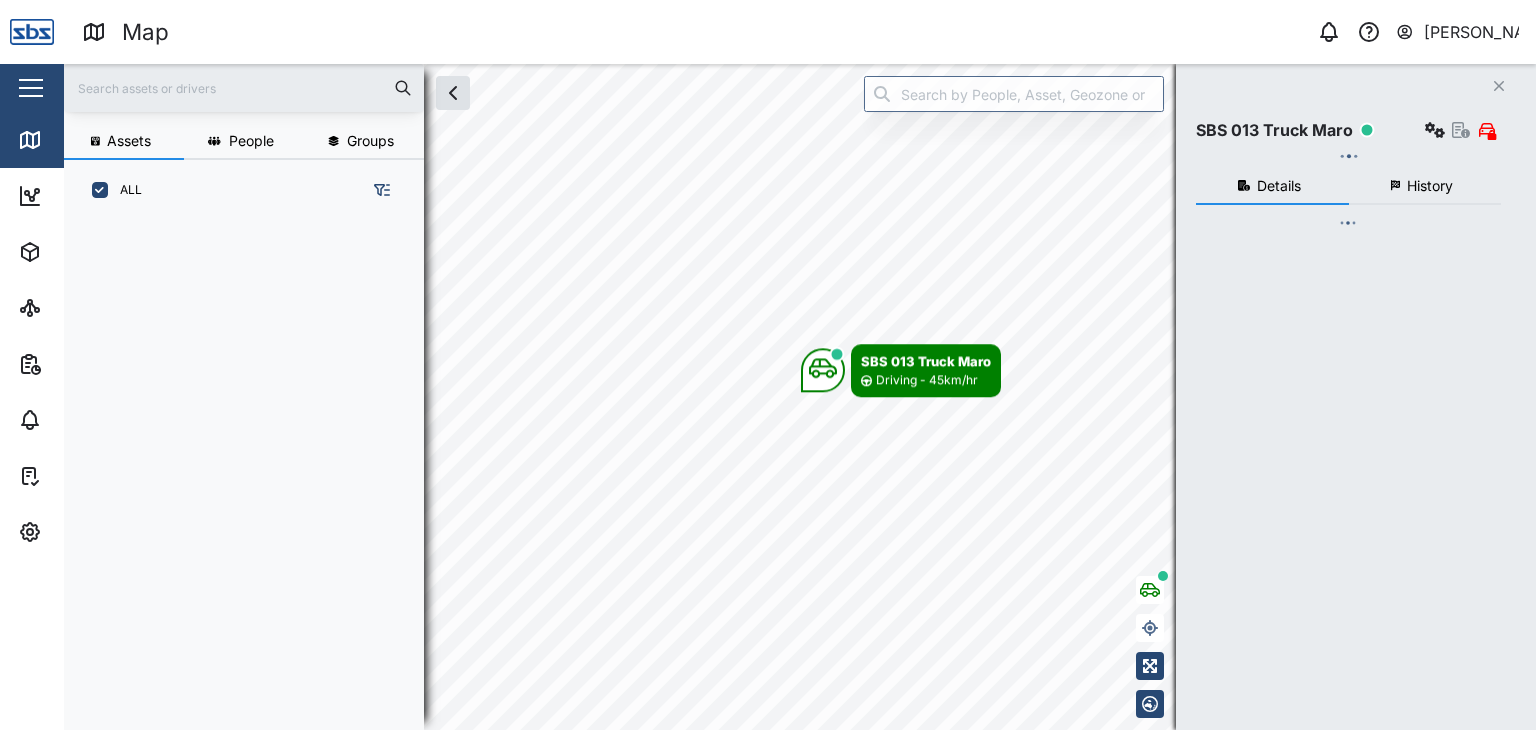 scroll, scrollTop: 0, scrollLeft: 0, axis: both 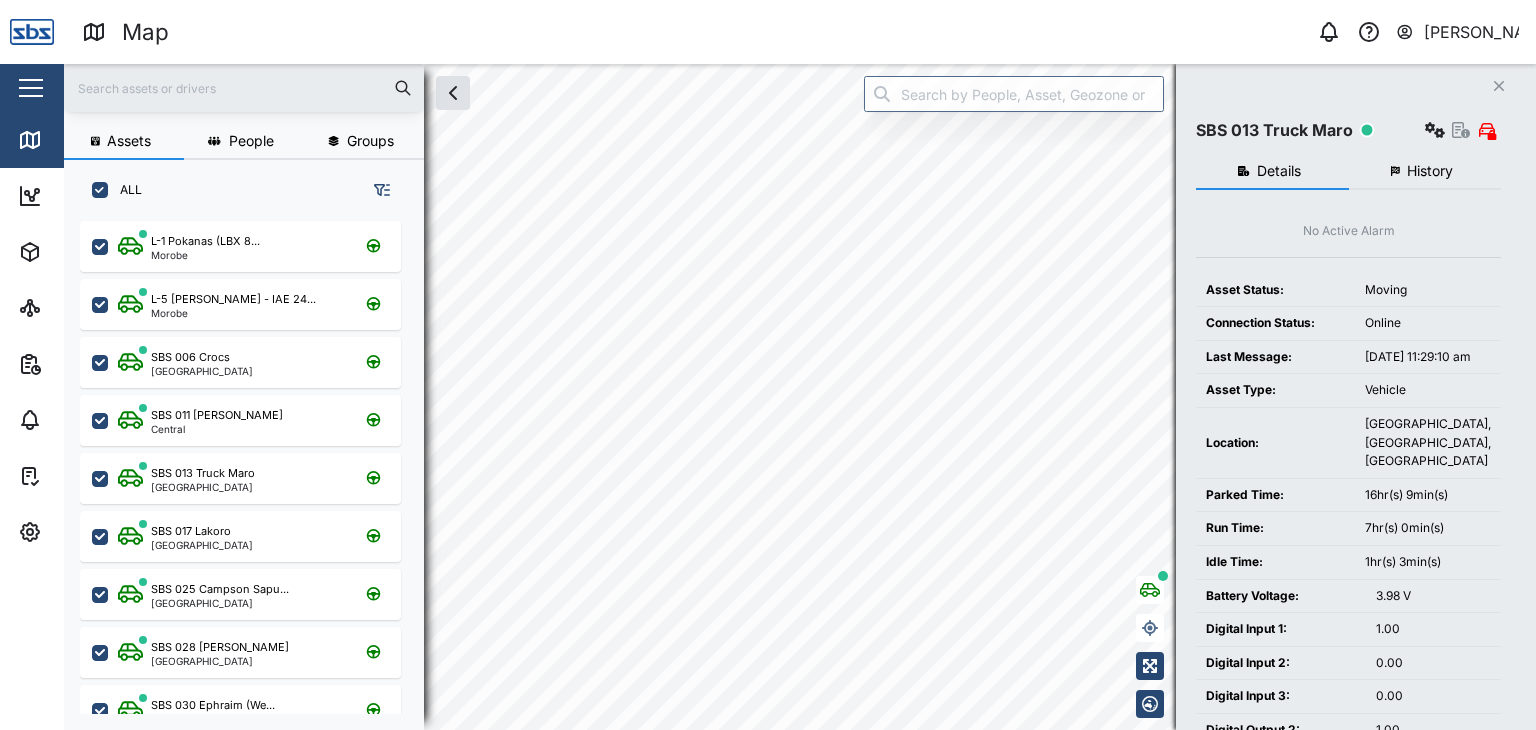 click at bounding box center (244, 88) 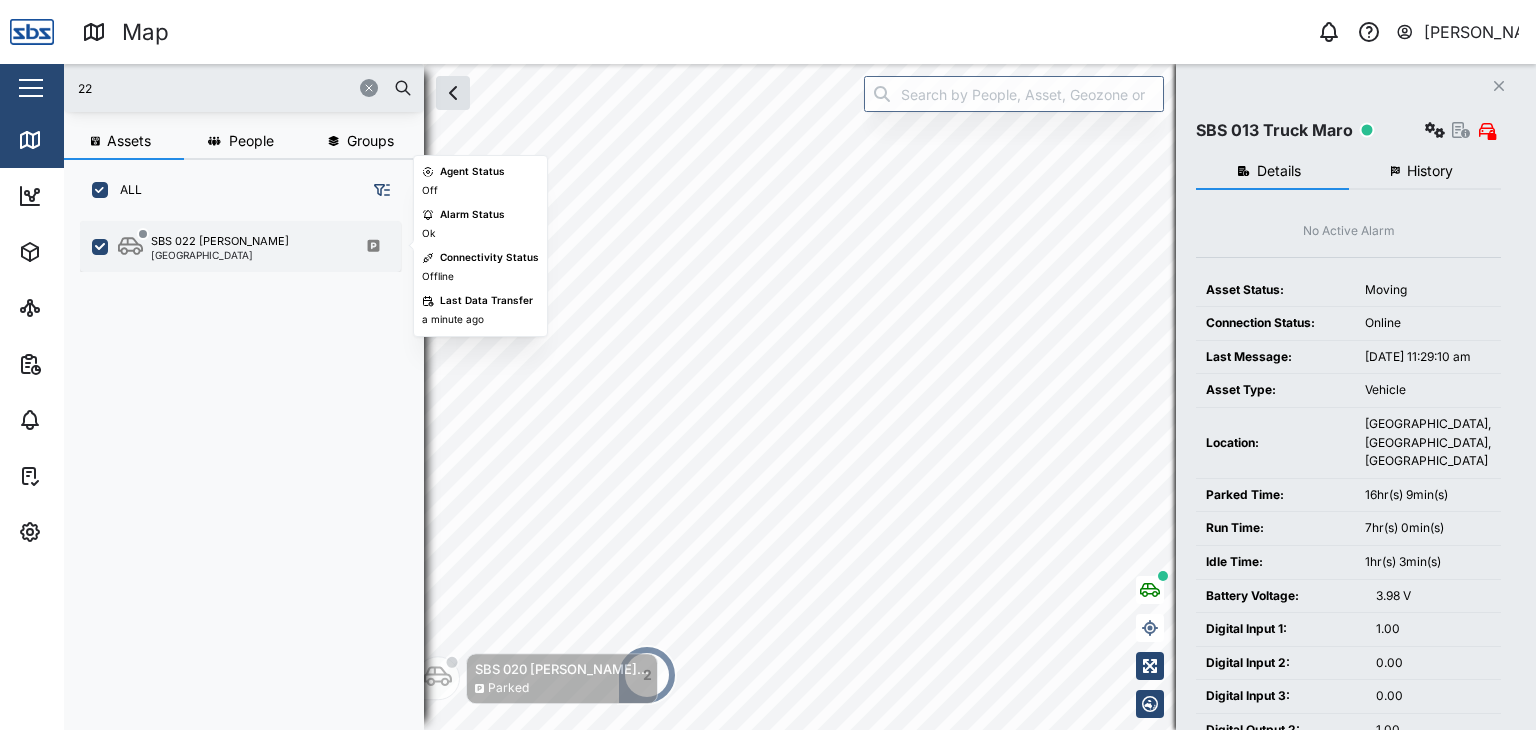 type on "22" 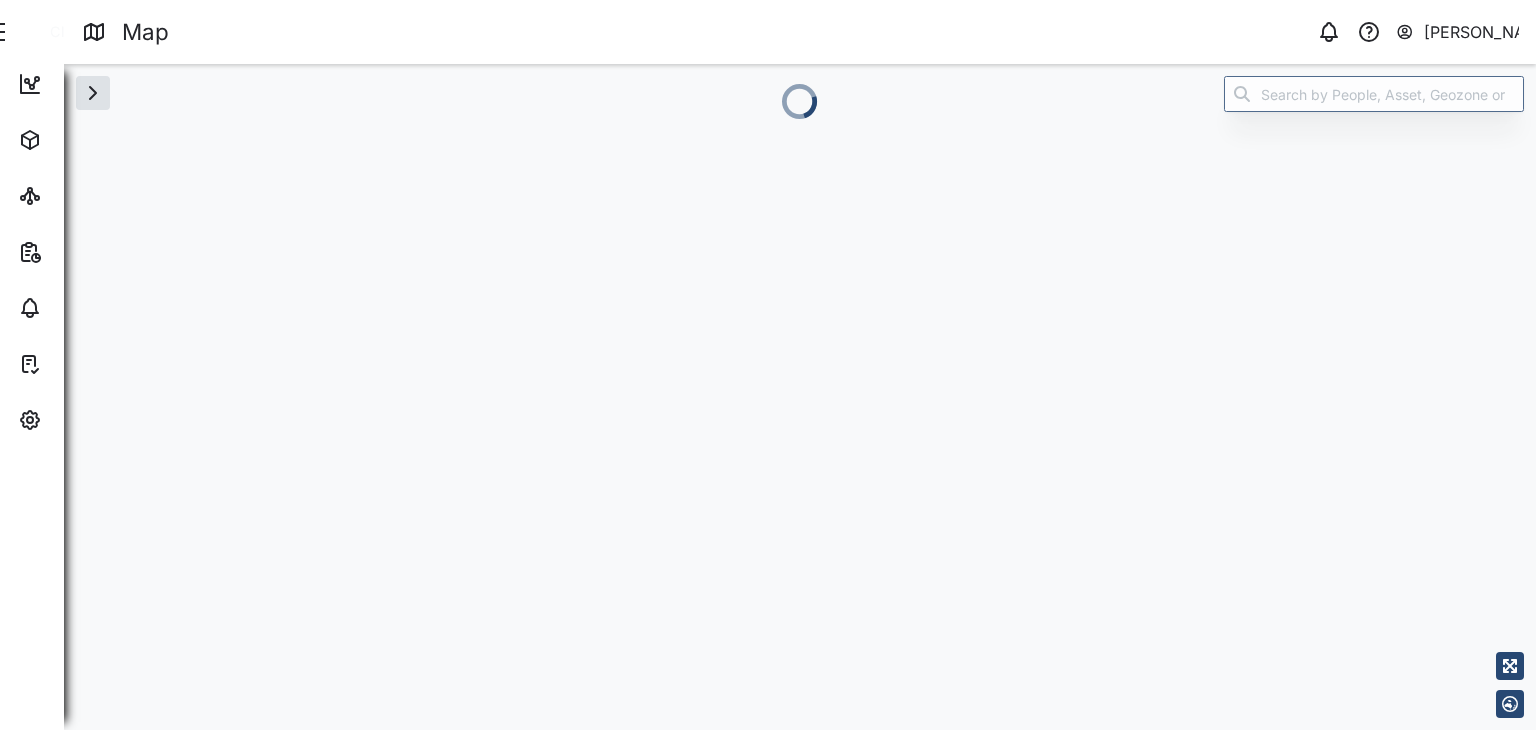 scroll, scrollTop: 0, scrollLeft: 0, axis: both 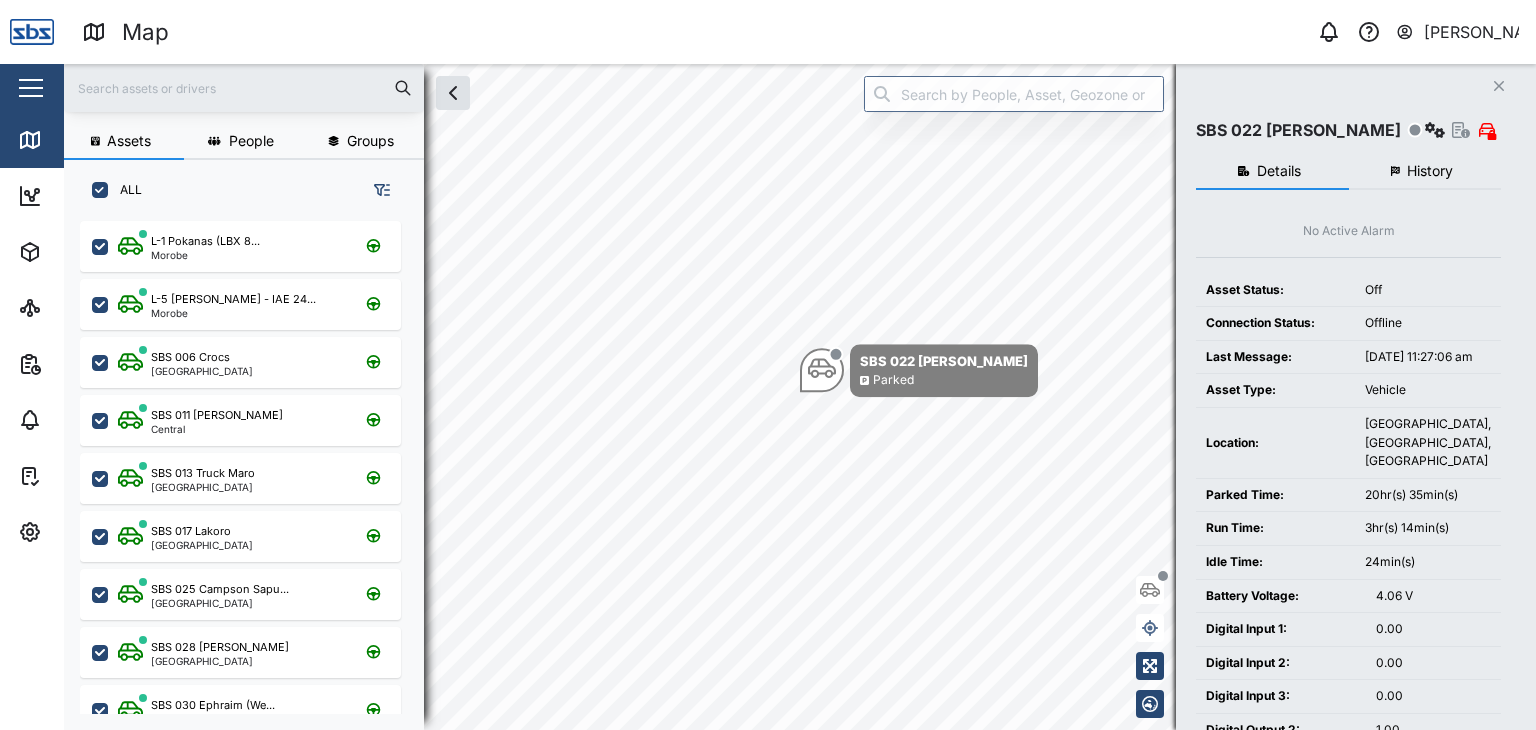 click on "History" at bounding box center [1430, 171] 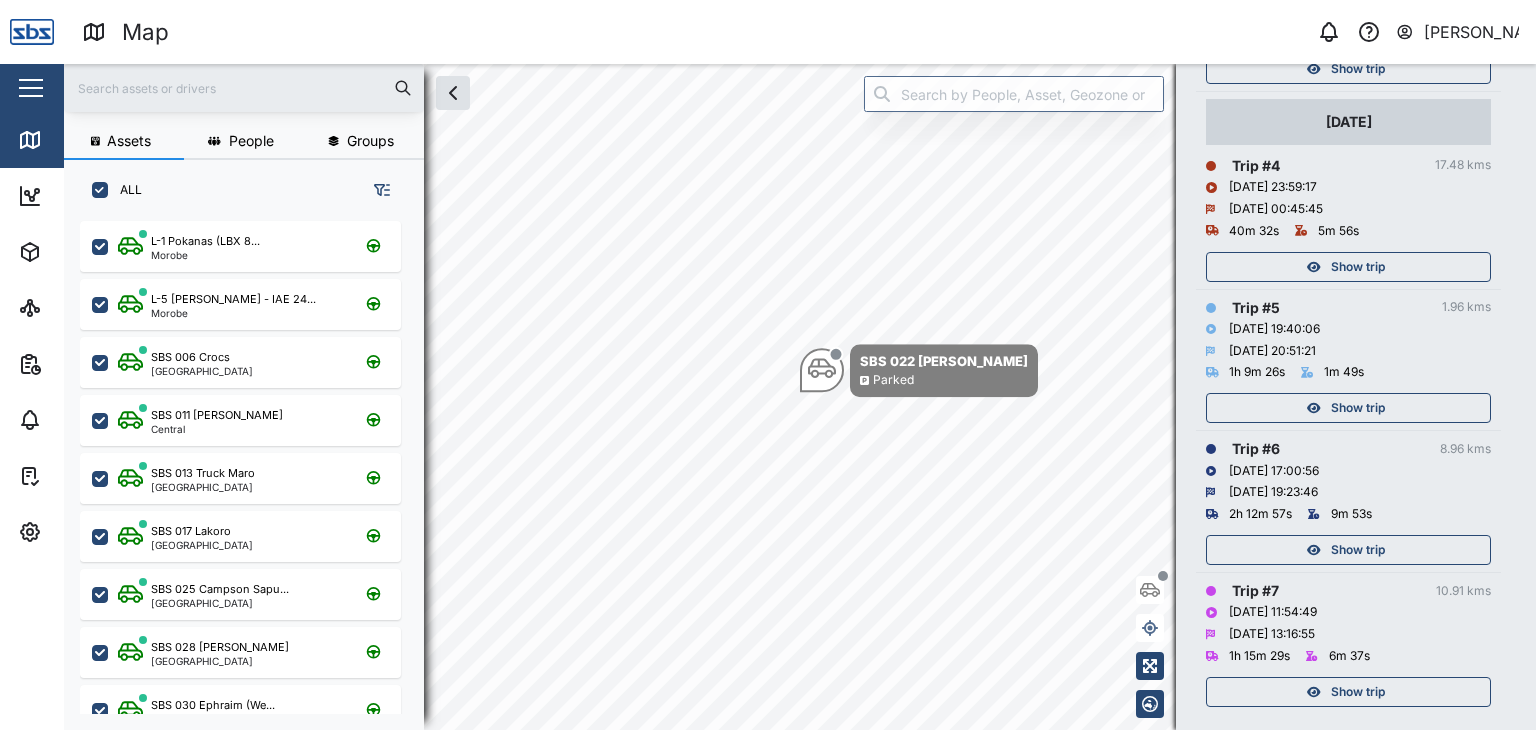 scroll, scrollTop: 746, scrollLeft: 0, axis: vertical 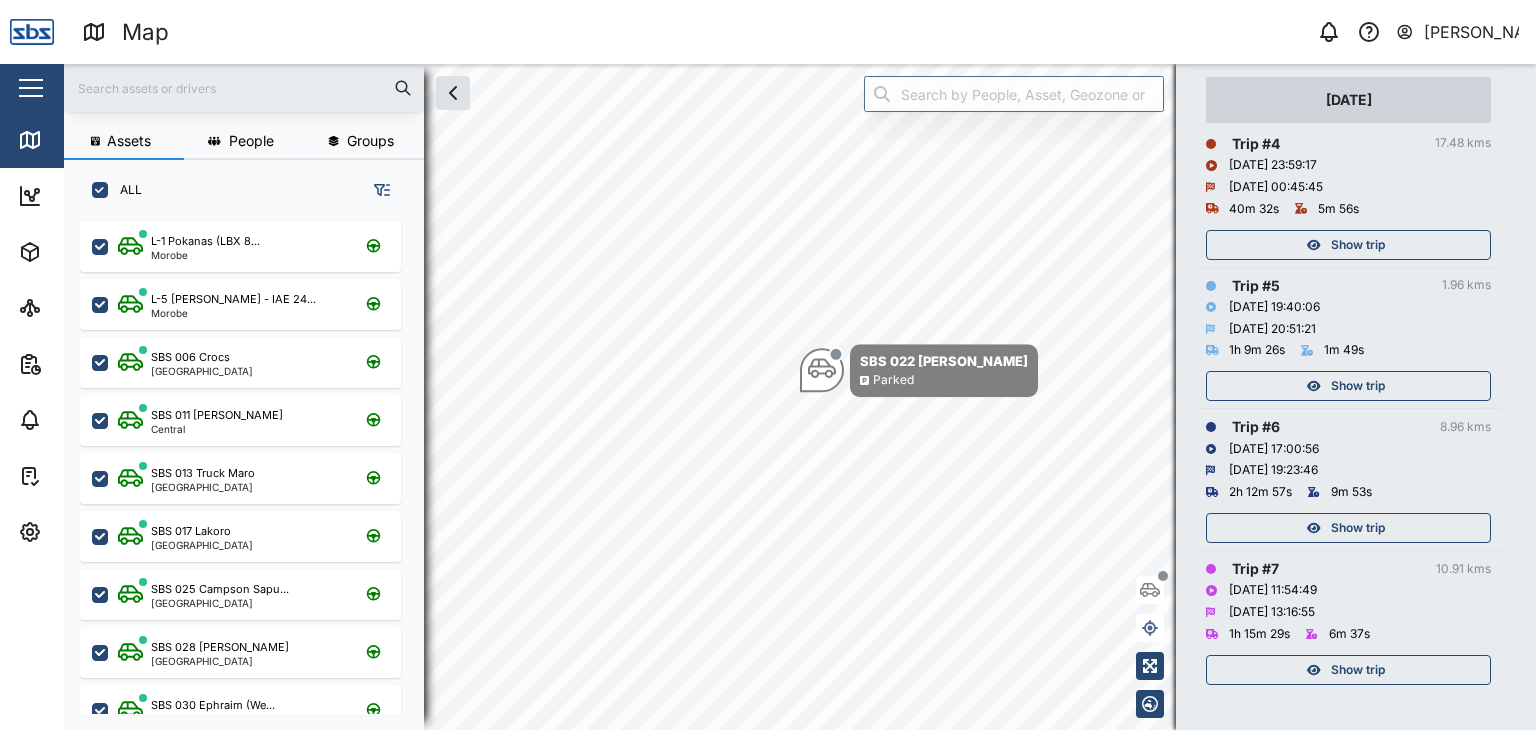 click on "Show trip" at bounding box center [1358, 528] 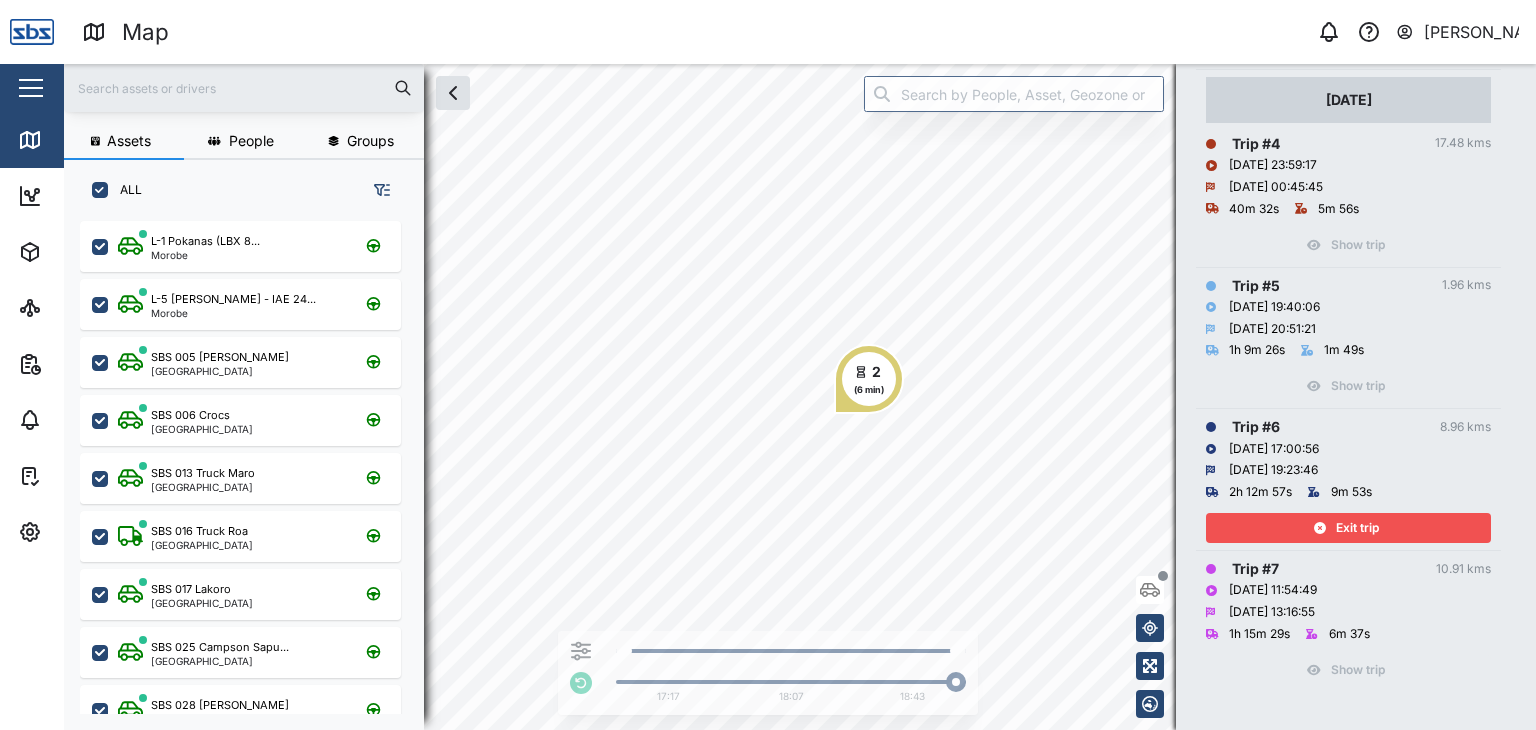 click on "Exit trip" at bounding box center [1357, 528] 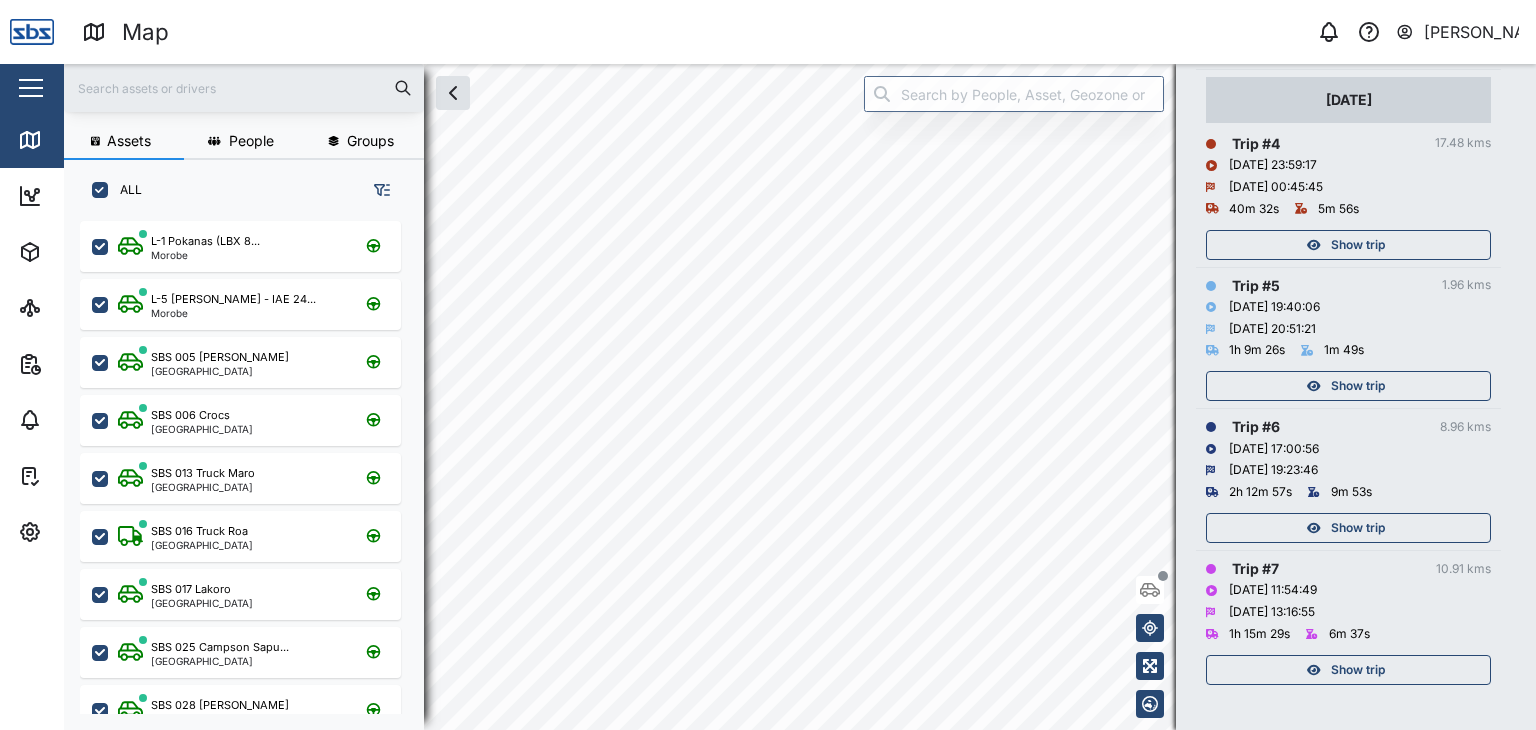 click on "Show trip" at bounding box center (1358, 386) 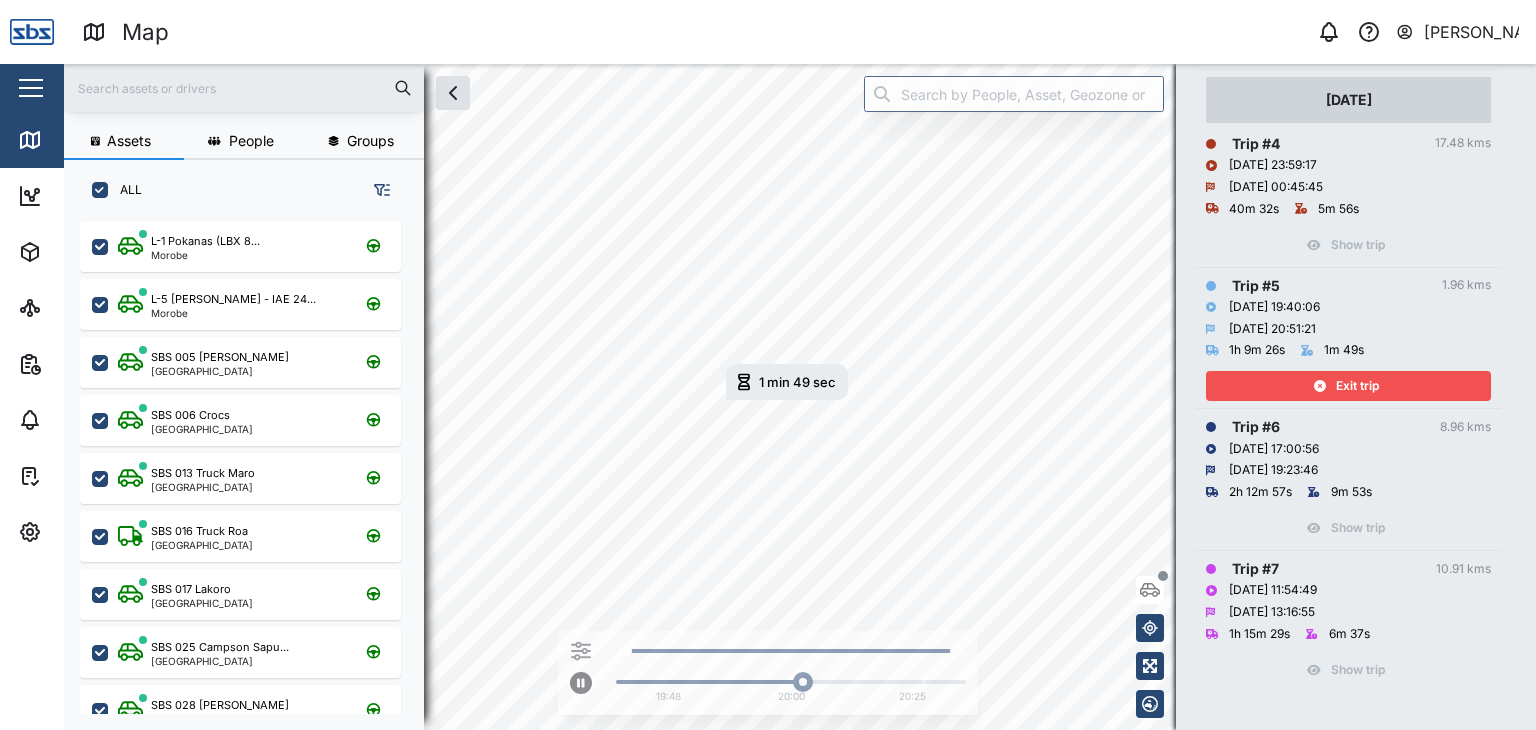 click on "Exit trip" at bounding box center (1357, 386) 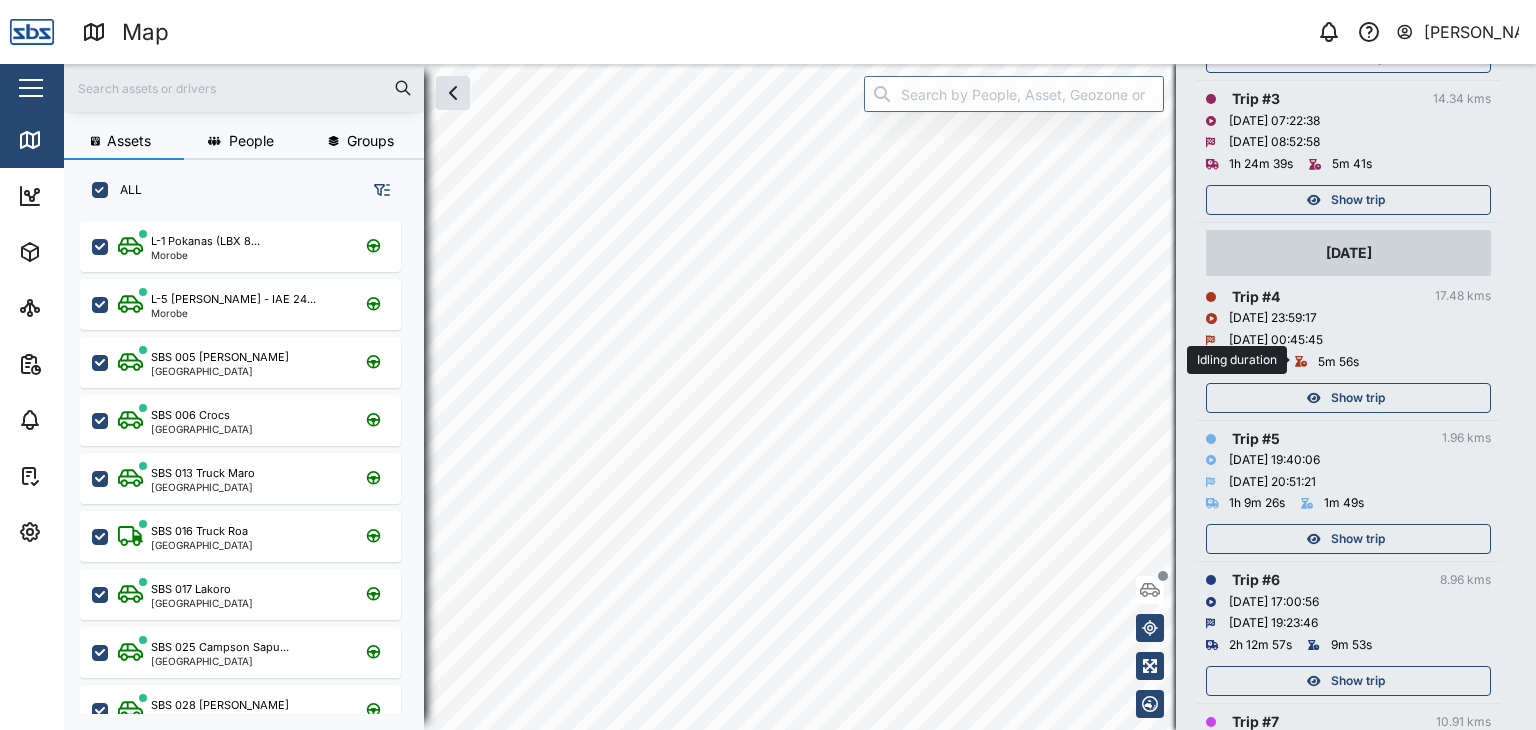 scroll, scrollTop: 546, scrollLeft: 0, axis: vertical 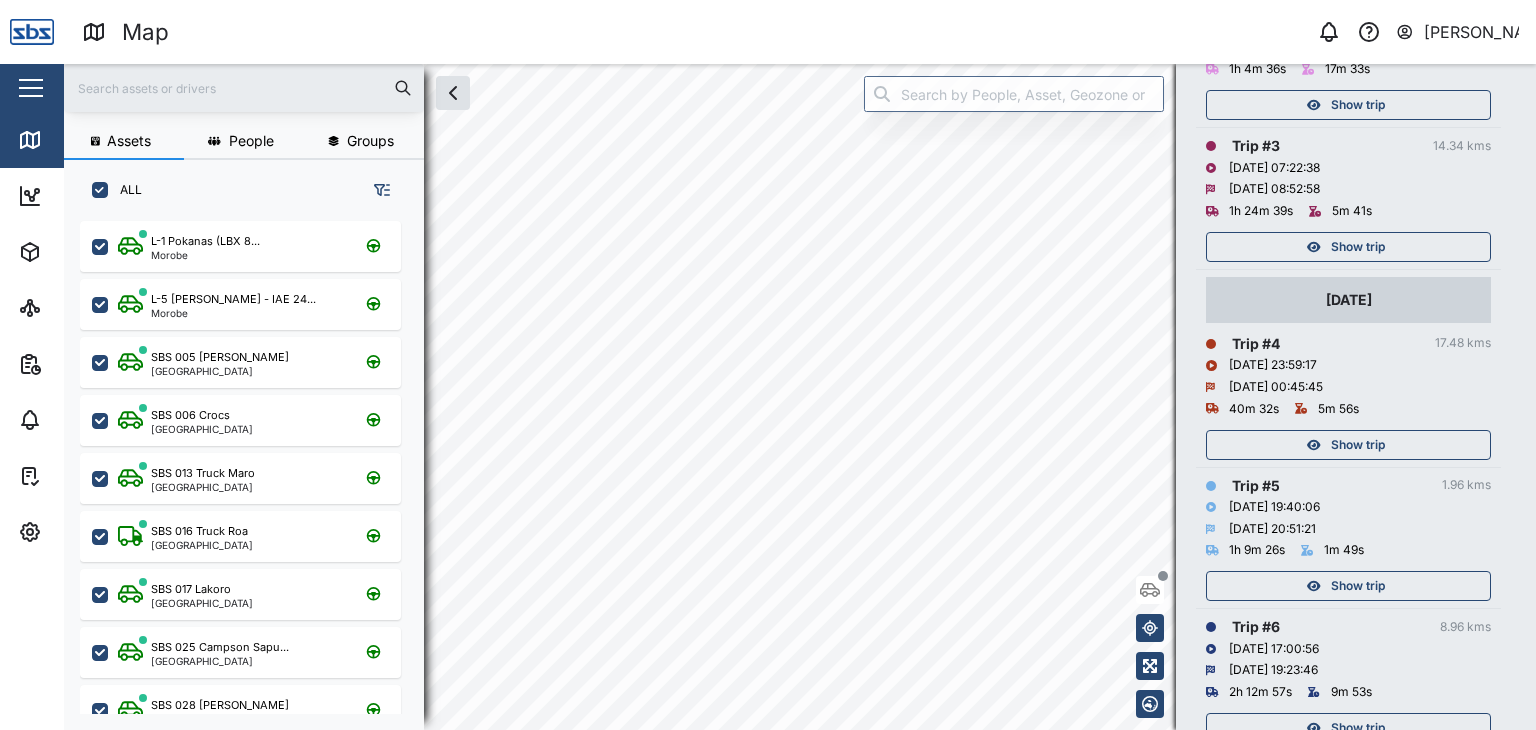 click on "Show trip" at bounding box center (1358, 445) 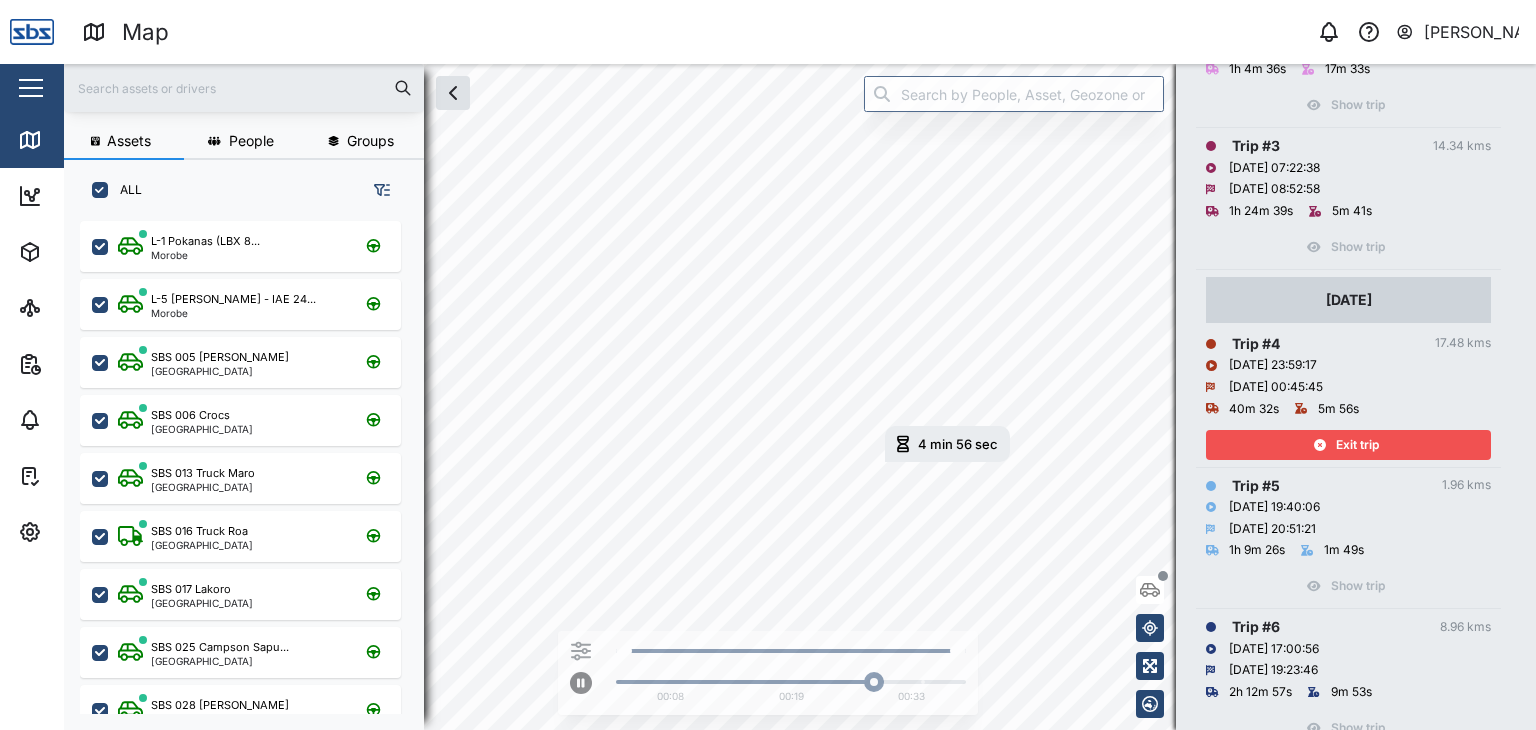 click at bounding box center [244, 88] 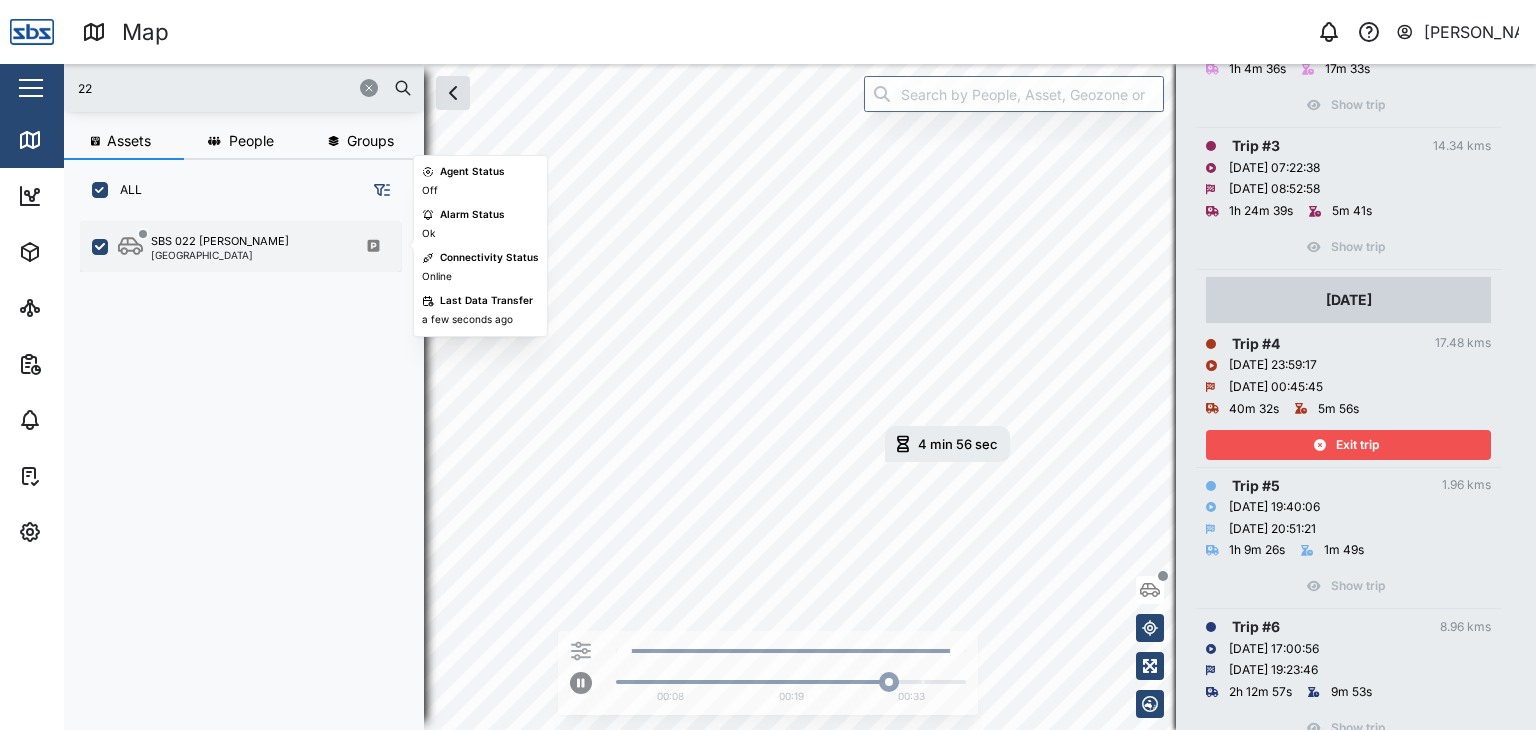 click on "SBS 022 Keith
Port Moresby" at bounding box center (253, 246) 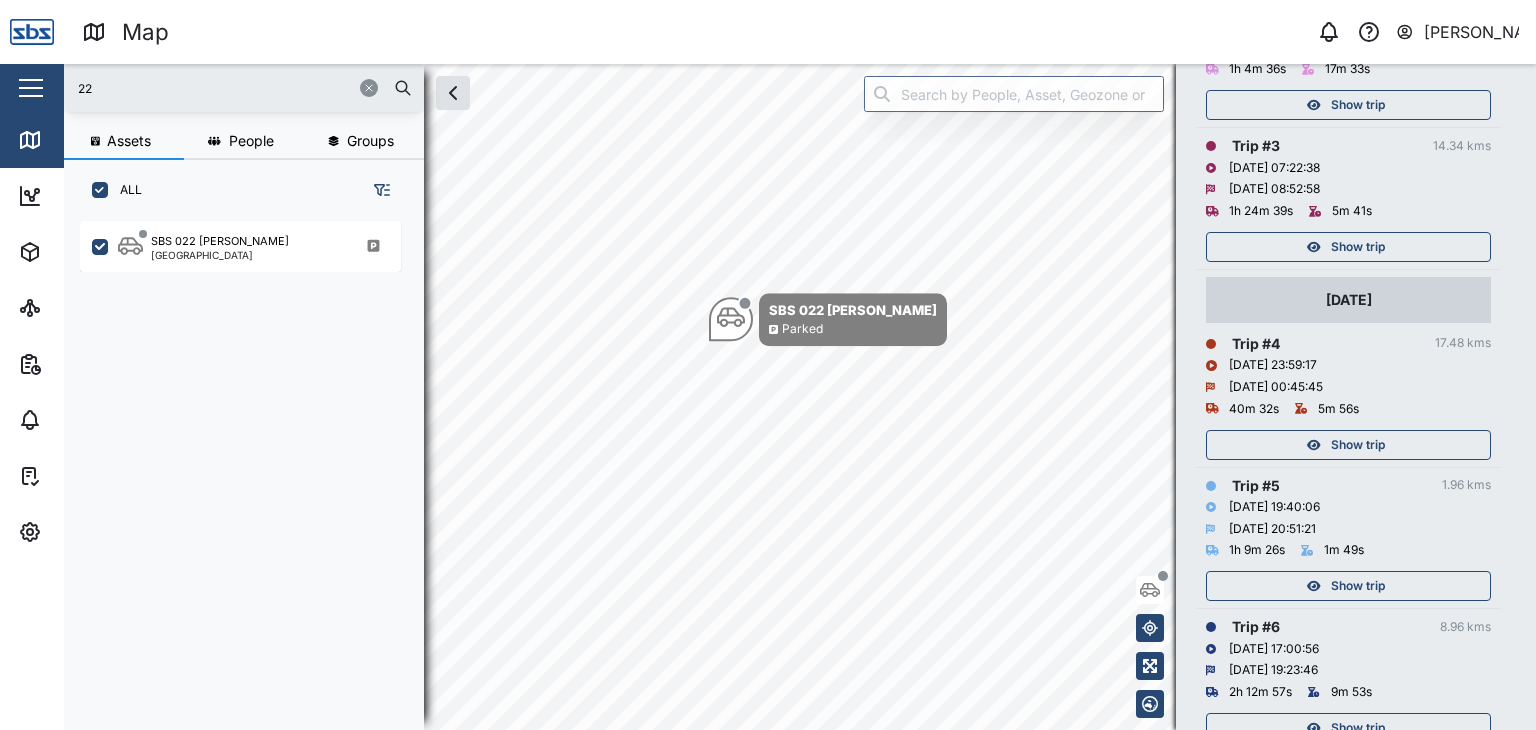 drag, startPoint x: 130, startPoint y: 77, endPoint x: 52, endPoint y: 83, distance: 78.23043 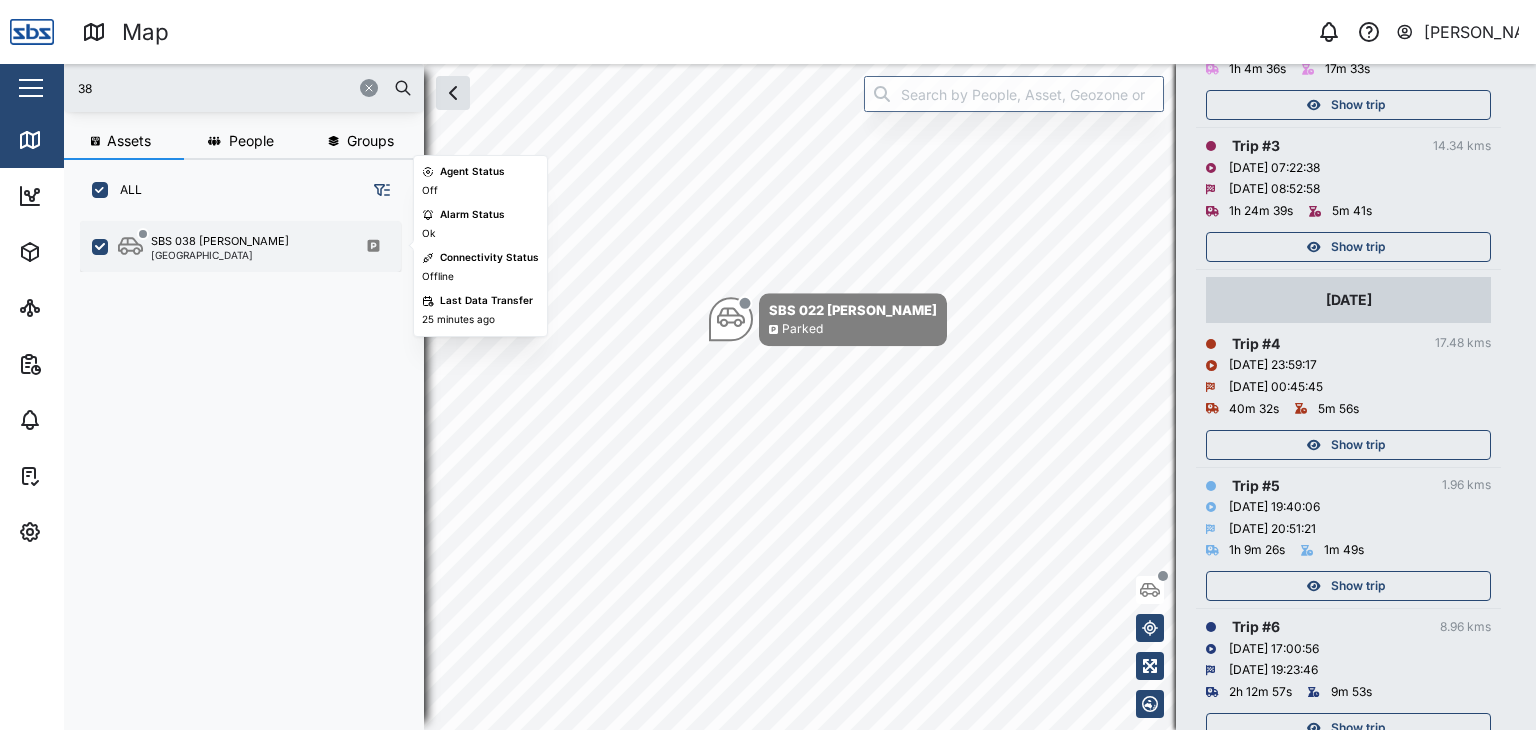 type on "38" 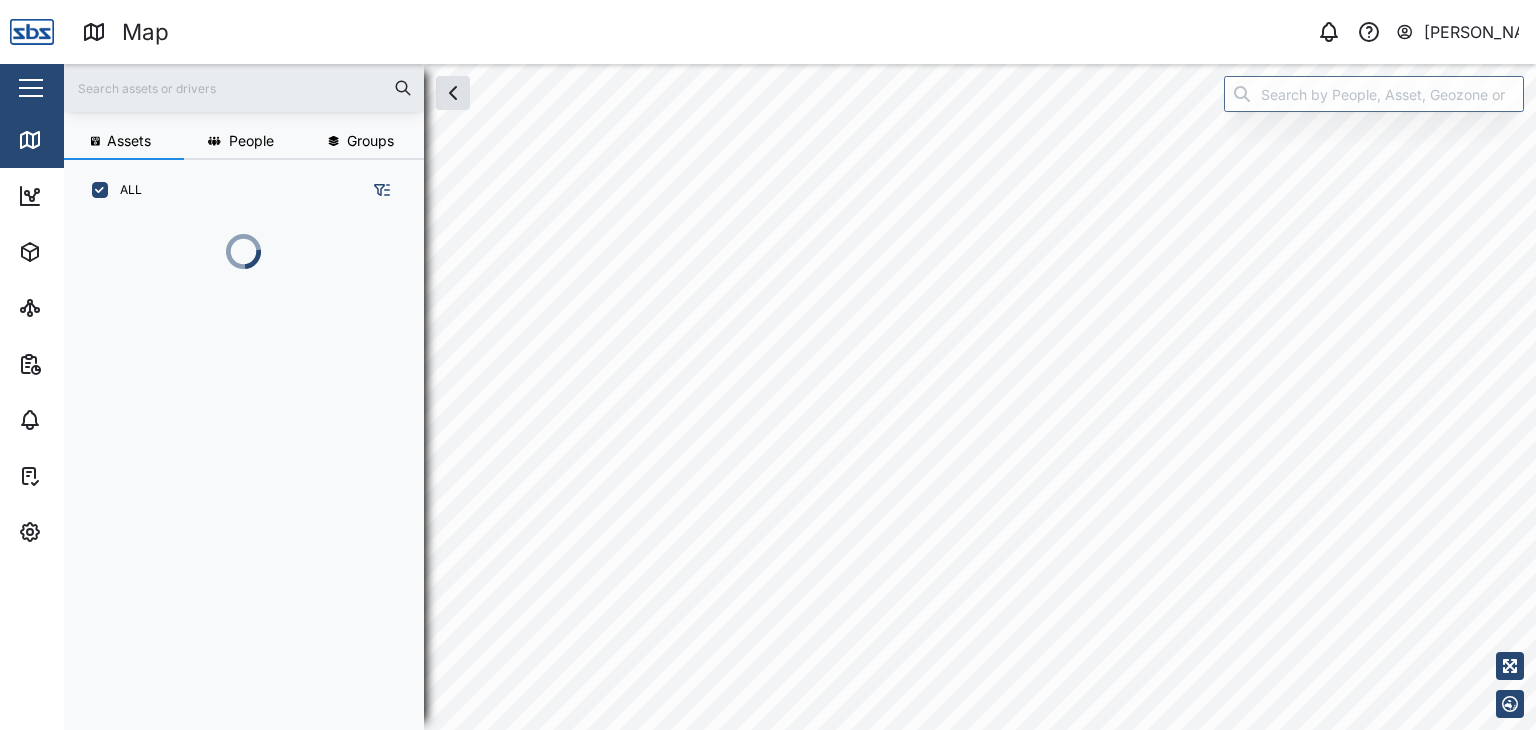 scroll, scrollTop: 0, scrollLeft: 0, axis: both 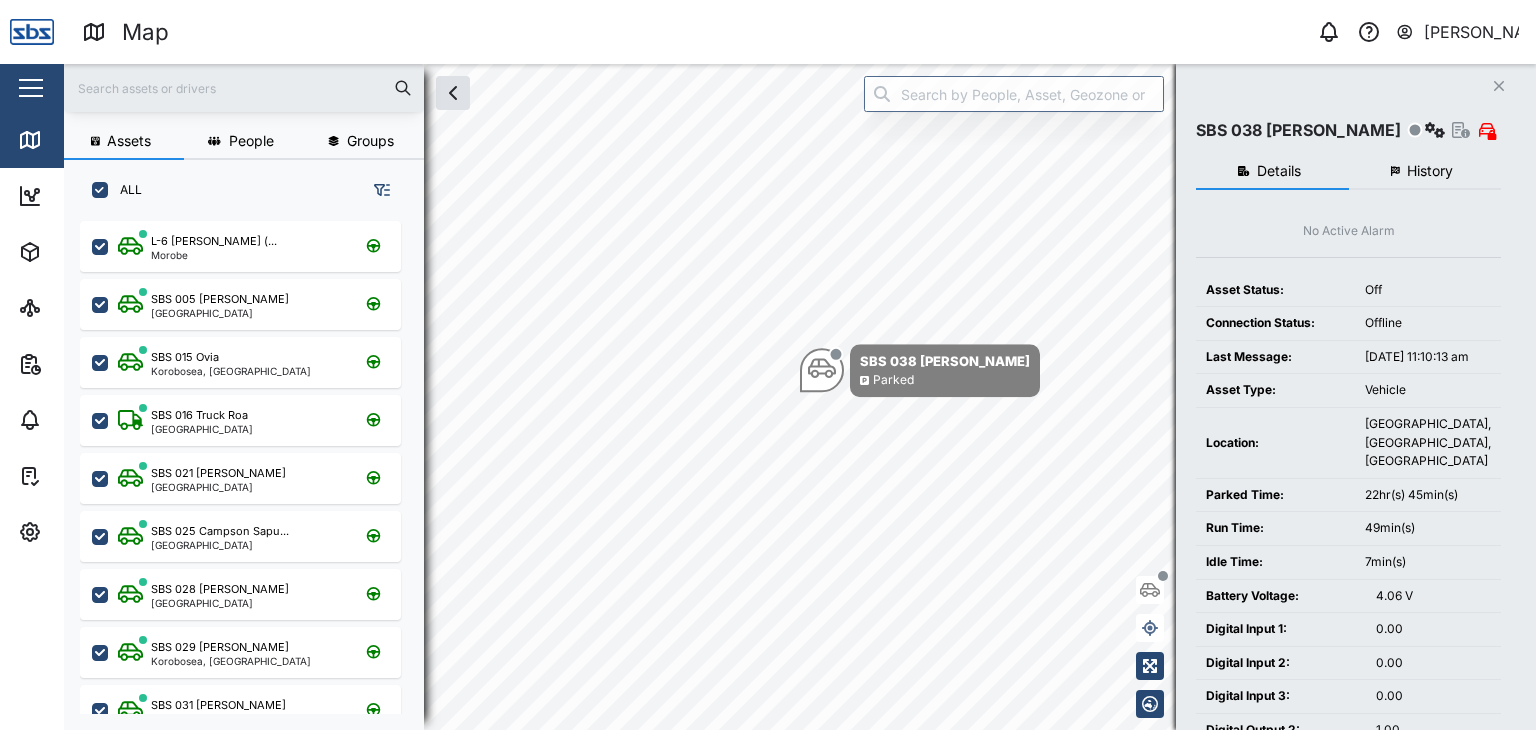 click at bounding box center (244, 88) 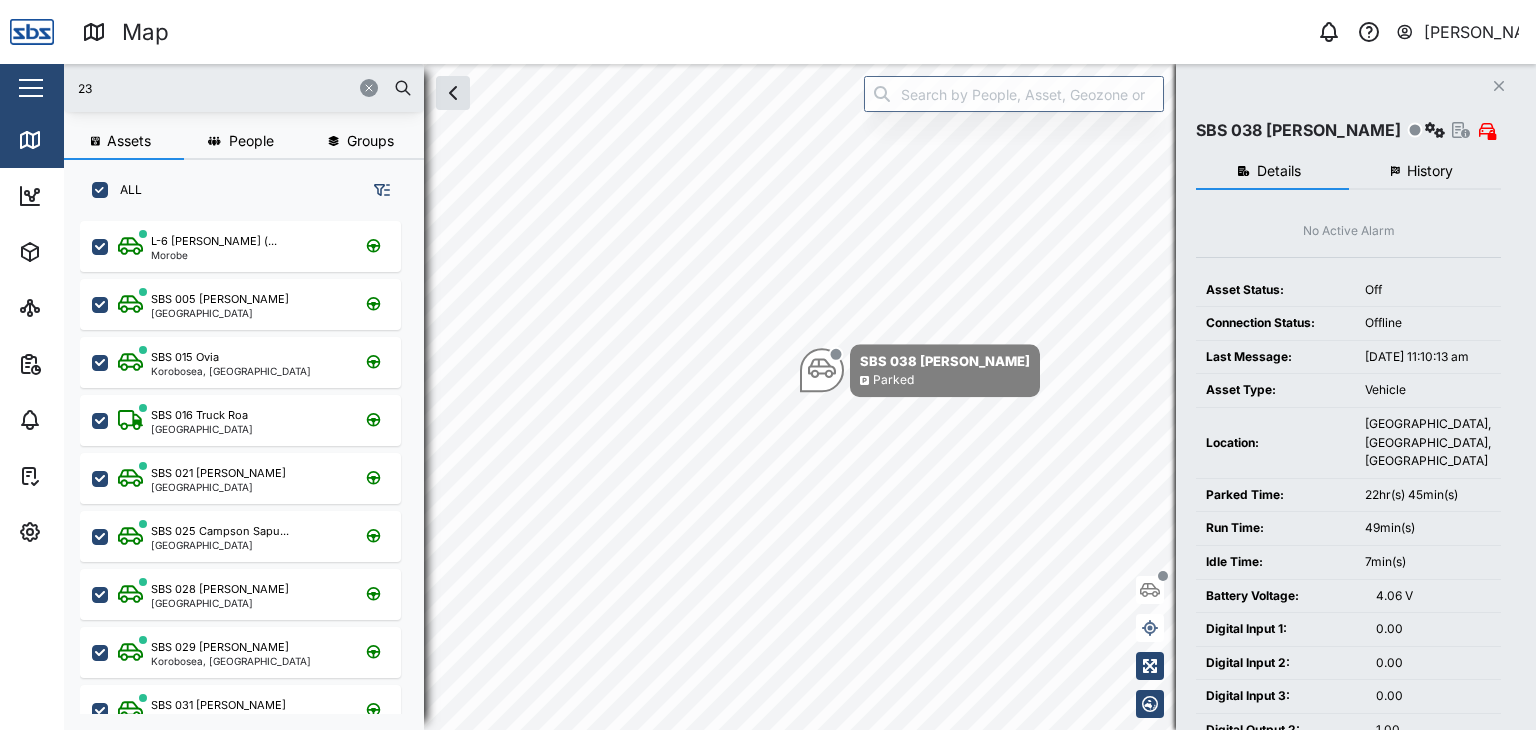 type on "23" 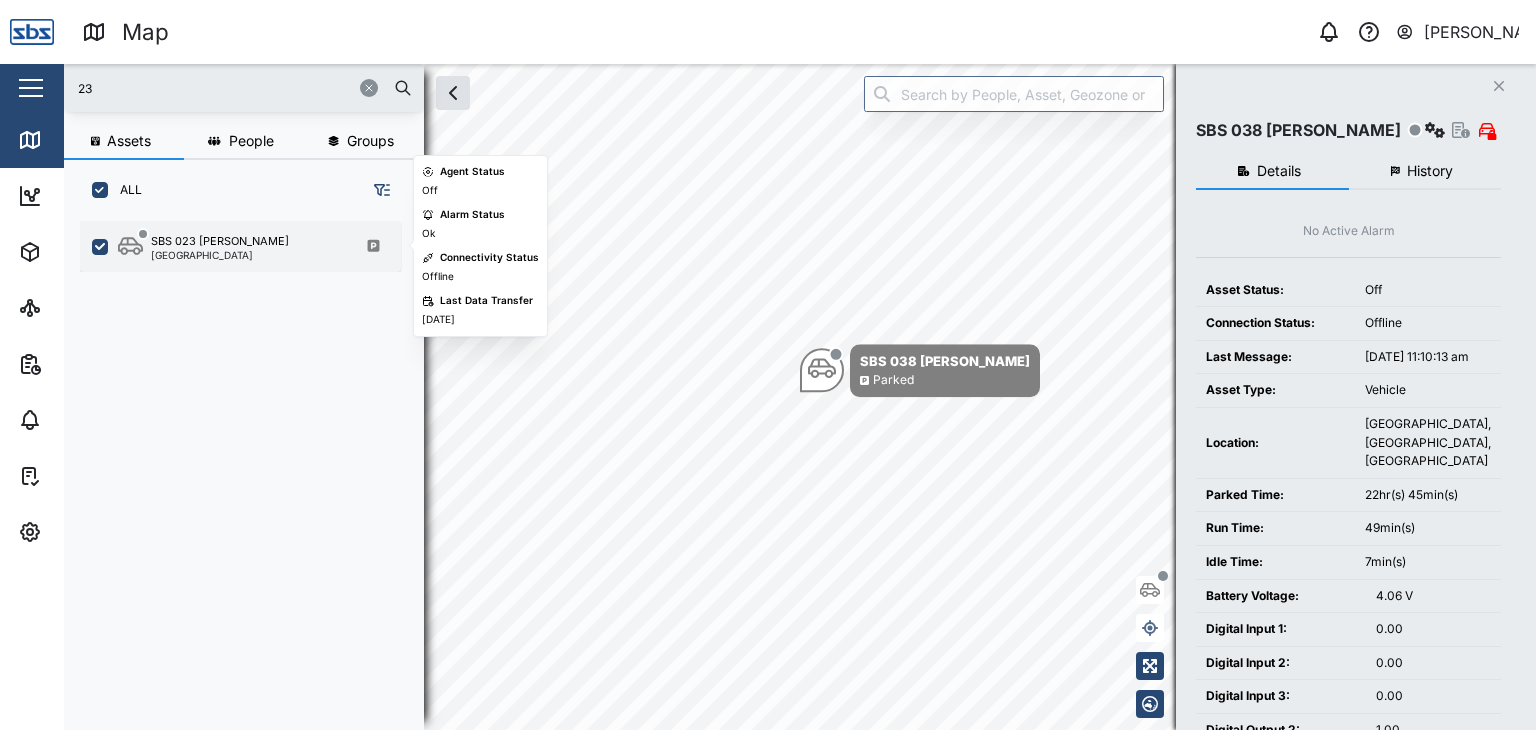 click on "SBS 023 [PERSON_NAME]" at bounding box center [220, 241] 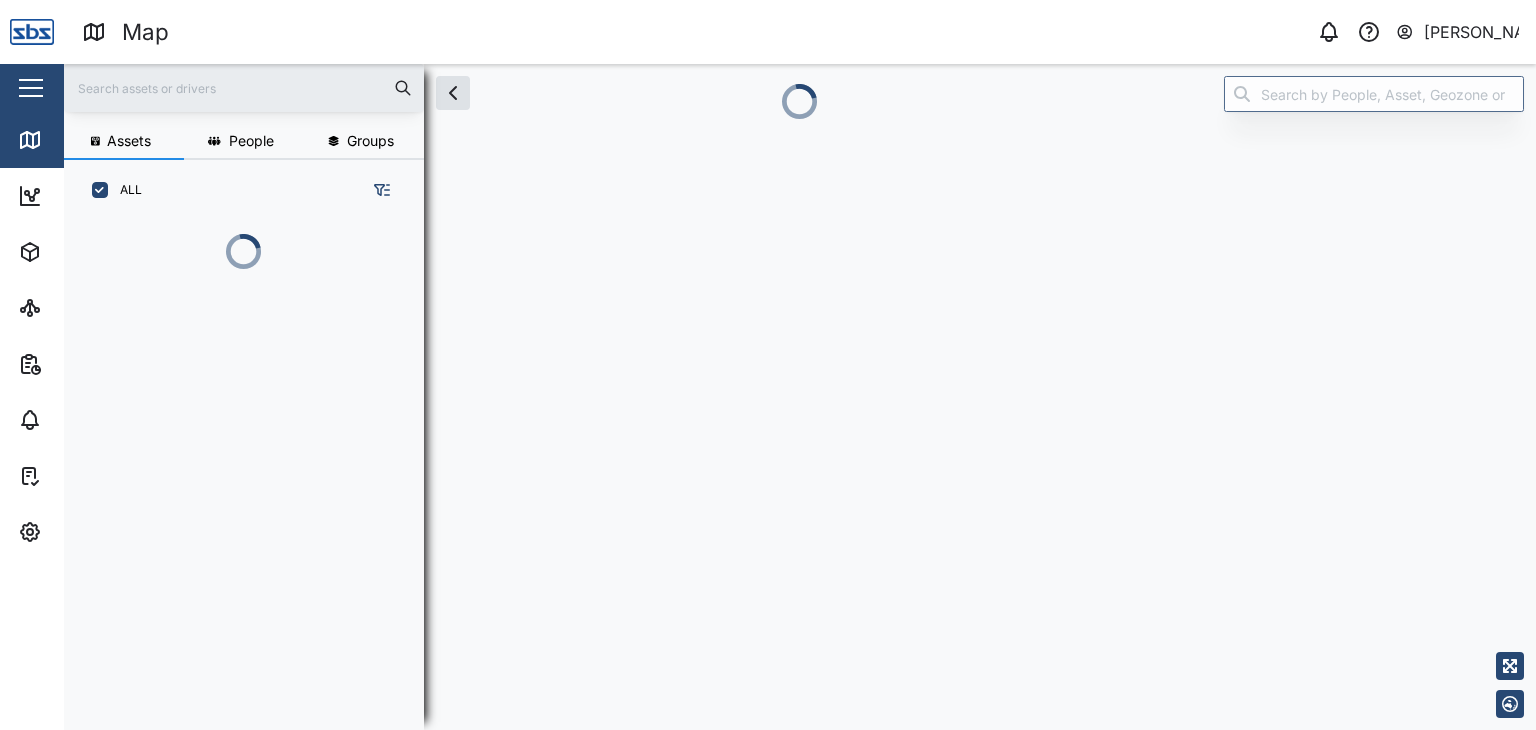 scroll, scrollTop: 0, scrollLeft: 0, axis: both 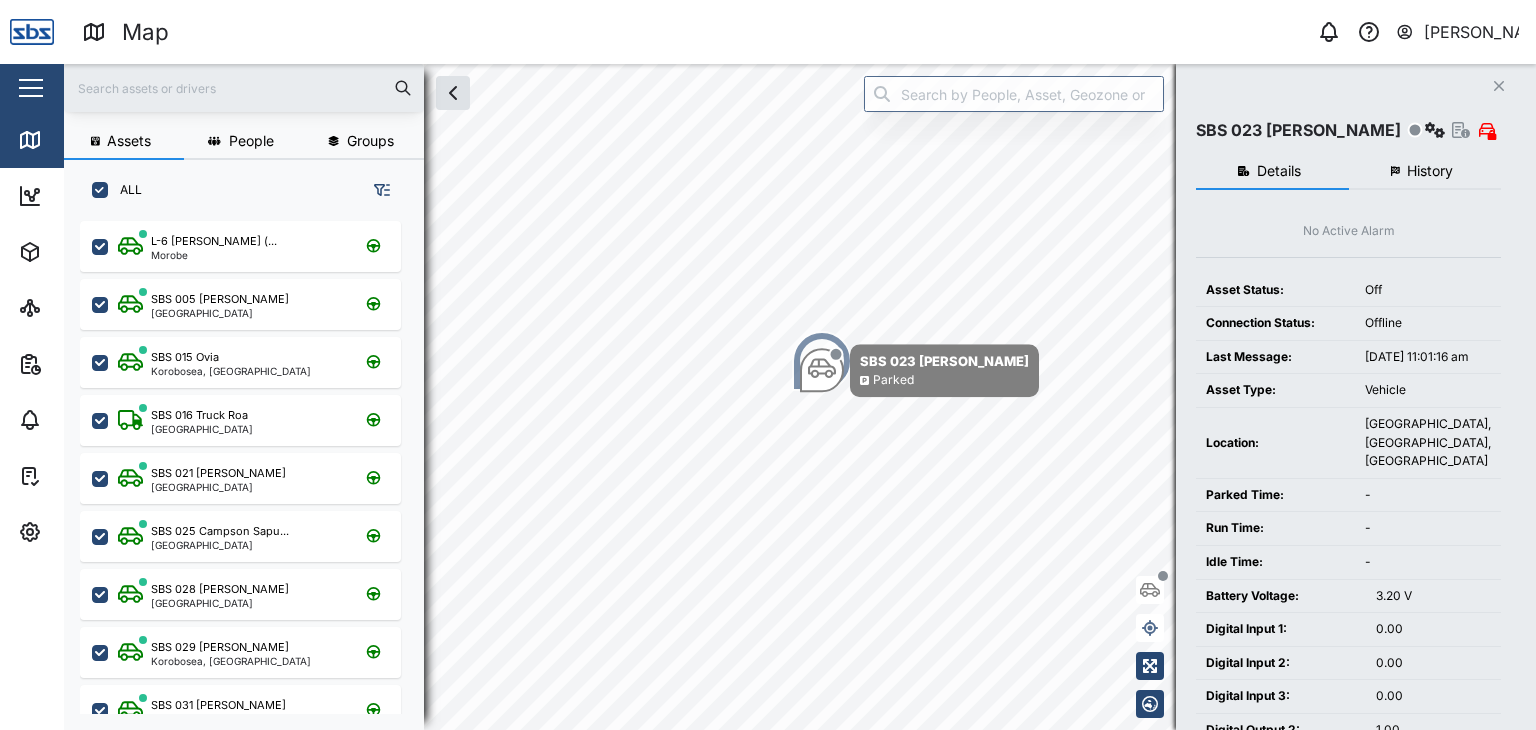 click at bounding box center [244, 88] 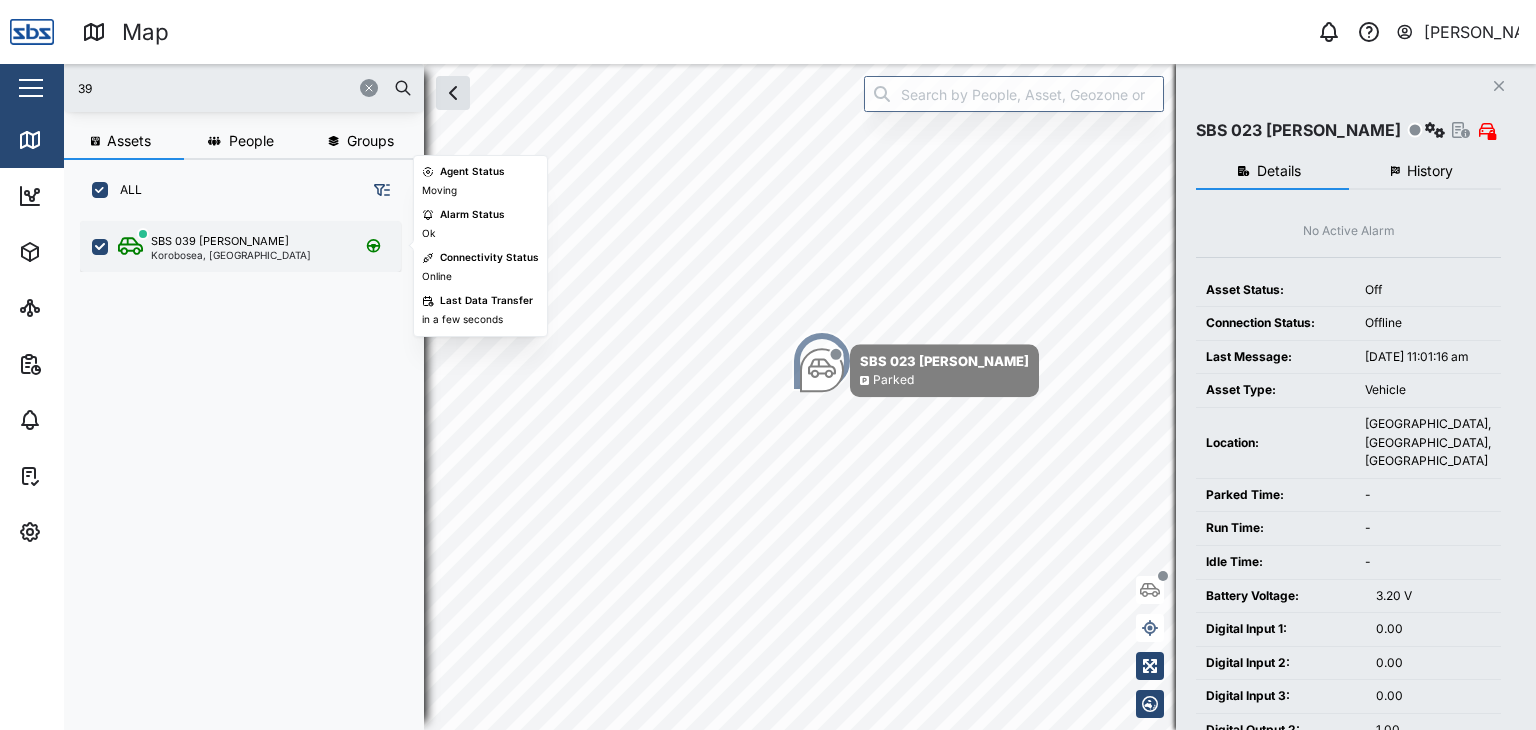 type on "39" 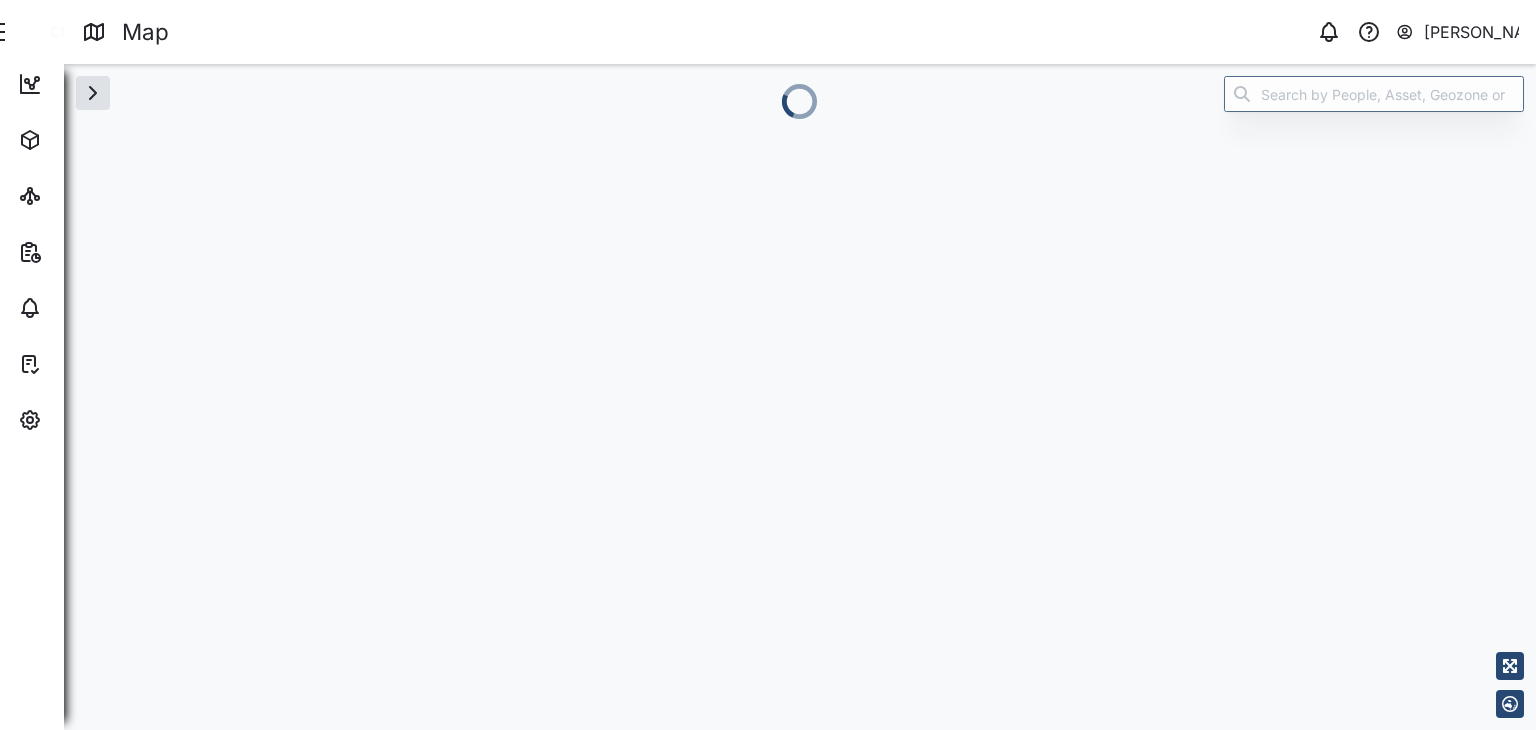 scroll, scrollTop: 0, scrollLeft: 0, axis: both 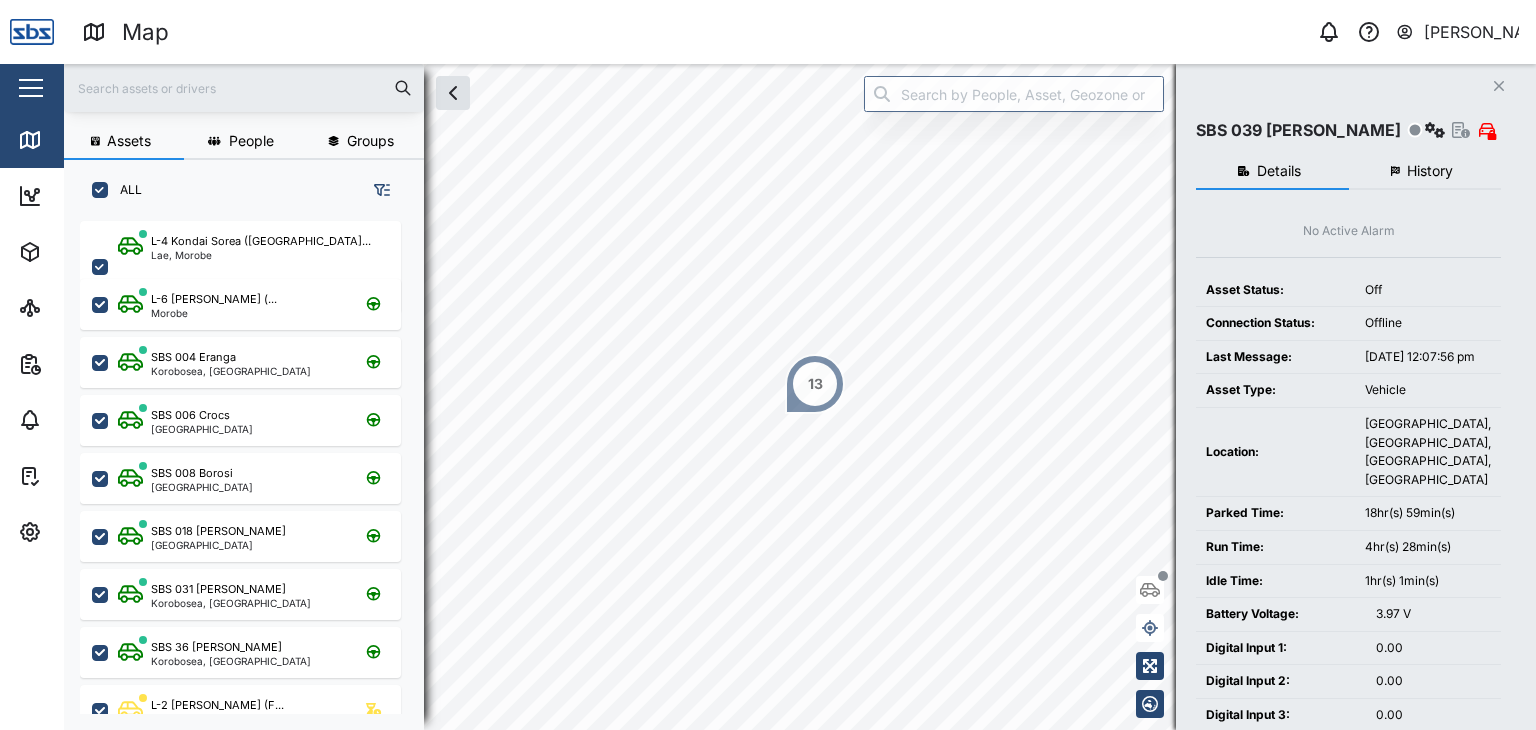 click at bounding box center [244, 88] 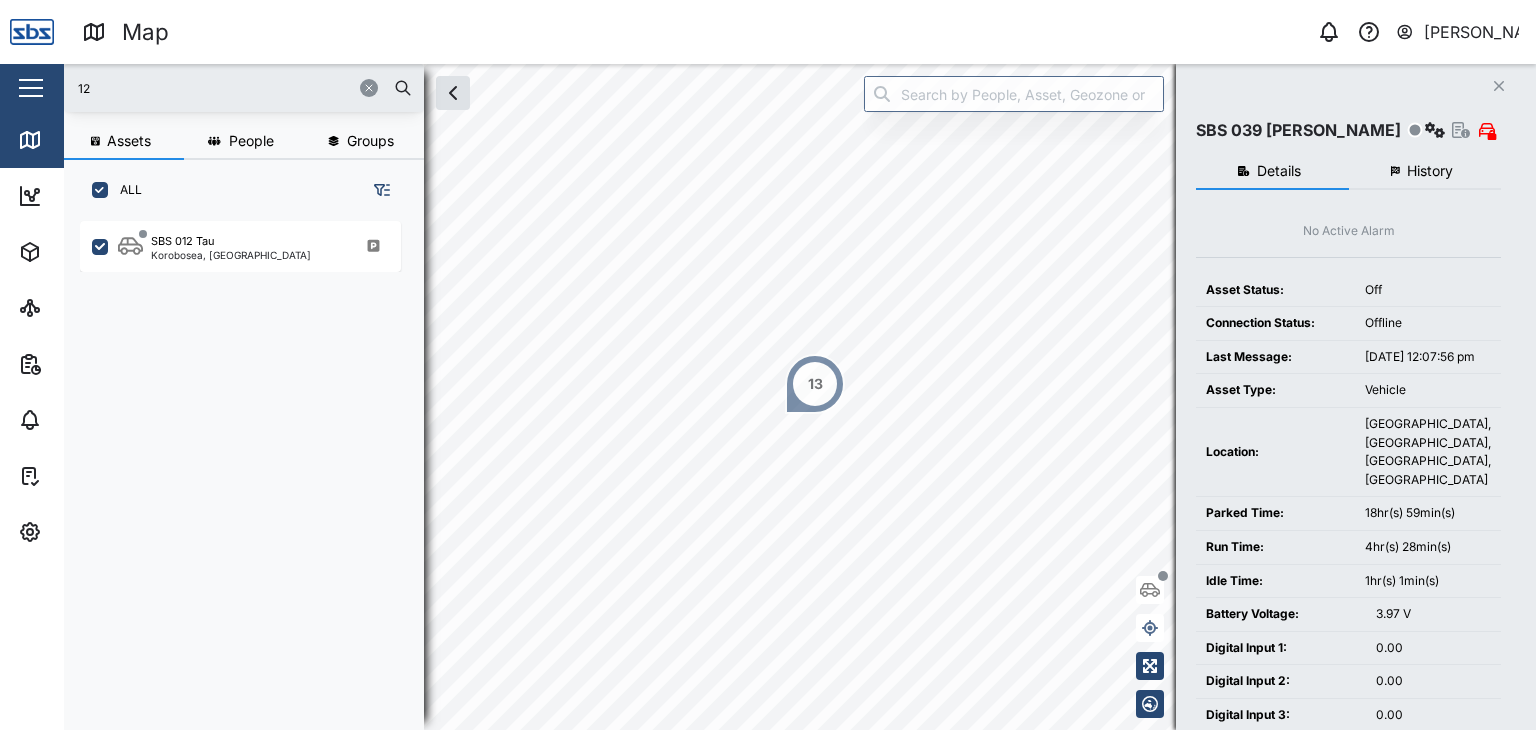 type on "1" 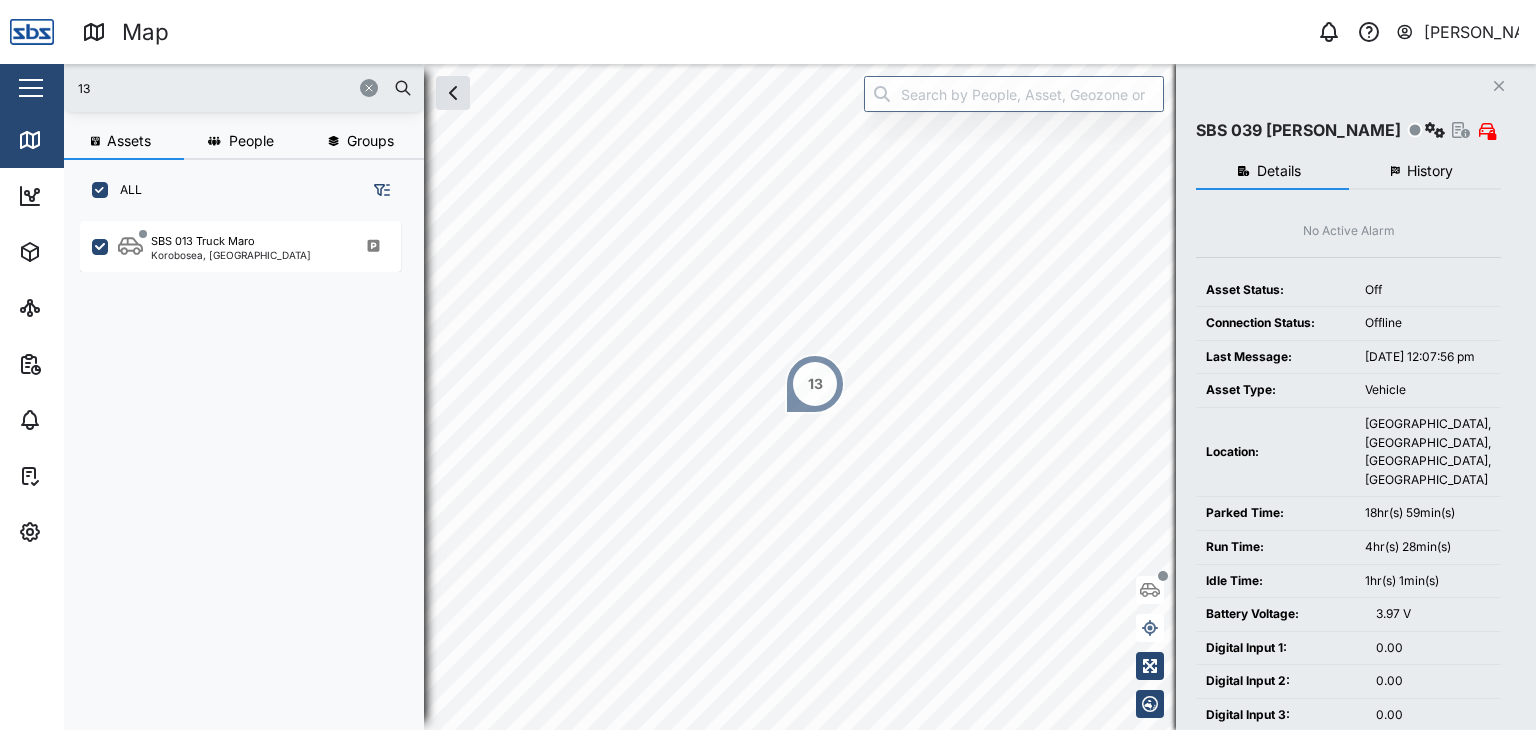 type on "1" 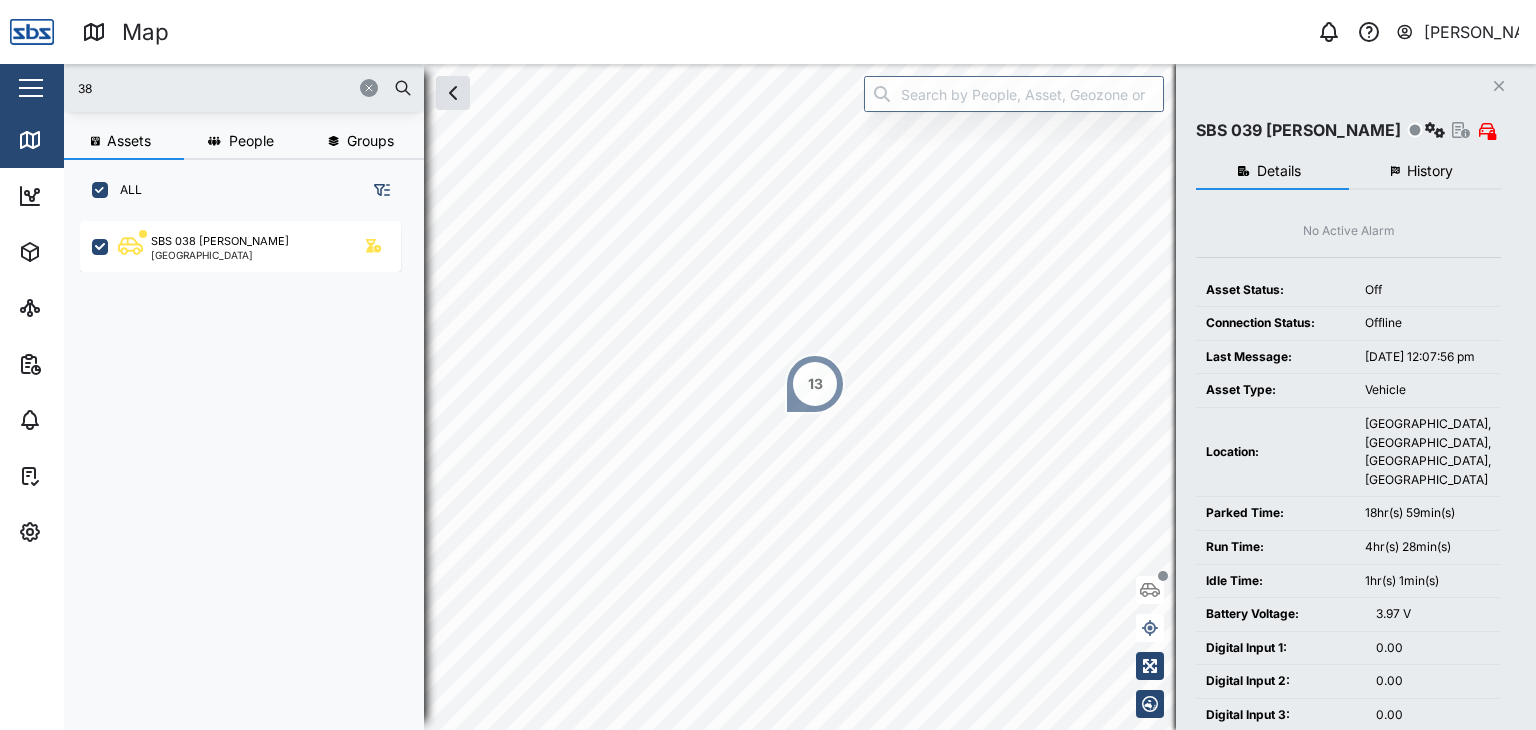type on "38" 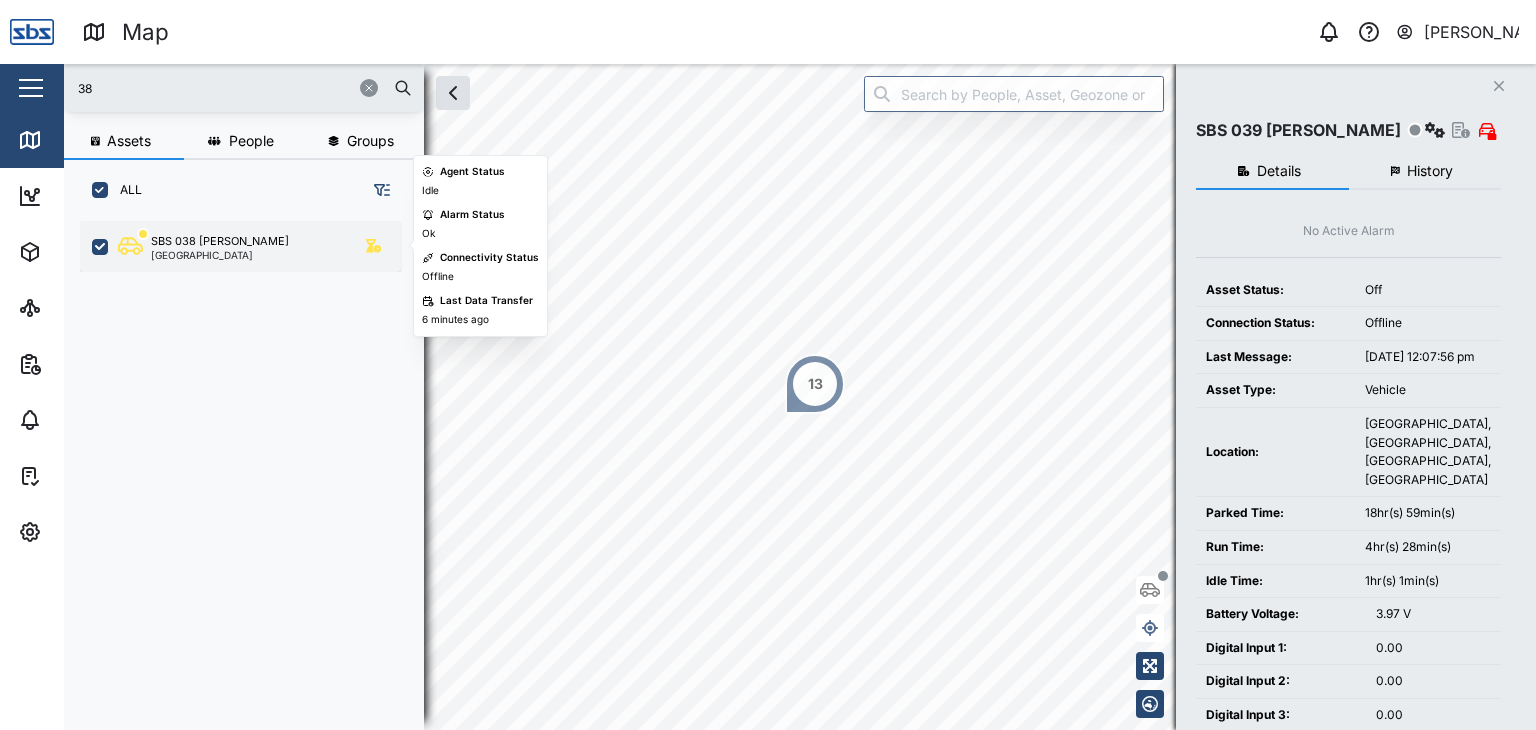 click on "SBS 038 [PERSON_NAME]
[GEOGRAPHIC_DATA]" at bounding box center [240, 246] 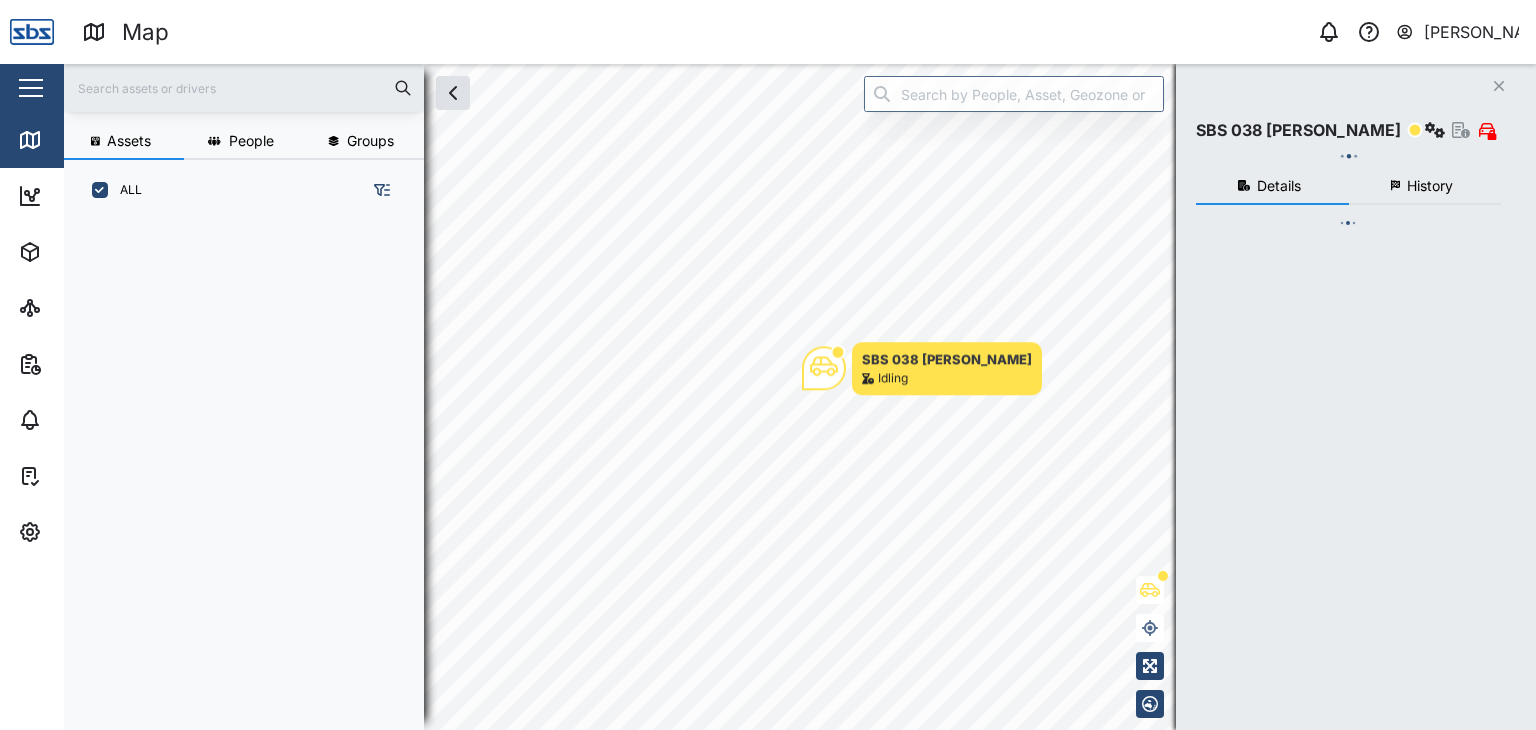 scroll, scrollTop: 0, scrollLeft: 0, axis: both 